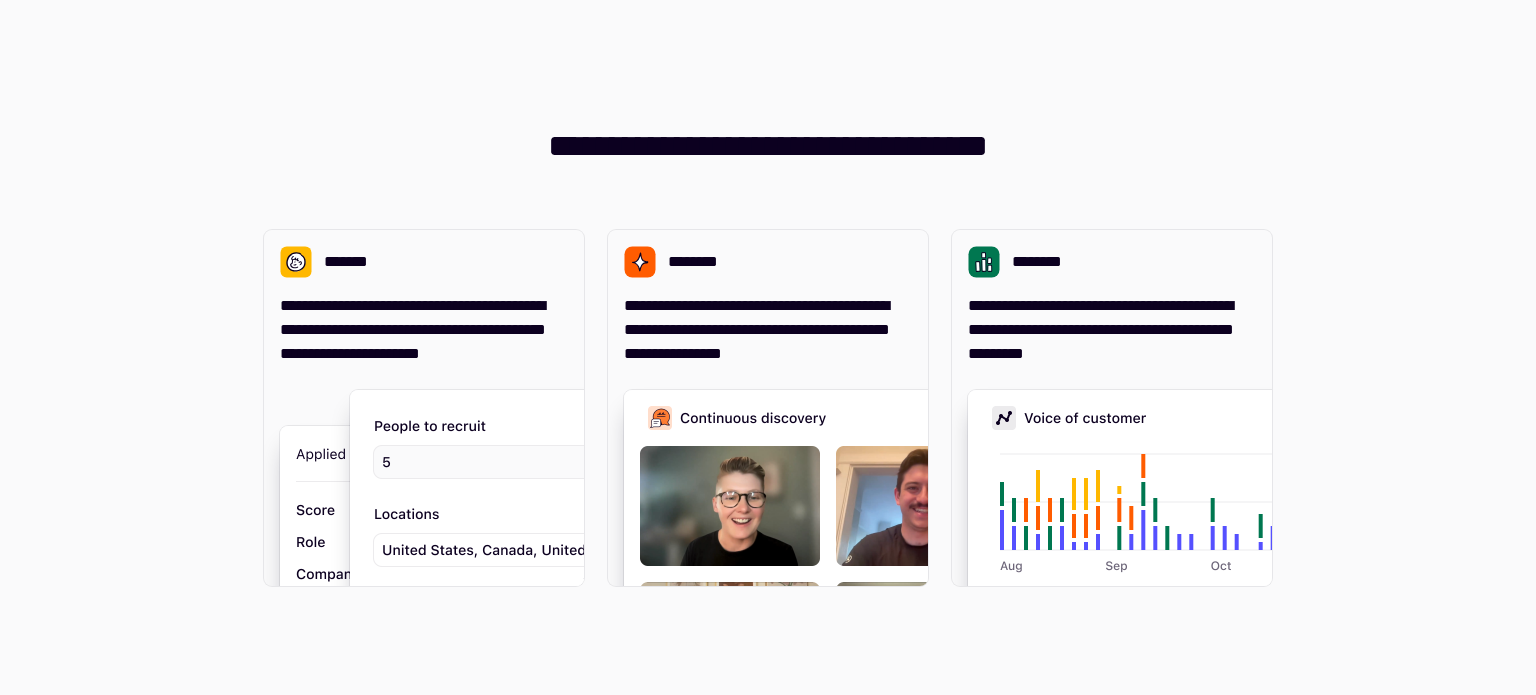 scroll, scrollTop: 0, scrollLeft: 0, axis: both 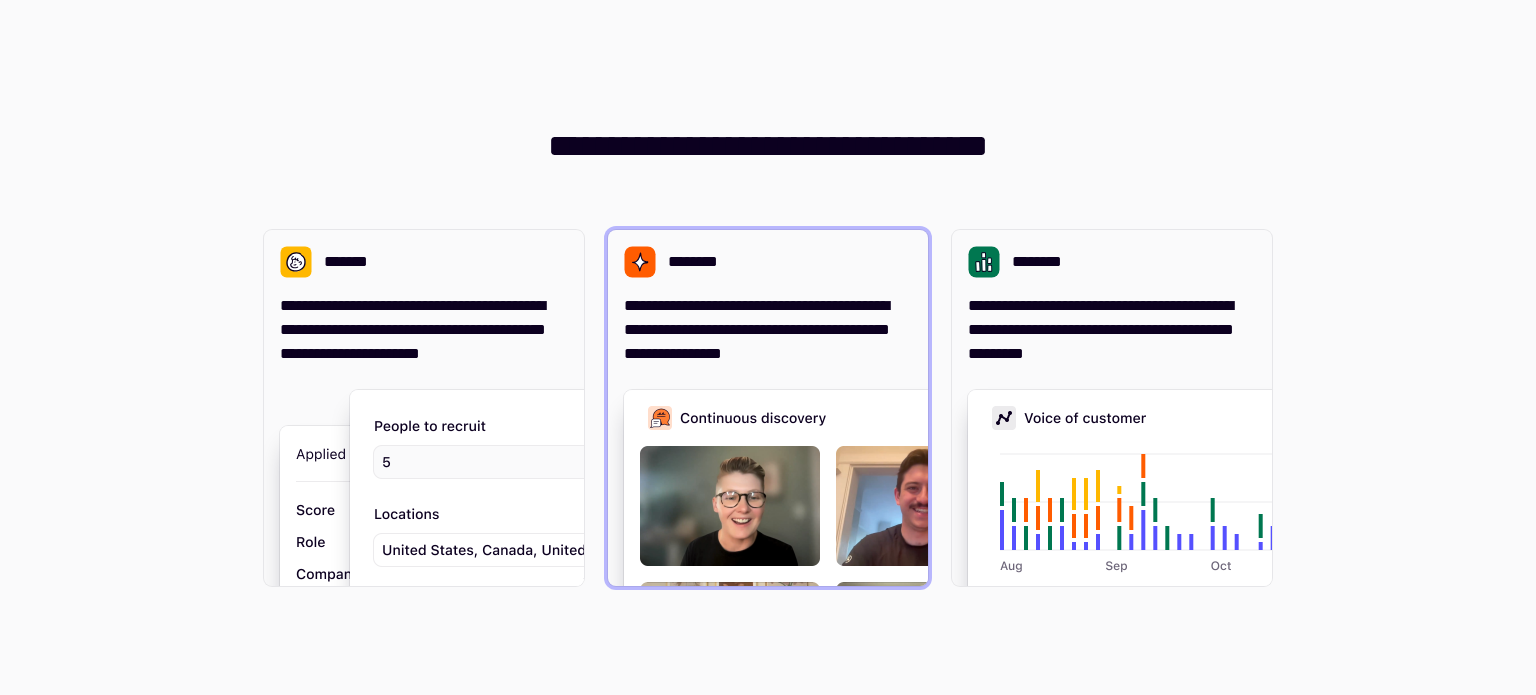 click on "**********" at bounding box center (768, 330) 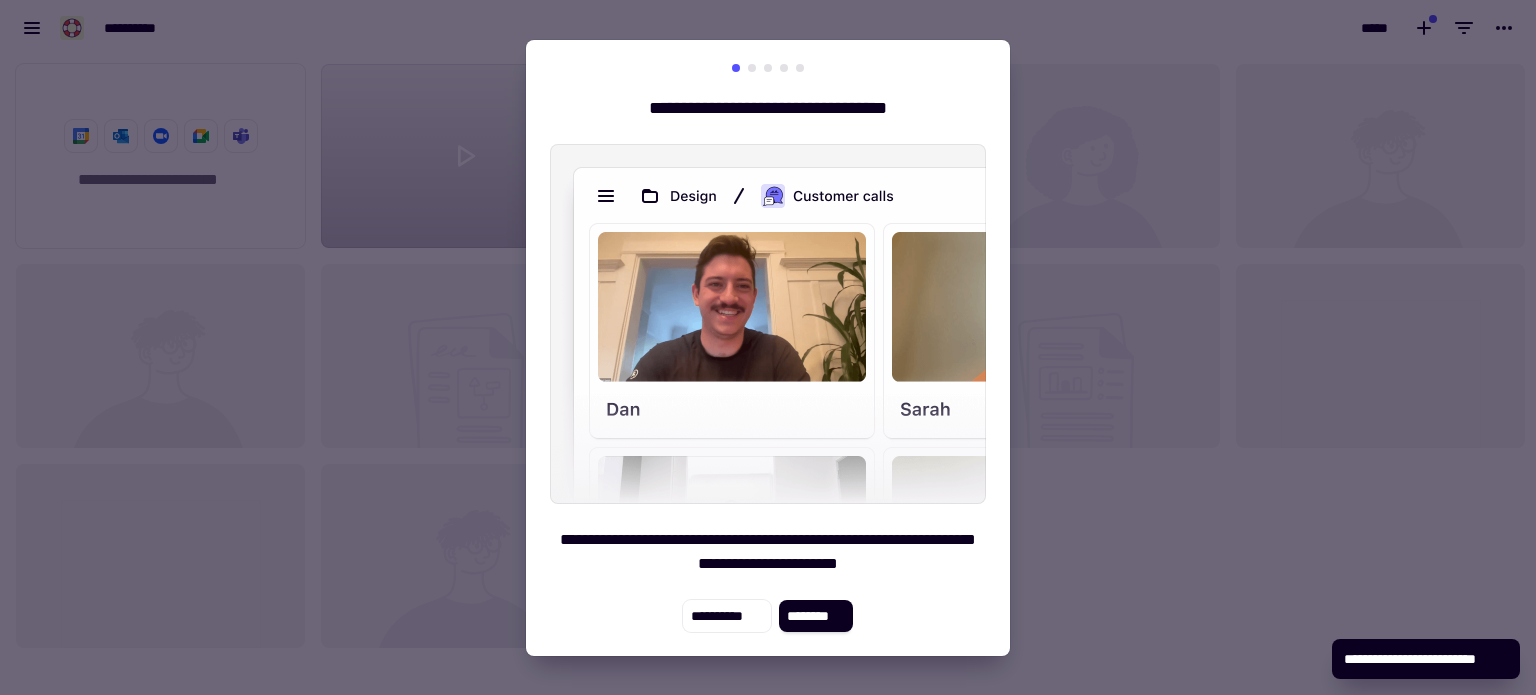 scroll, scrollTop: 16, scrollLeft: 16, axis: both 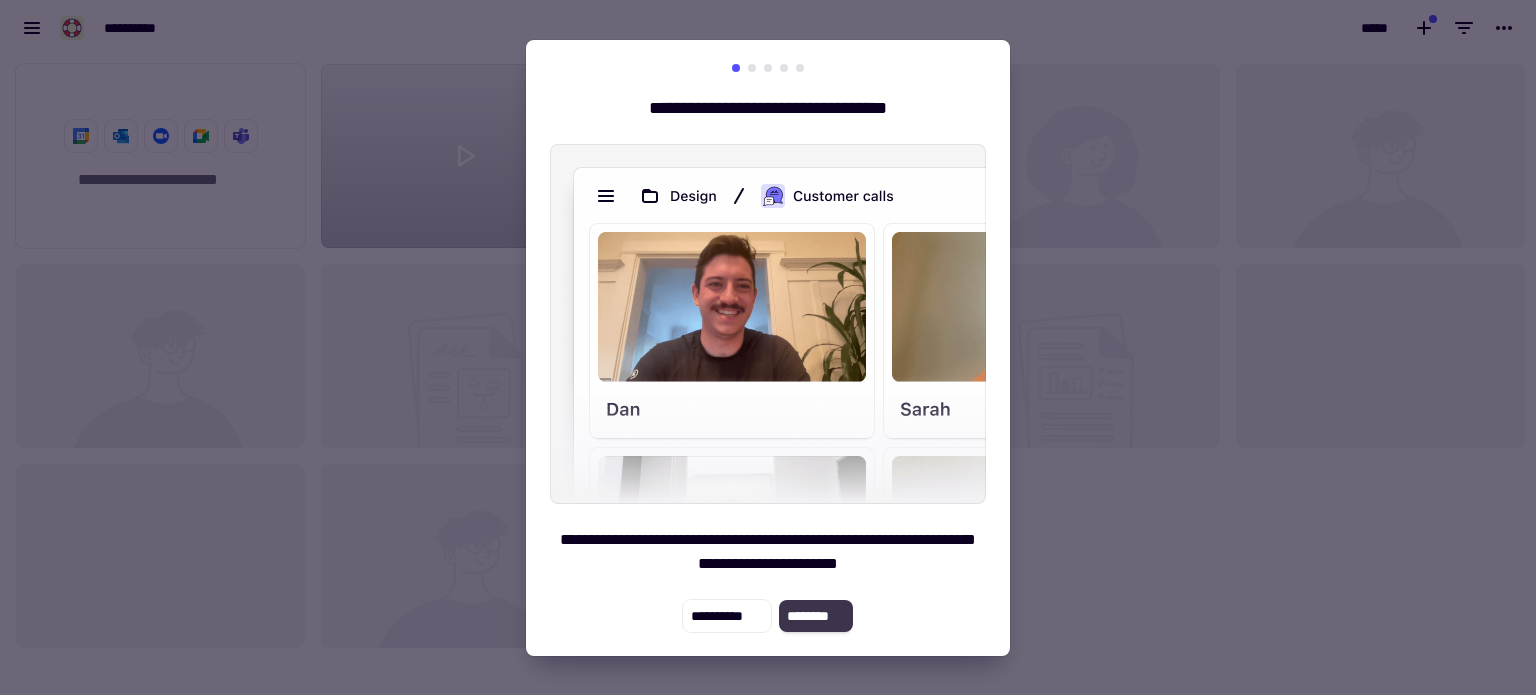 click on "********" 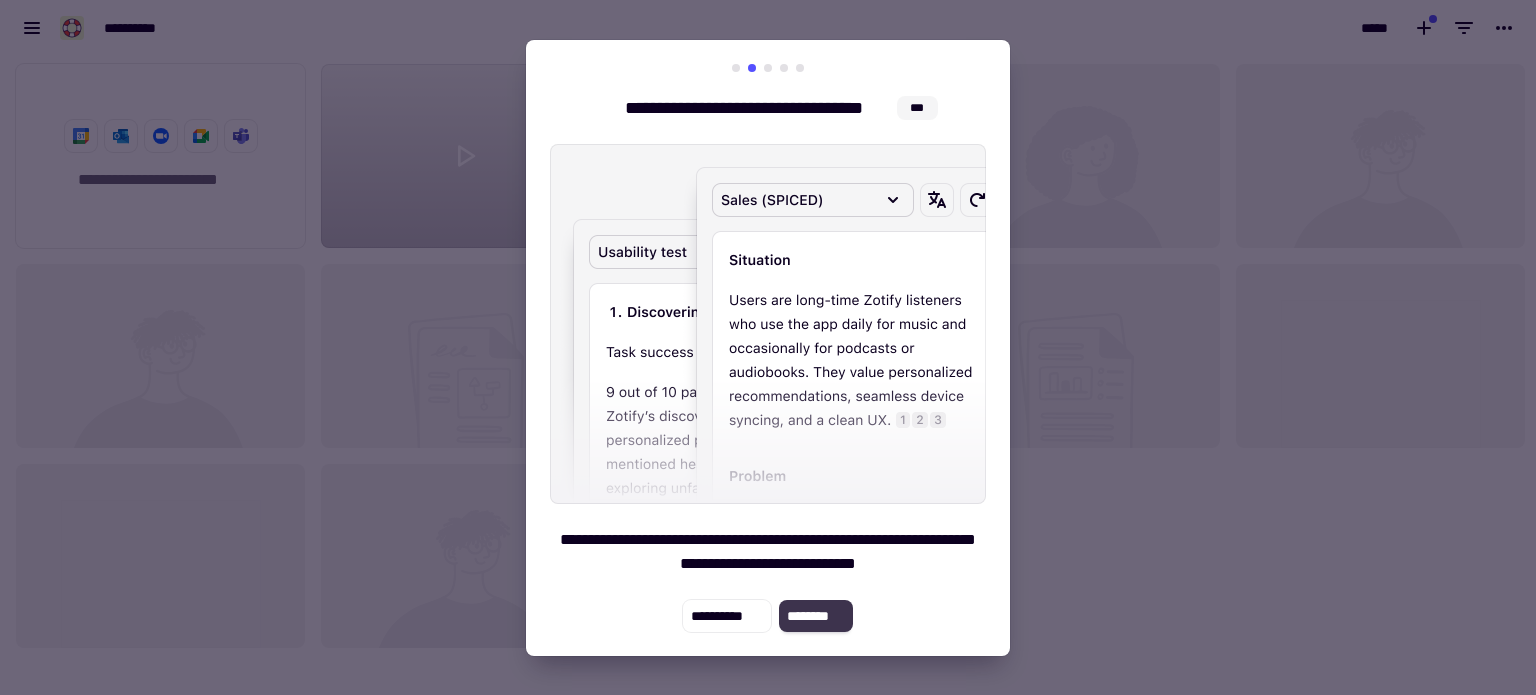 click on "********" 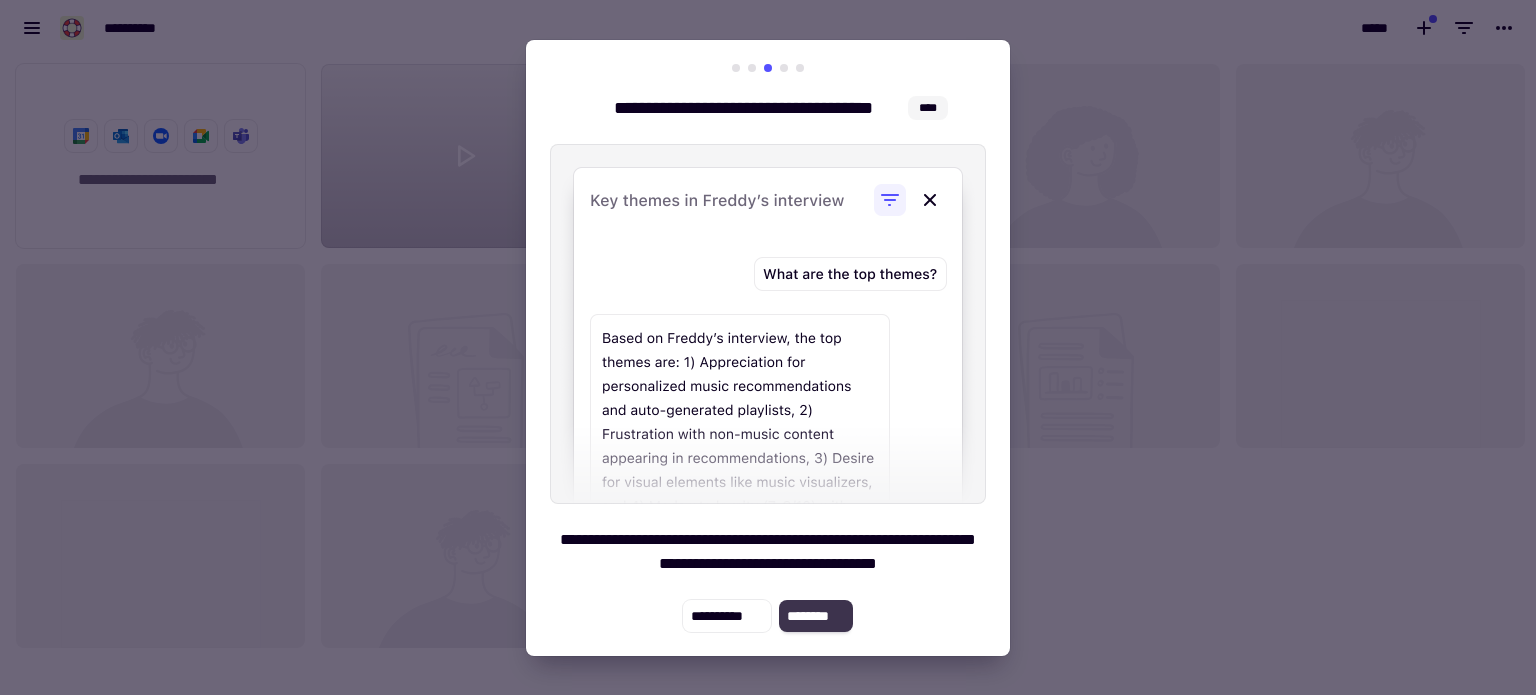 click on "********" 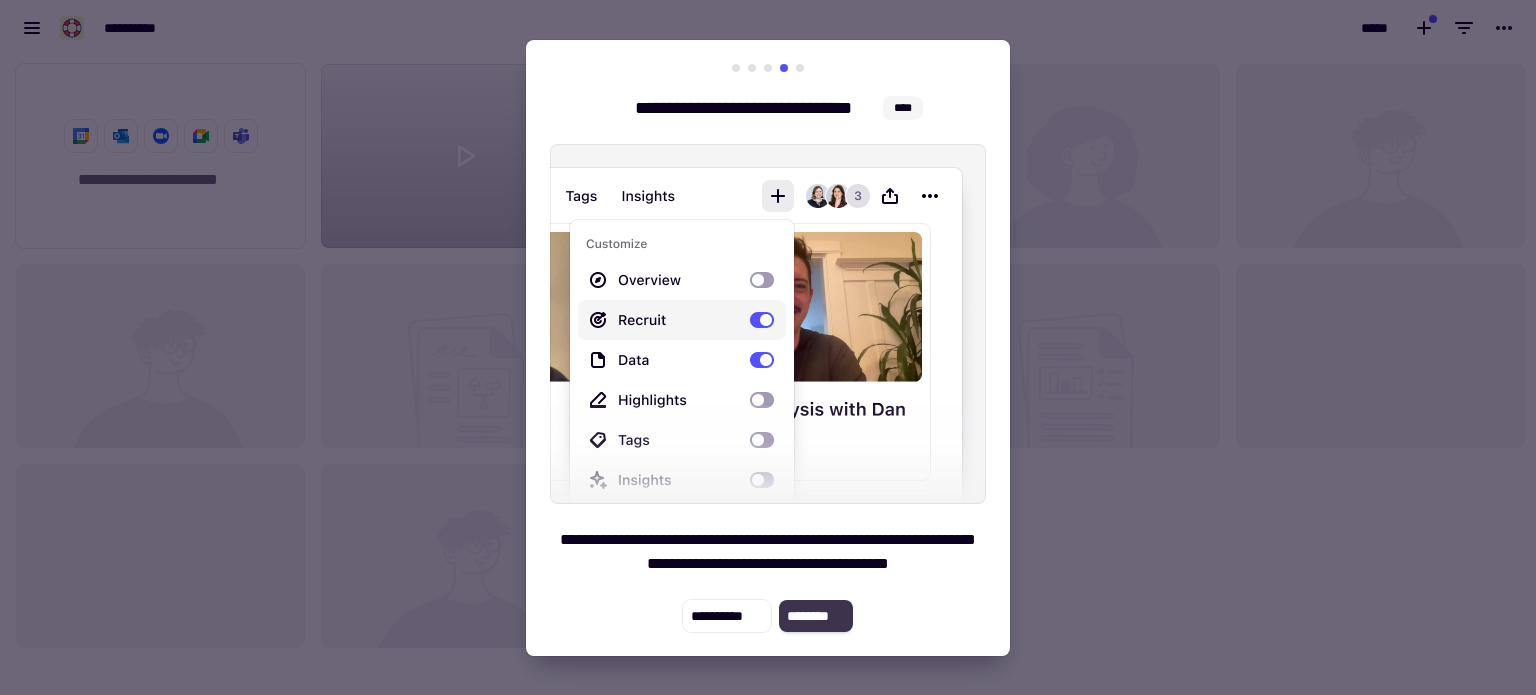 click on "********" 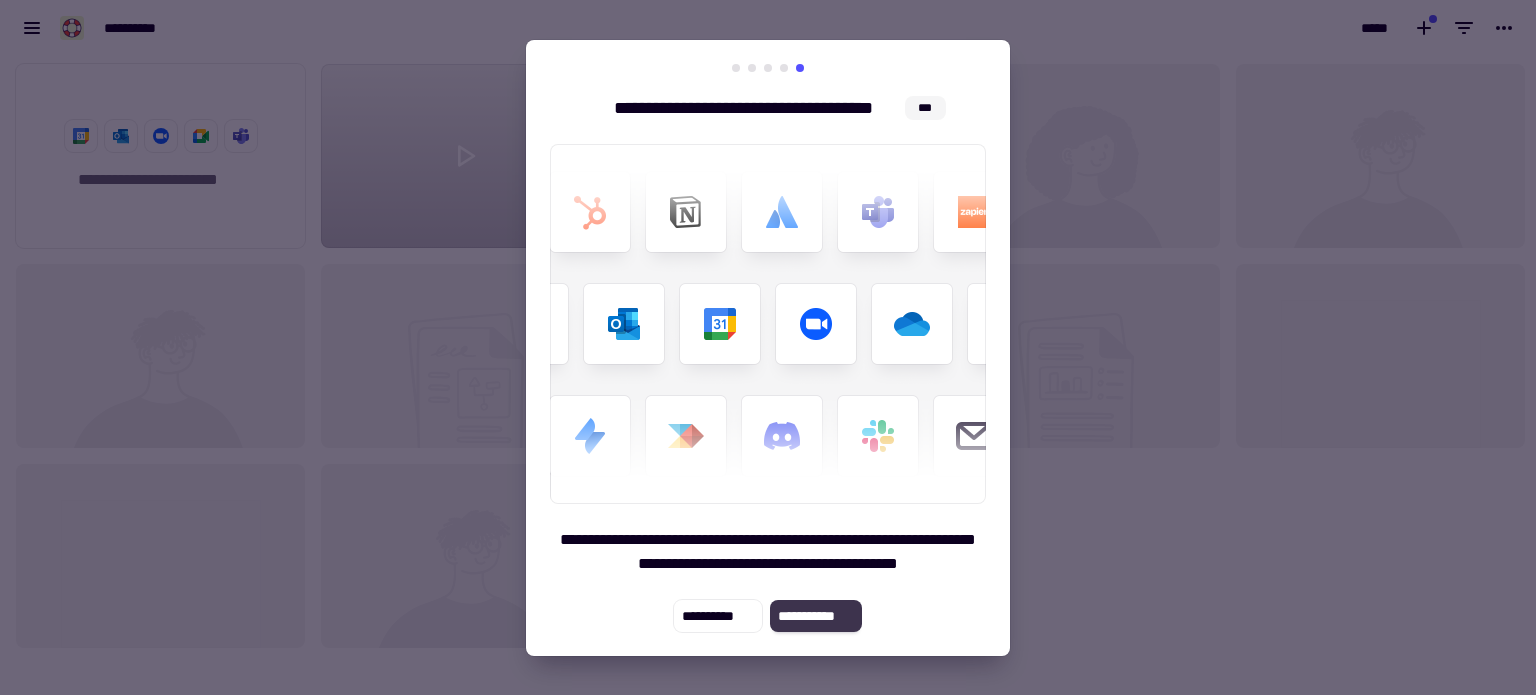 click on "**********" 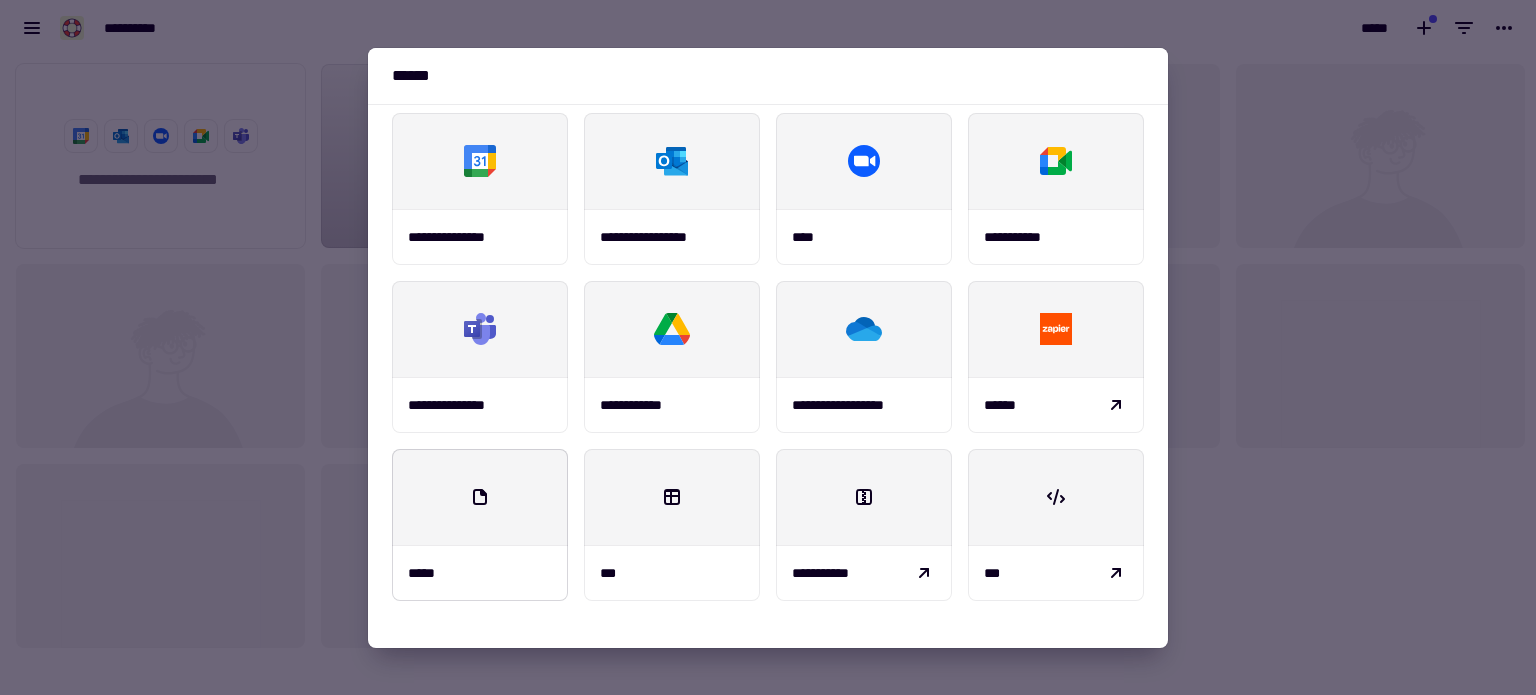 scroll, scrollTop: 0, scrollLeft: 0, axis: both 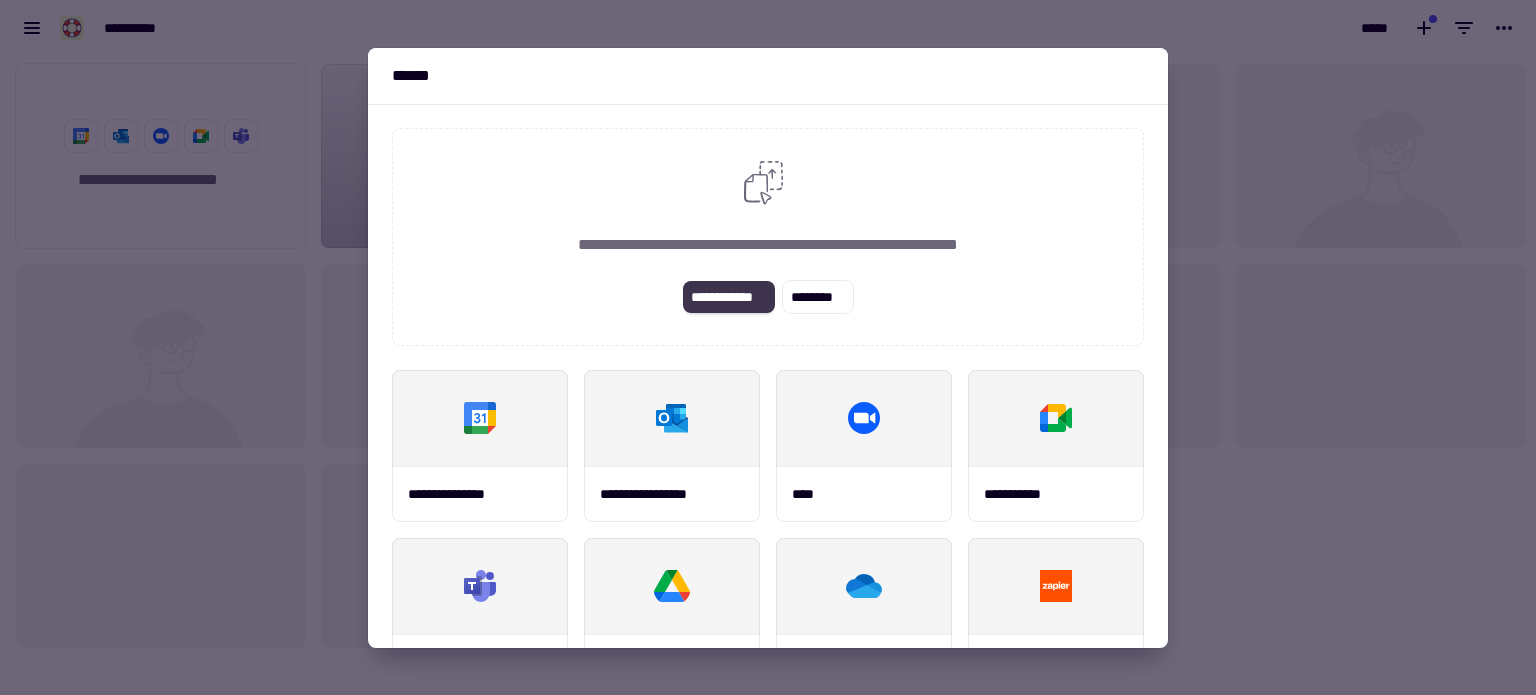click on "**********" 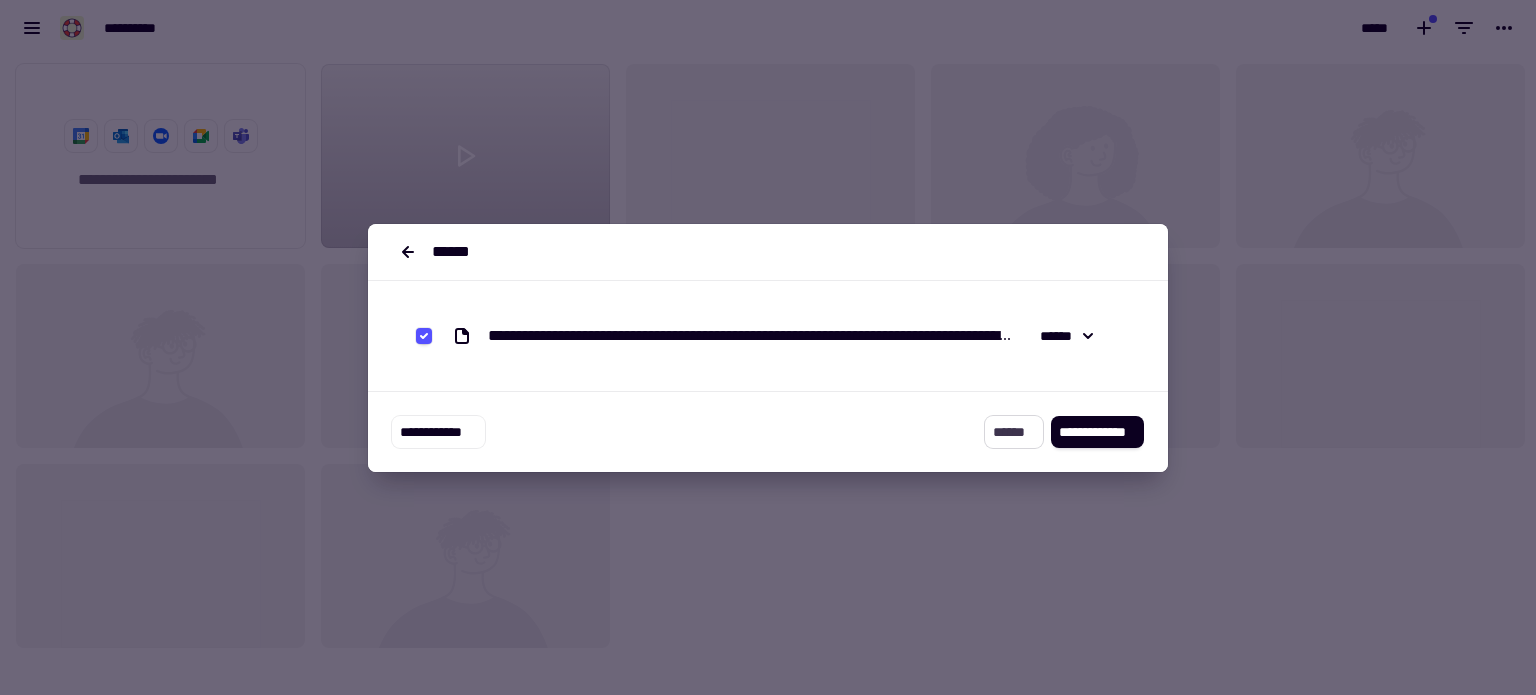 click on "******" 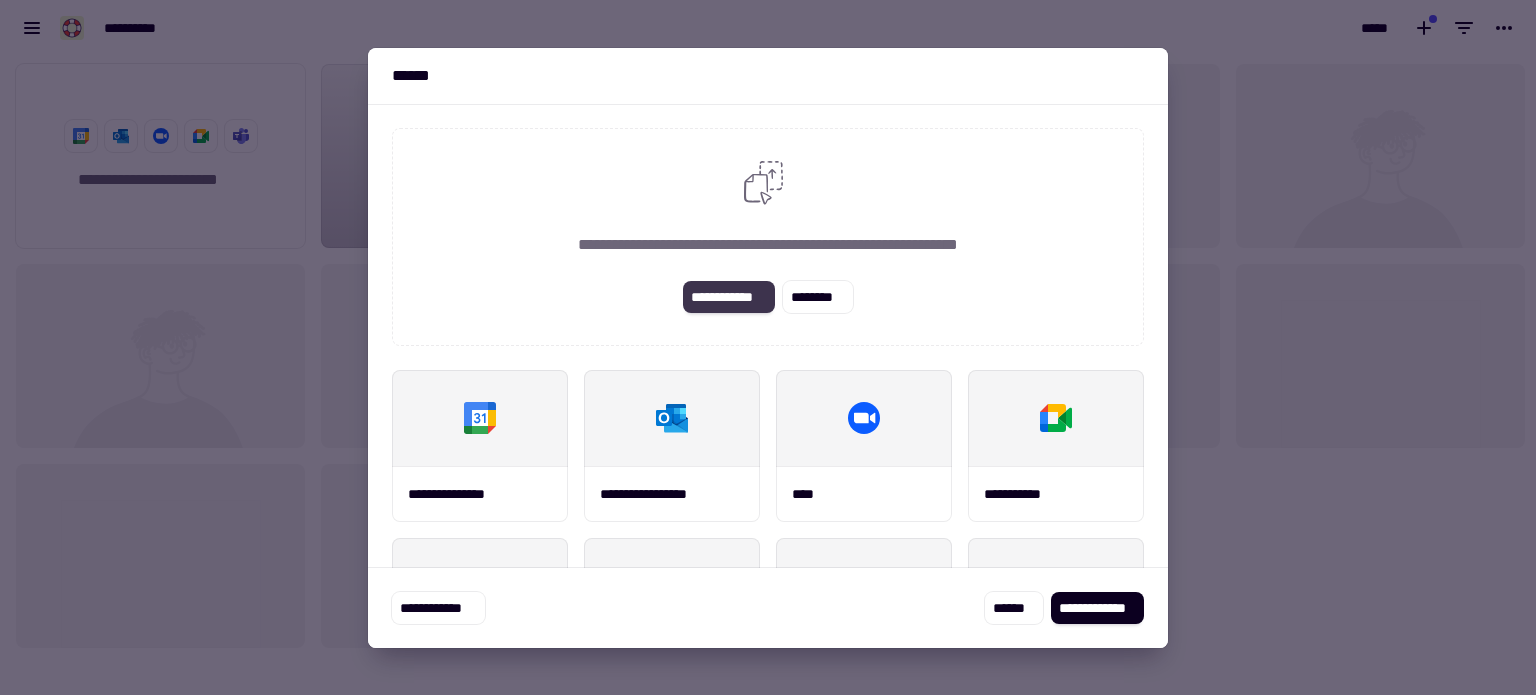 click on "**********" 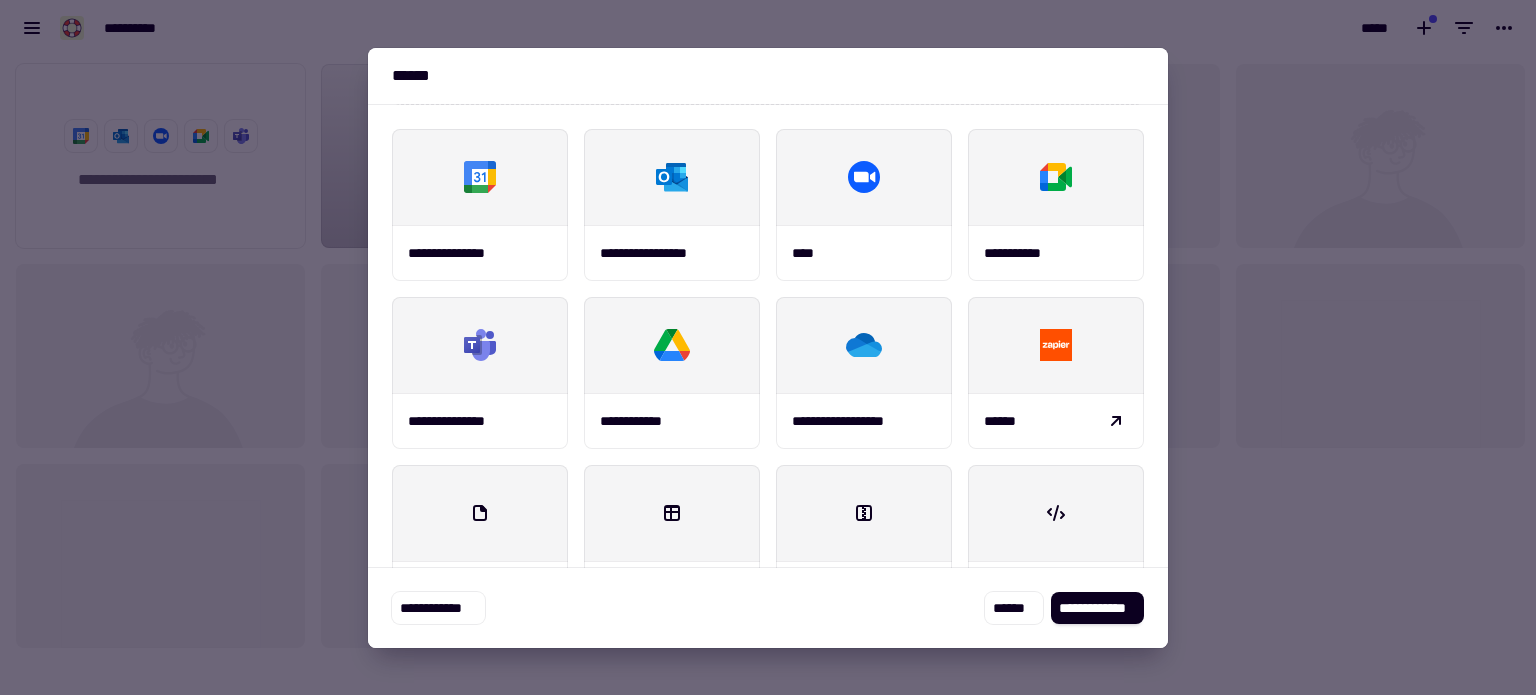scroll, scrollTop: 337, scrollLeft: 0, axis: vertical 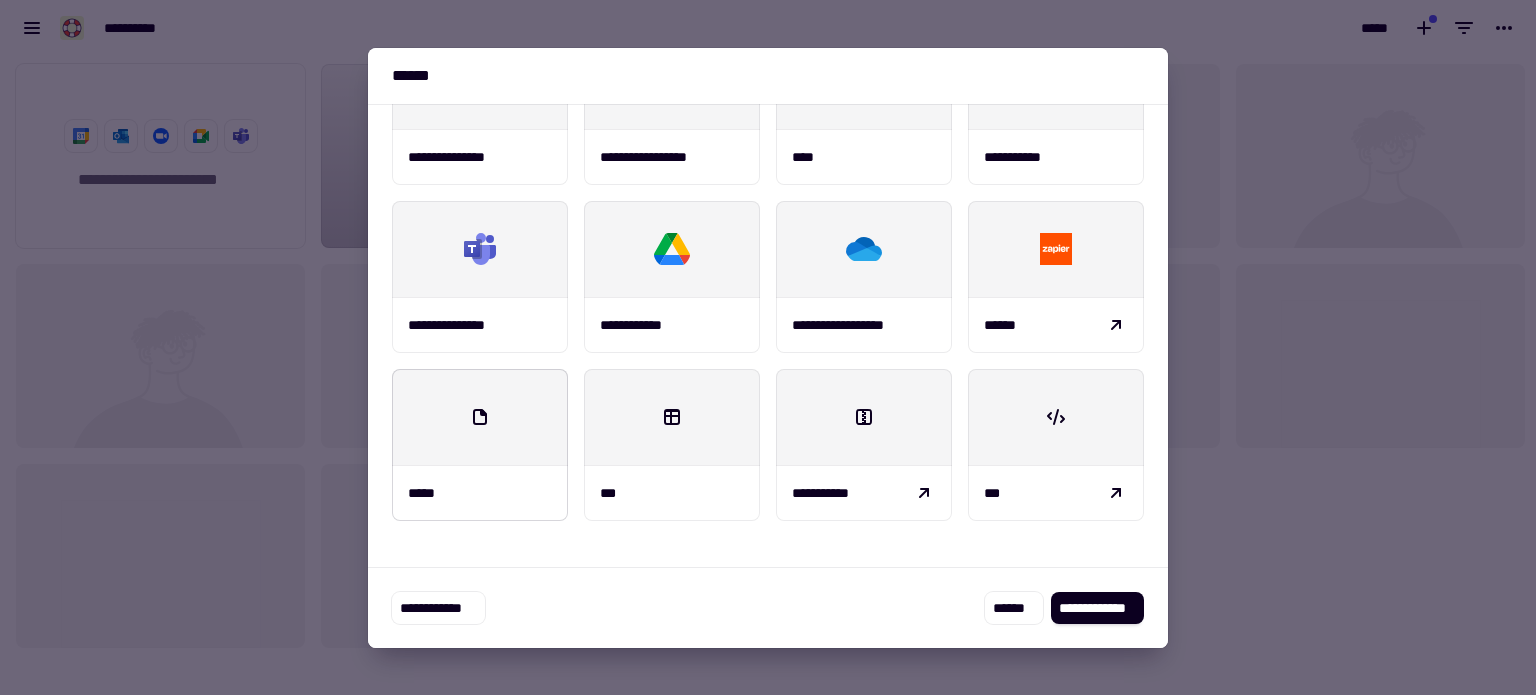 click on "*****" at bounding box center [480, 493] 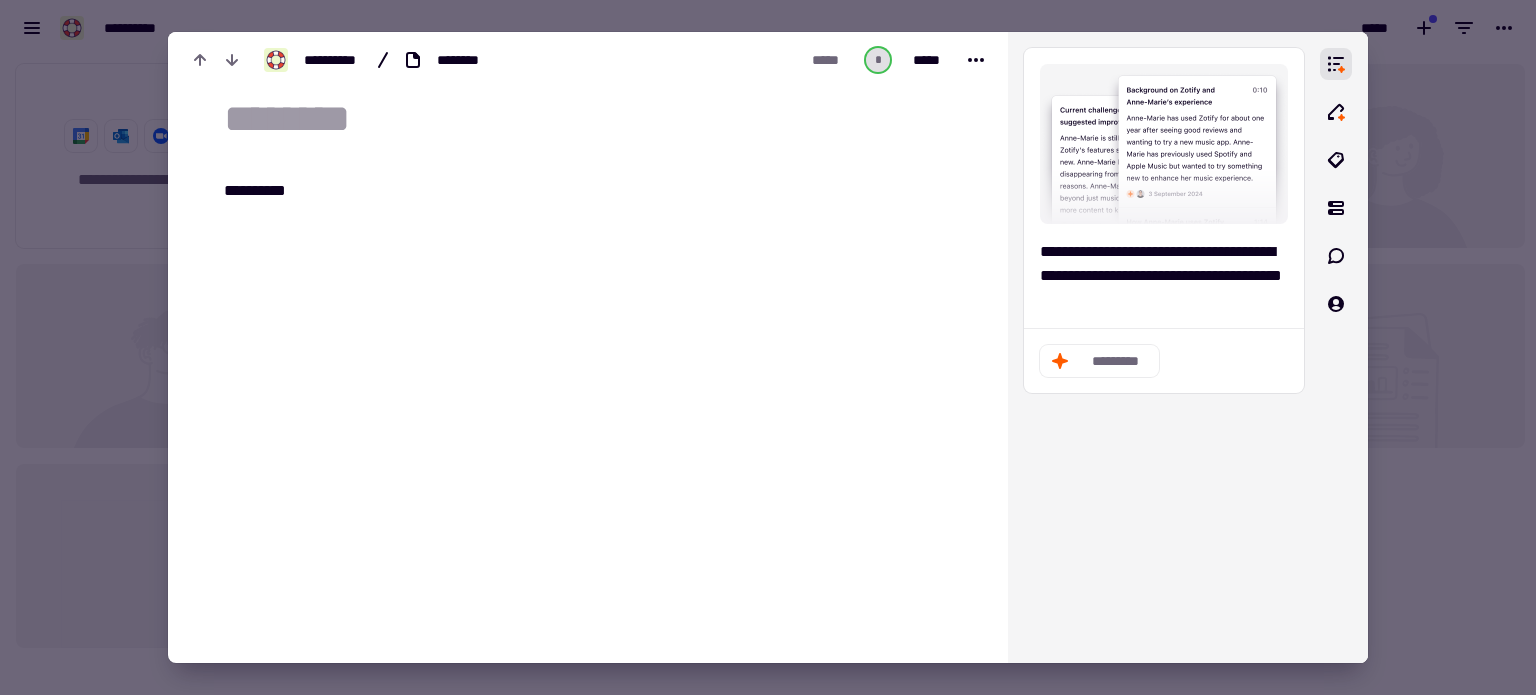 scroll, scrollTop: 0, scrollLeft: 0, axis: both 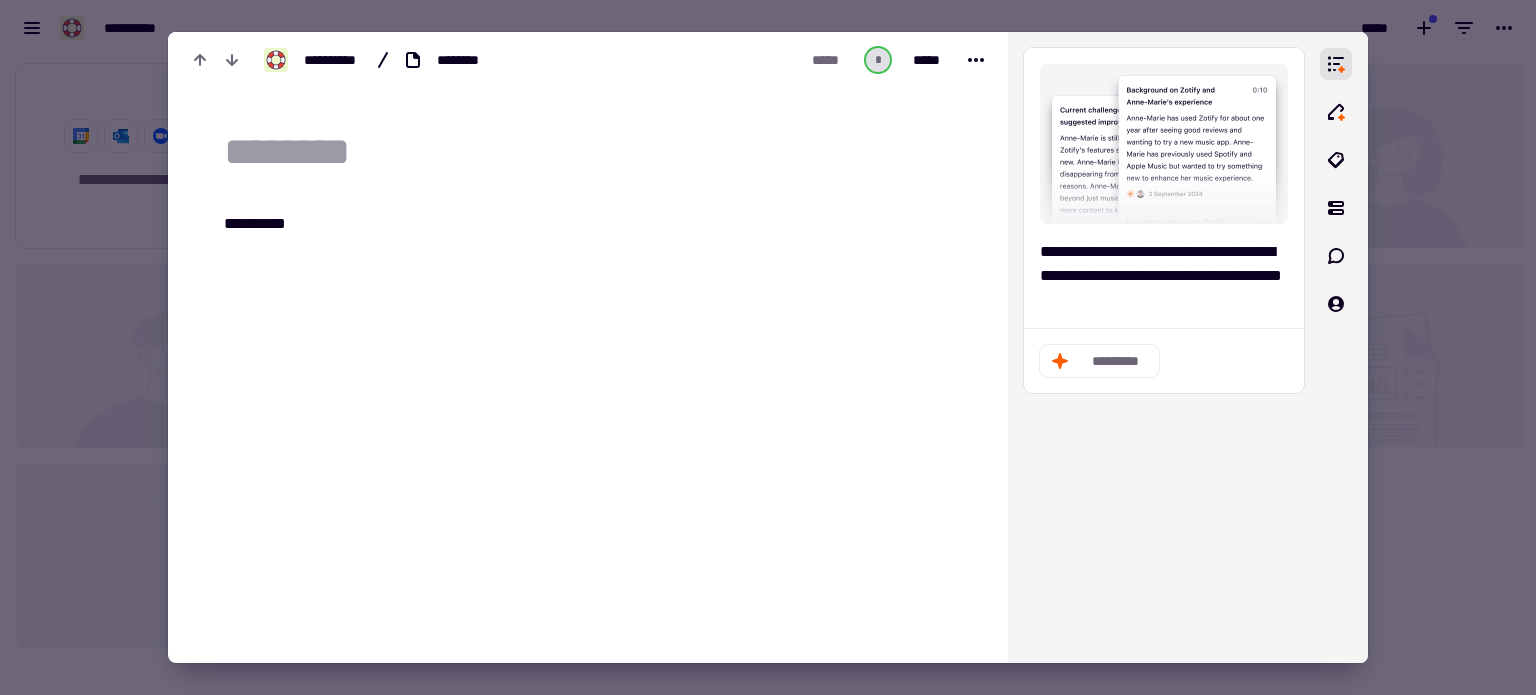 click at bounding box center (600, 153) 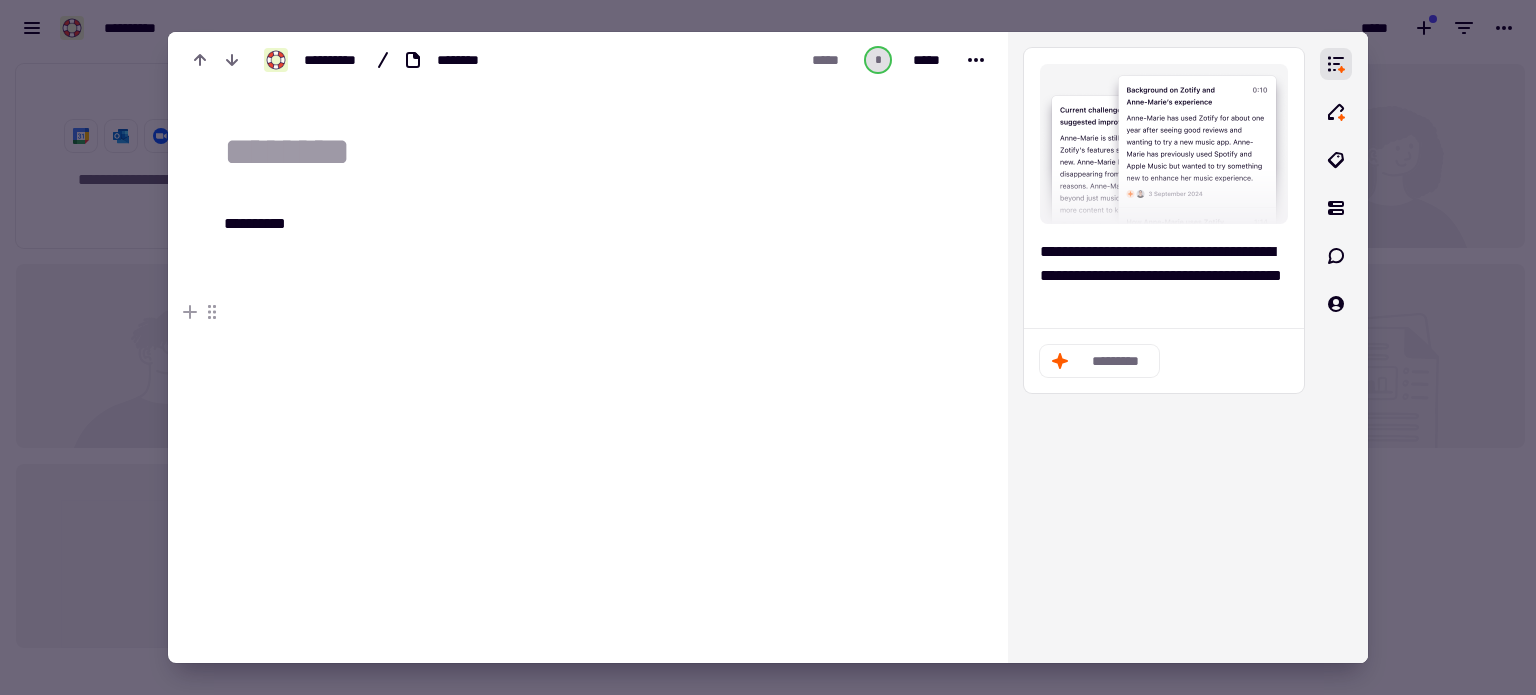 scroll, scrollTop: 352, scrollLeft: 0, axis: vertical 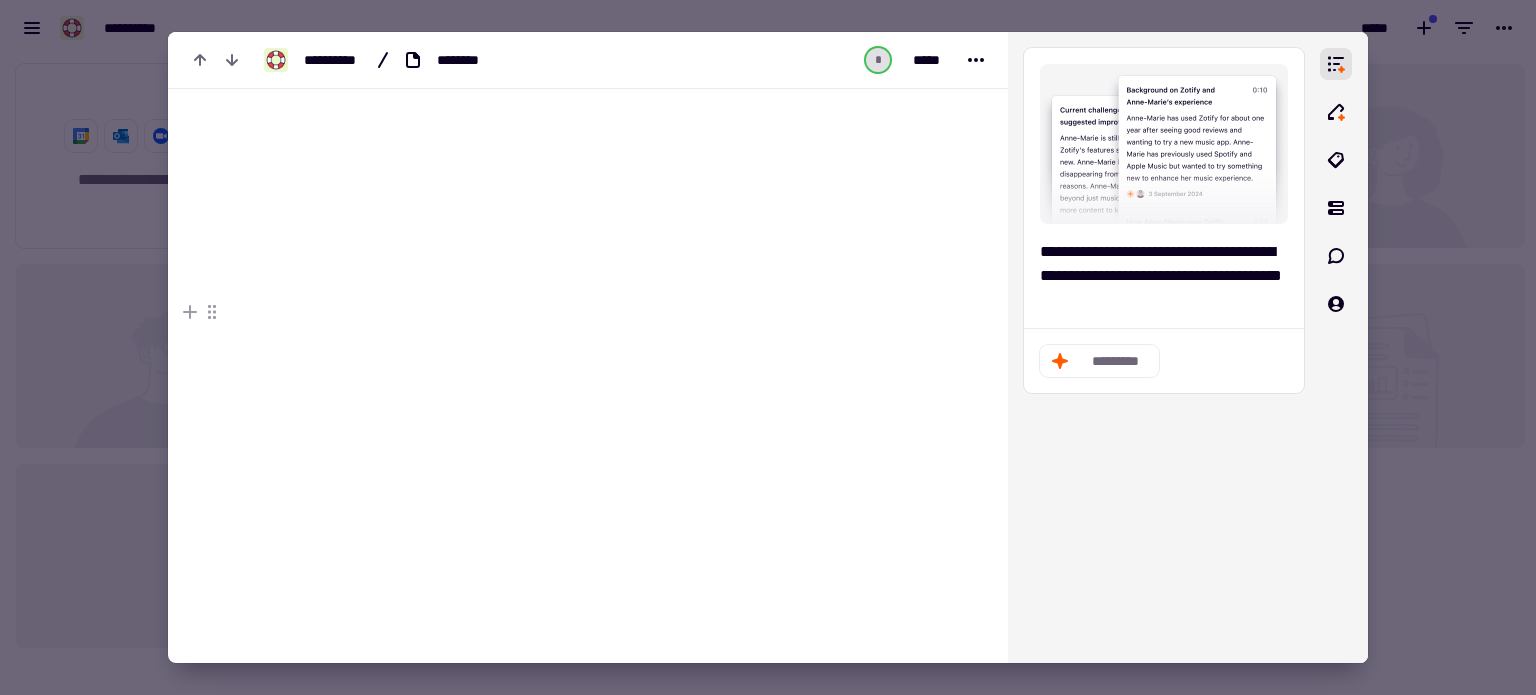 click on "**********" at bounding box center [501, 226] 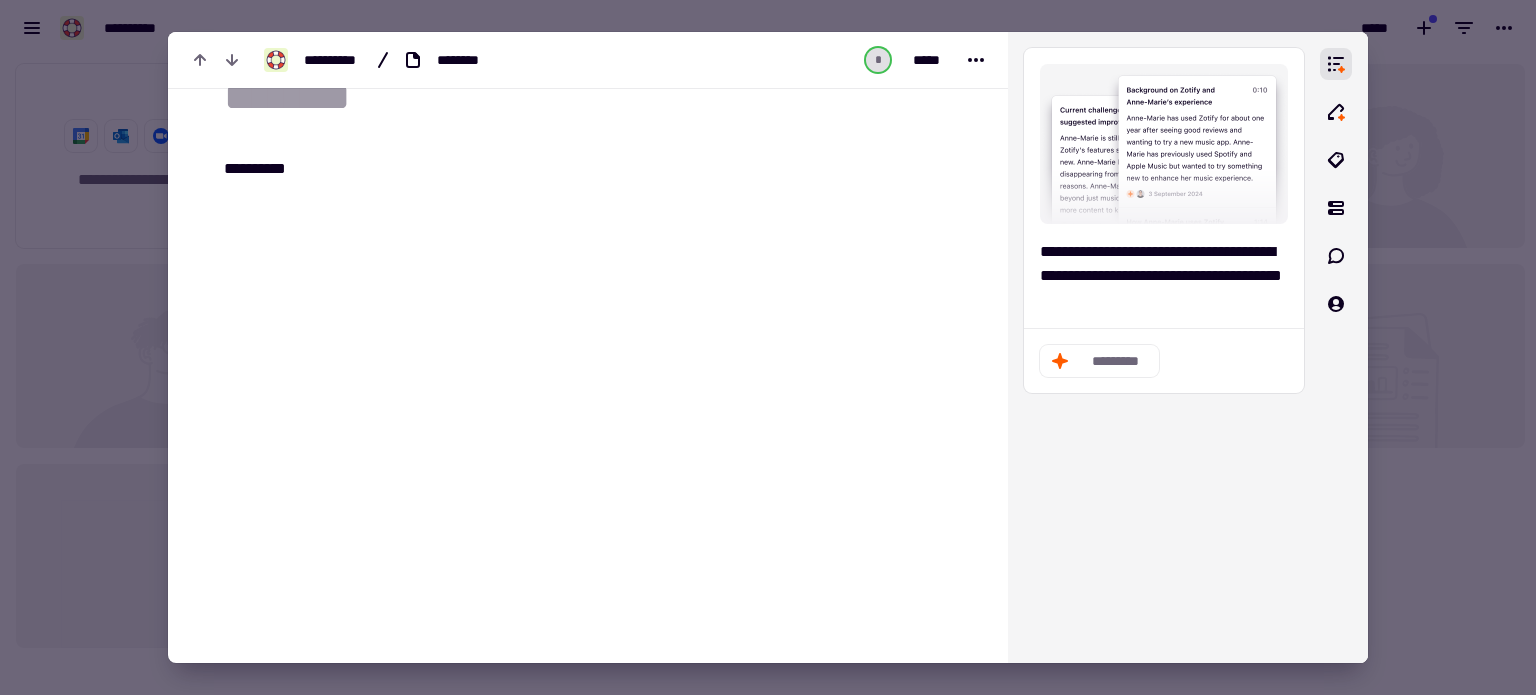 scroll, scrollTop: 0, scrollLeft: 0, axis: both 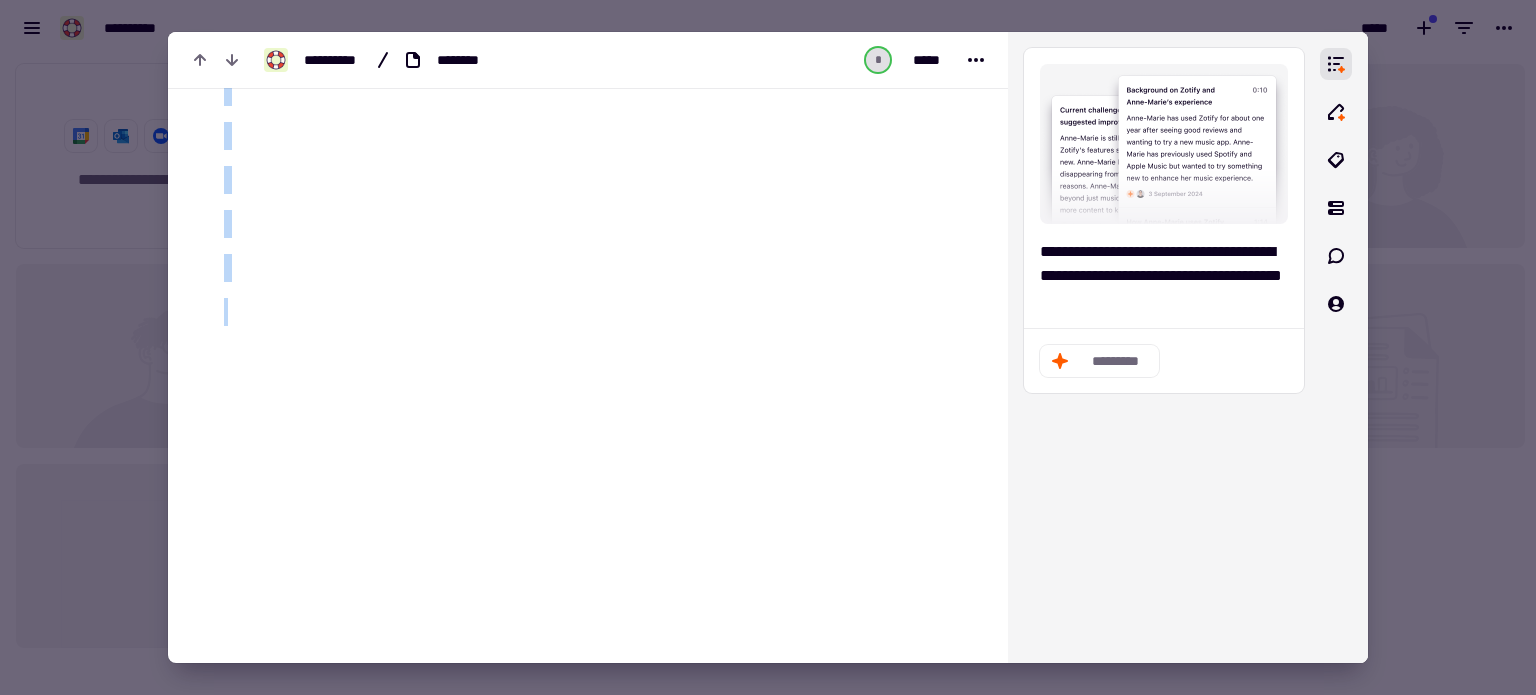 drag, startPoint x: 368, startPoint y: 315, endPoint x: 789, endPoint y: 519, distance: 467.82153 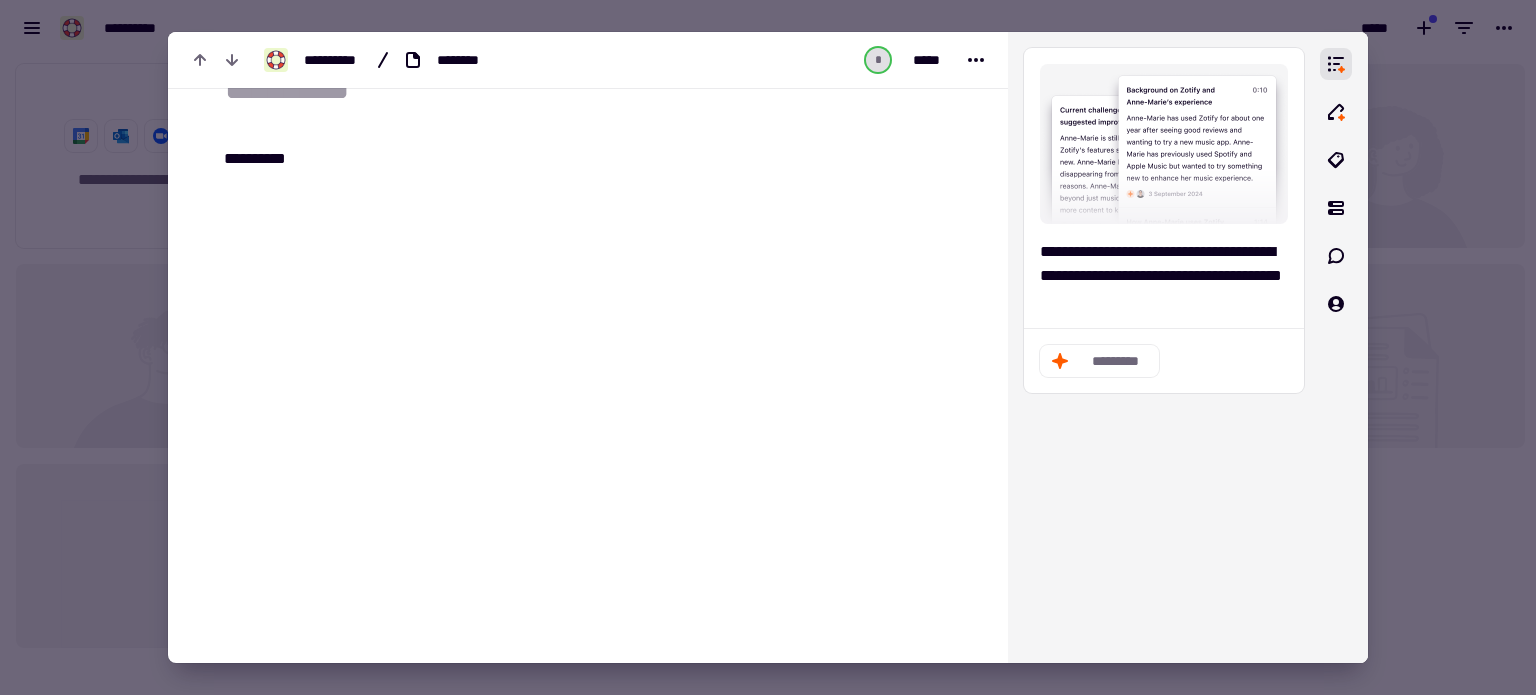 scroll, scrollTop: 0, scrollLeft: 0, axis: both 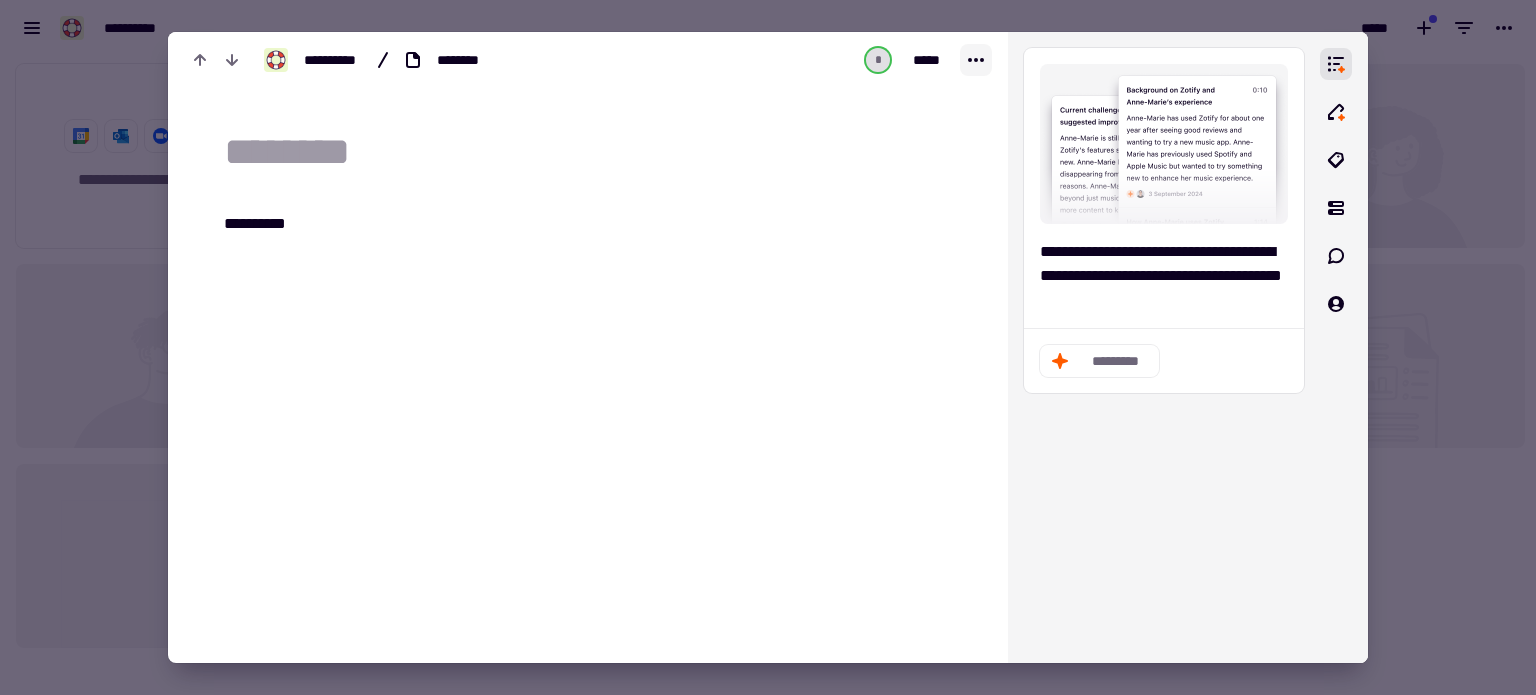click 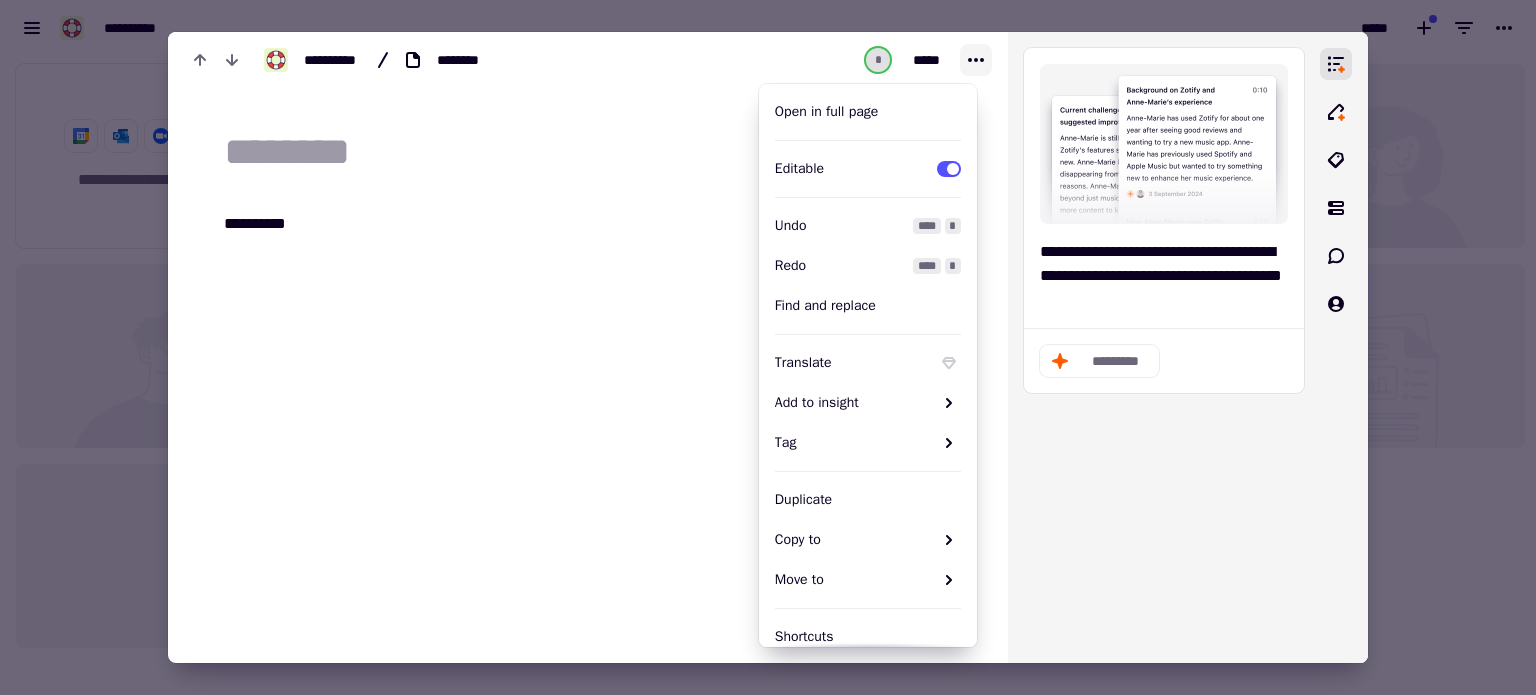 click 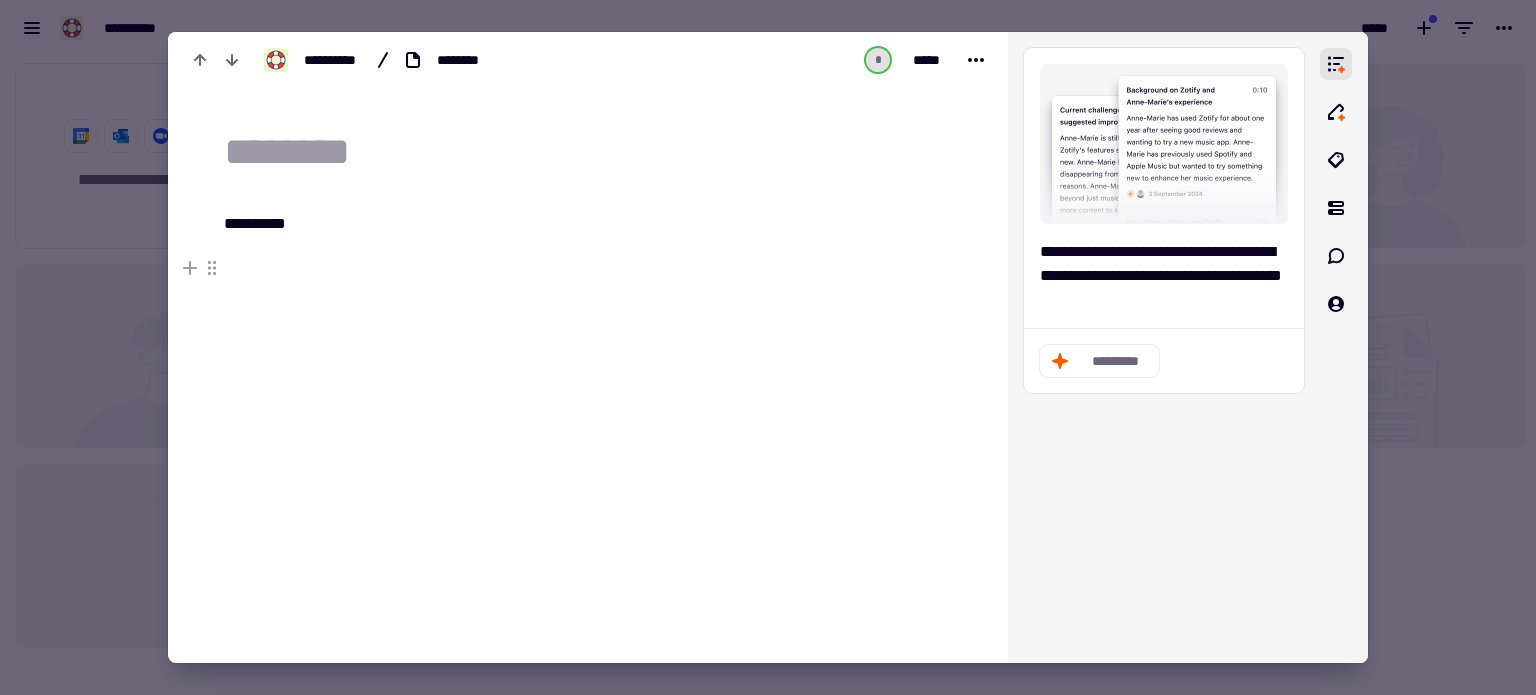 click on "**********" at bounding box center (501, 578) 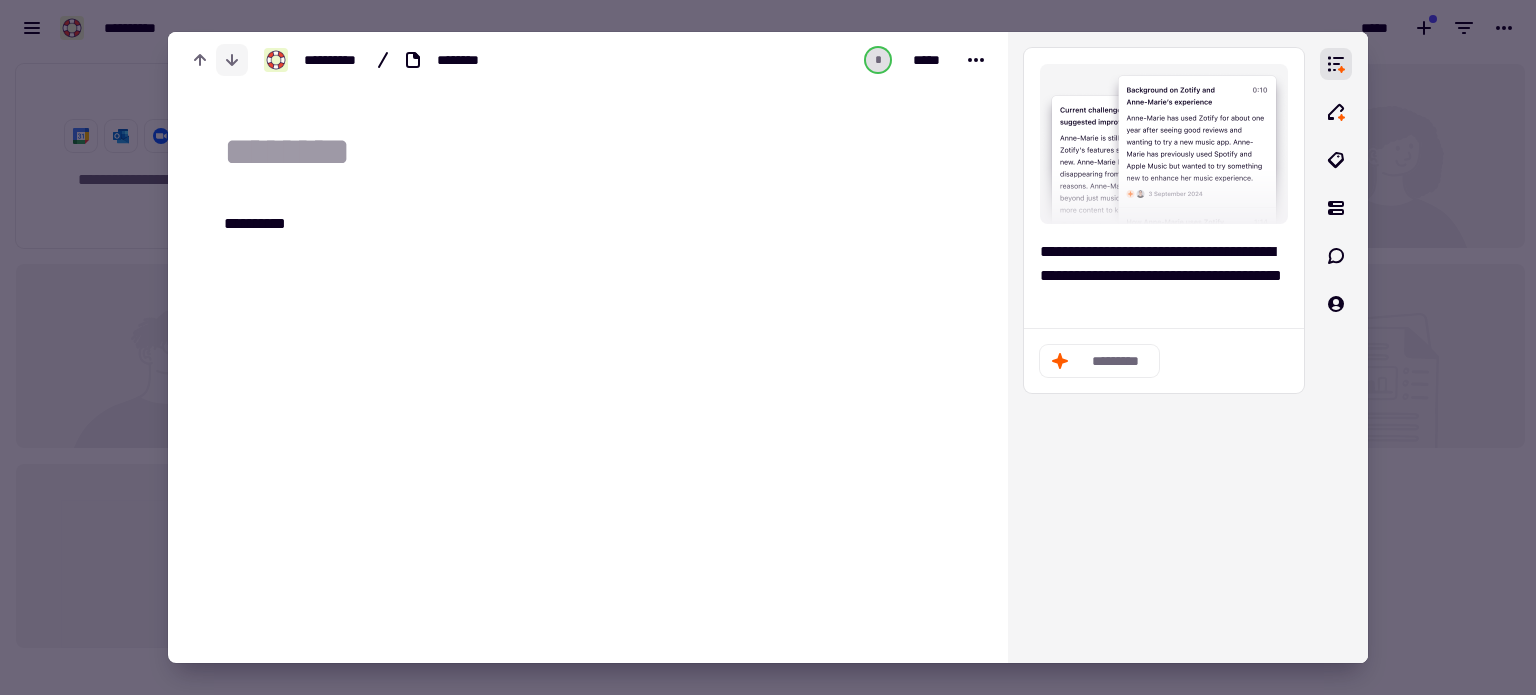 click 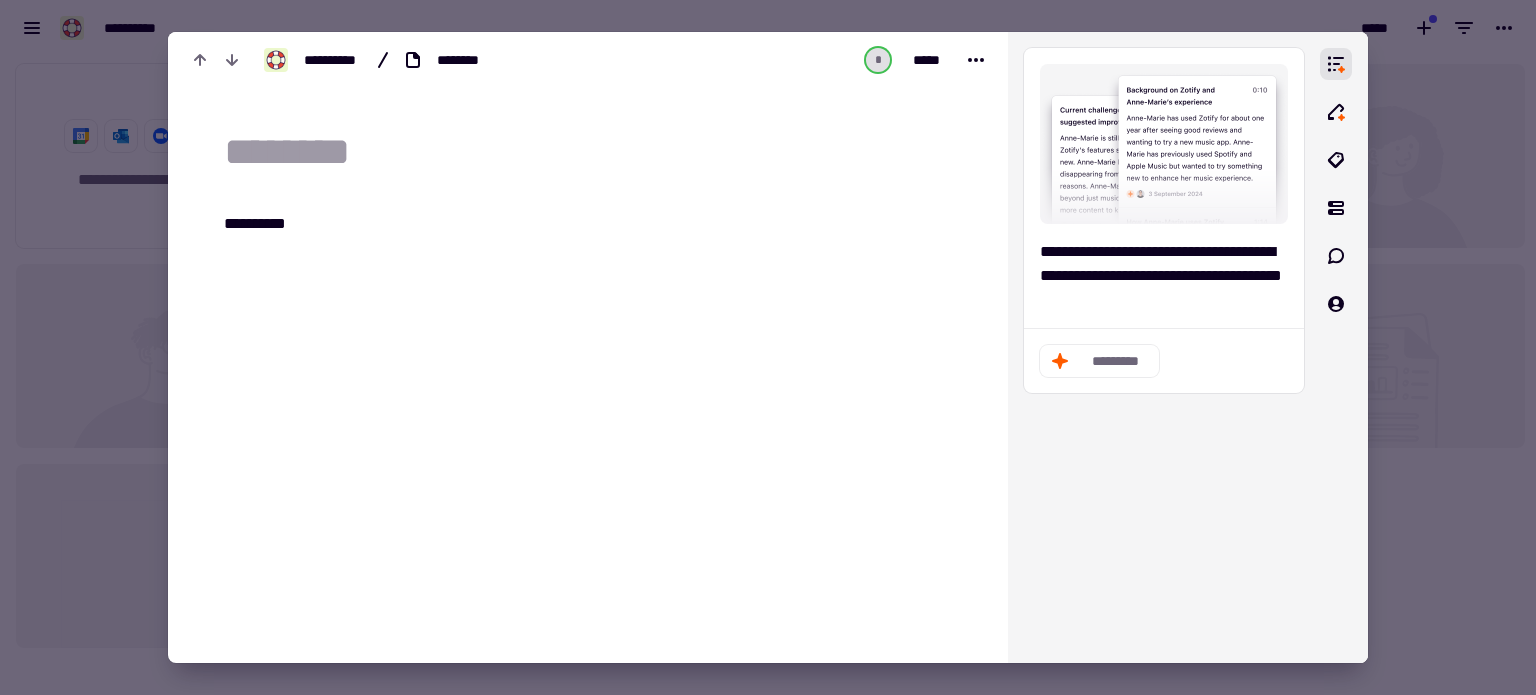 click at bounding box center [768, 347] 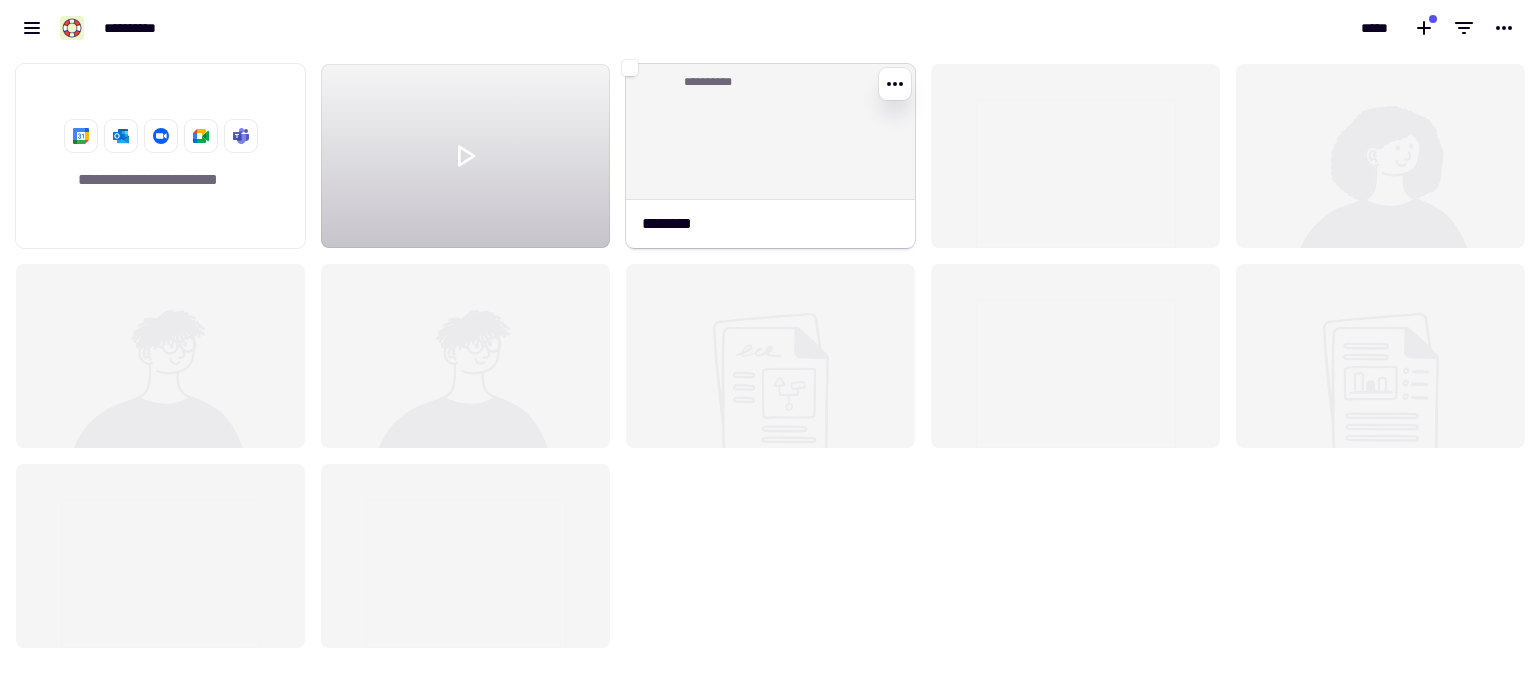 click on "**********" 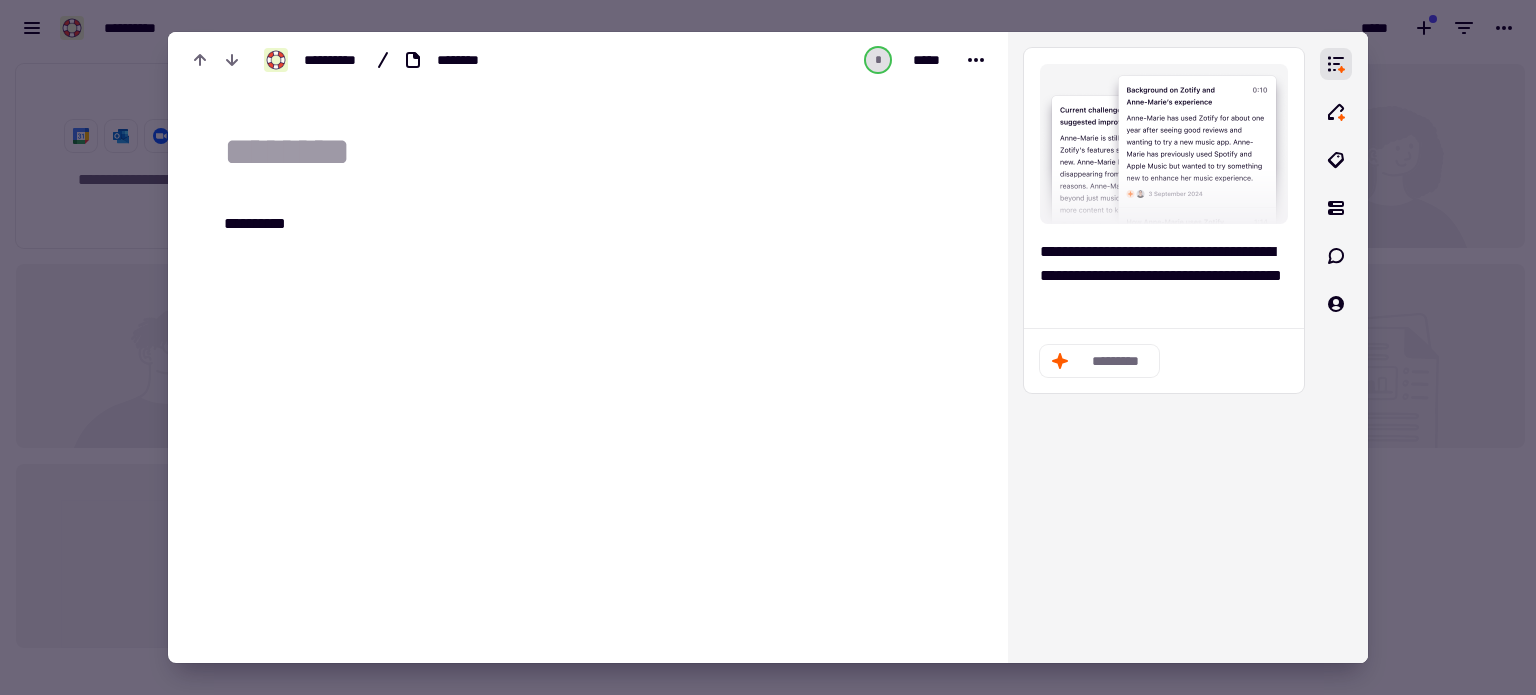 drag, startPoint x: 582, startPoint y: 479, endPoint x: 575, endPoint y: 466, distance: 14.764823 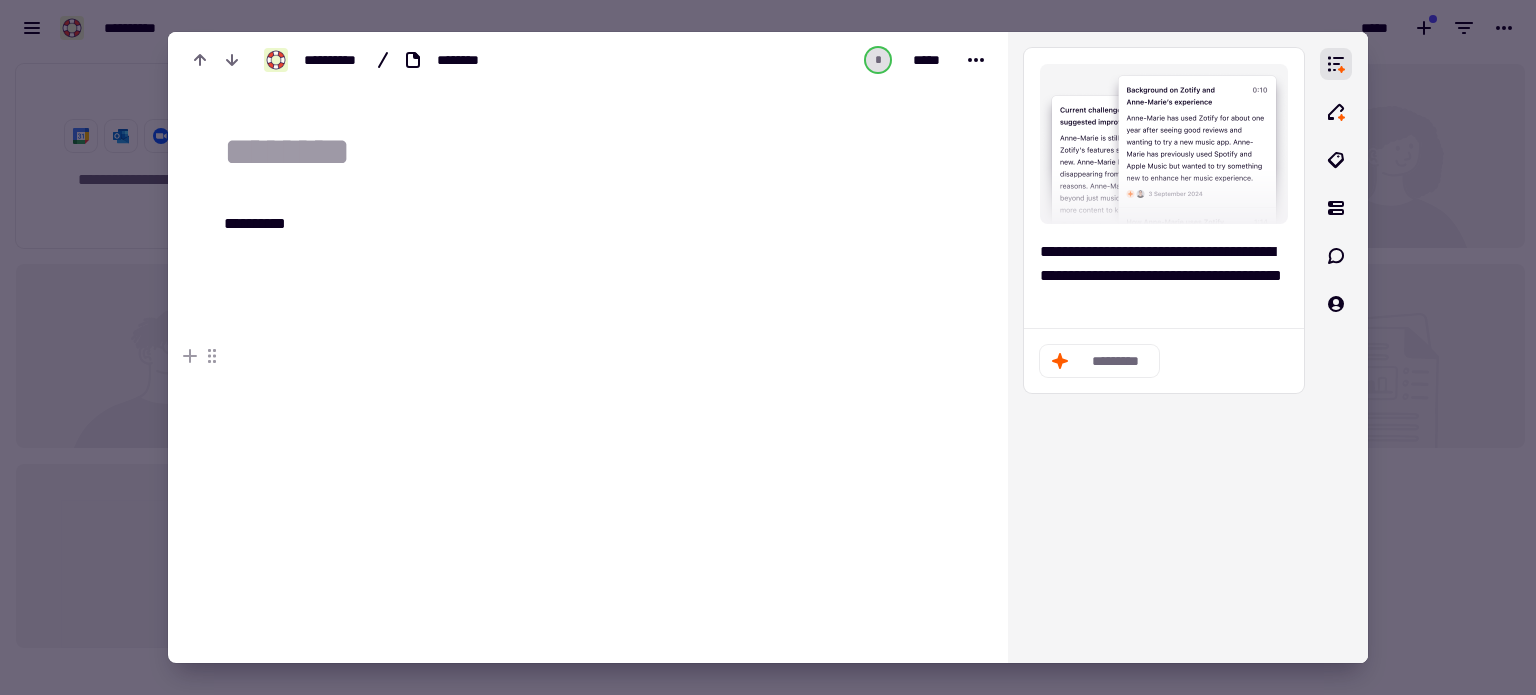 click at bounding box center [507, 356] 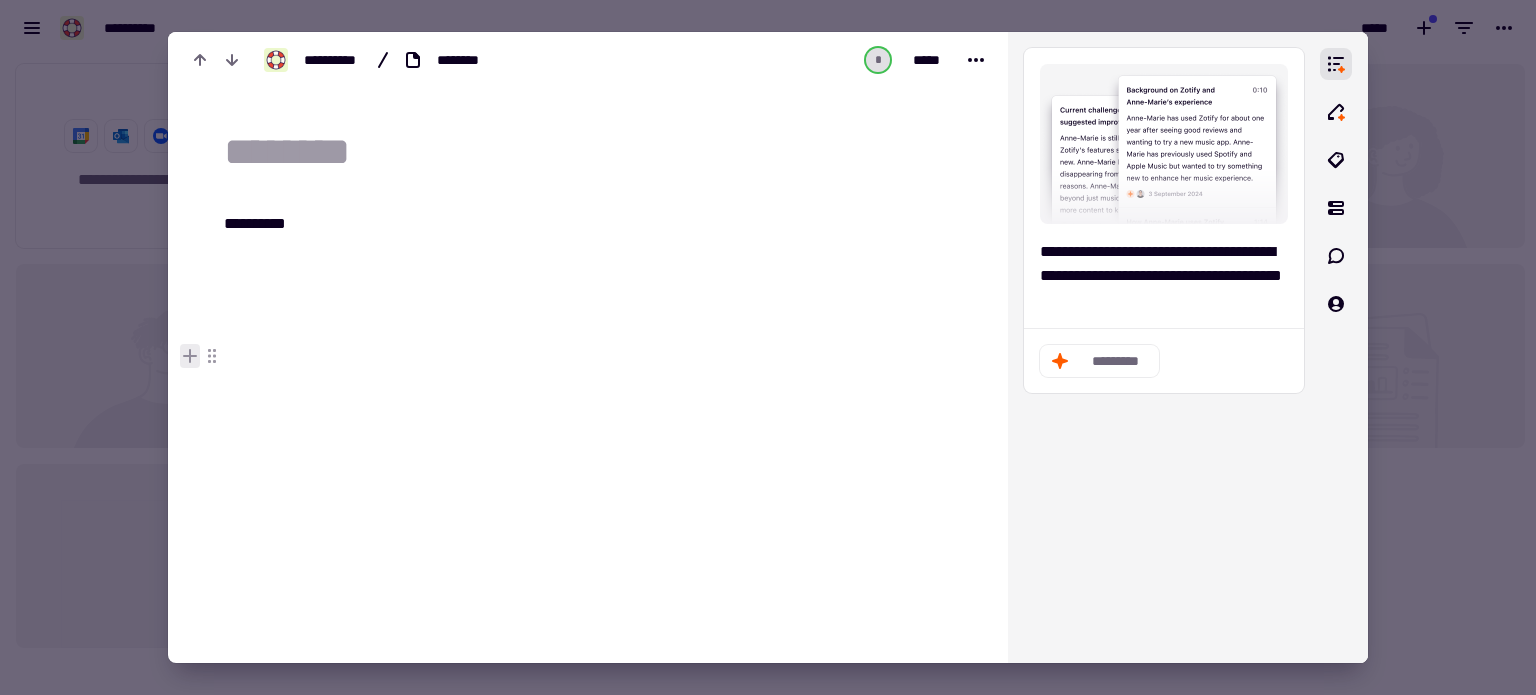 click 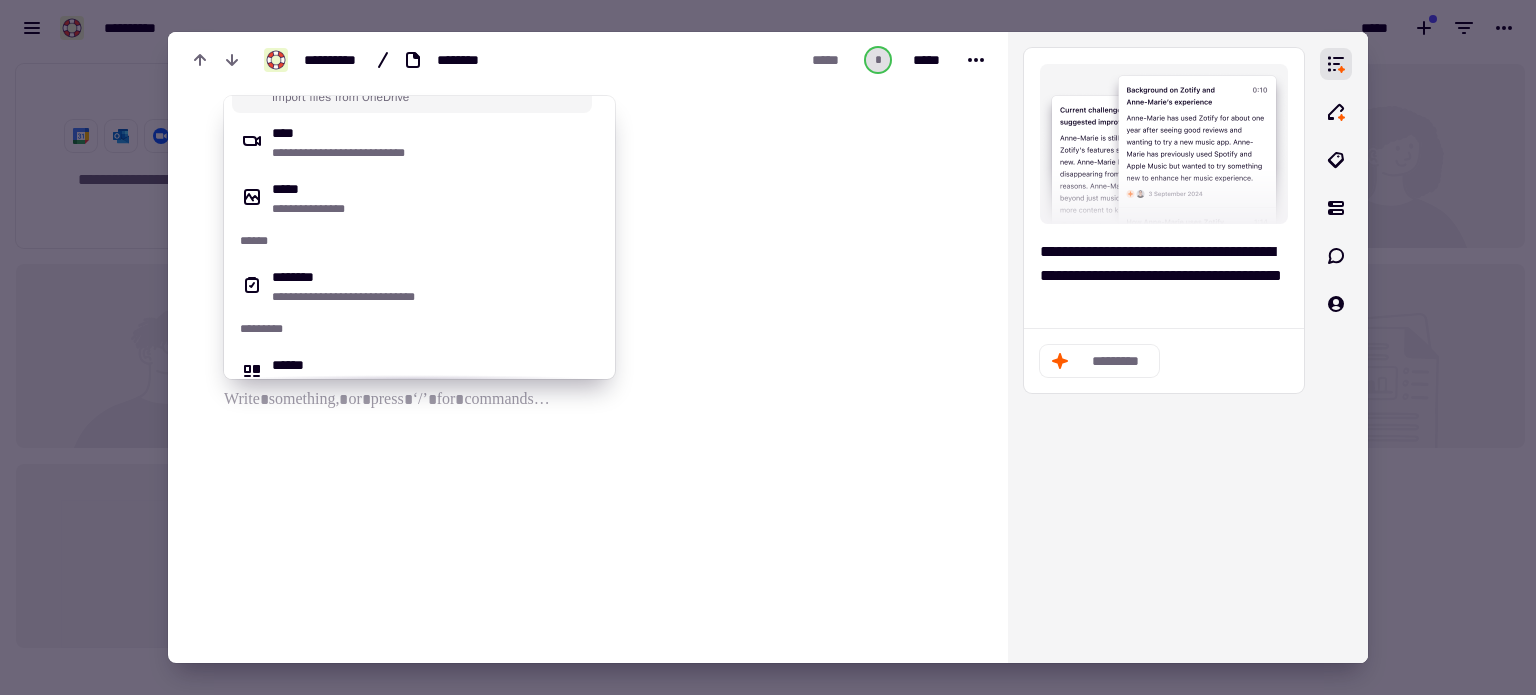 scroll, scrollTop: 200, scrollLeft: 0, axis: vertical 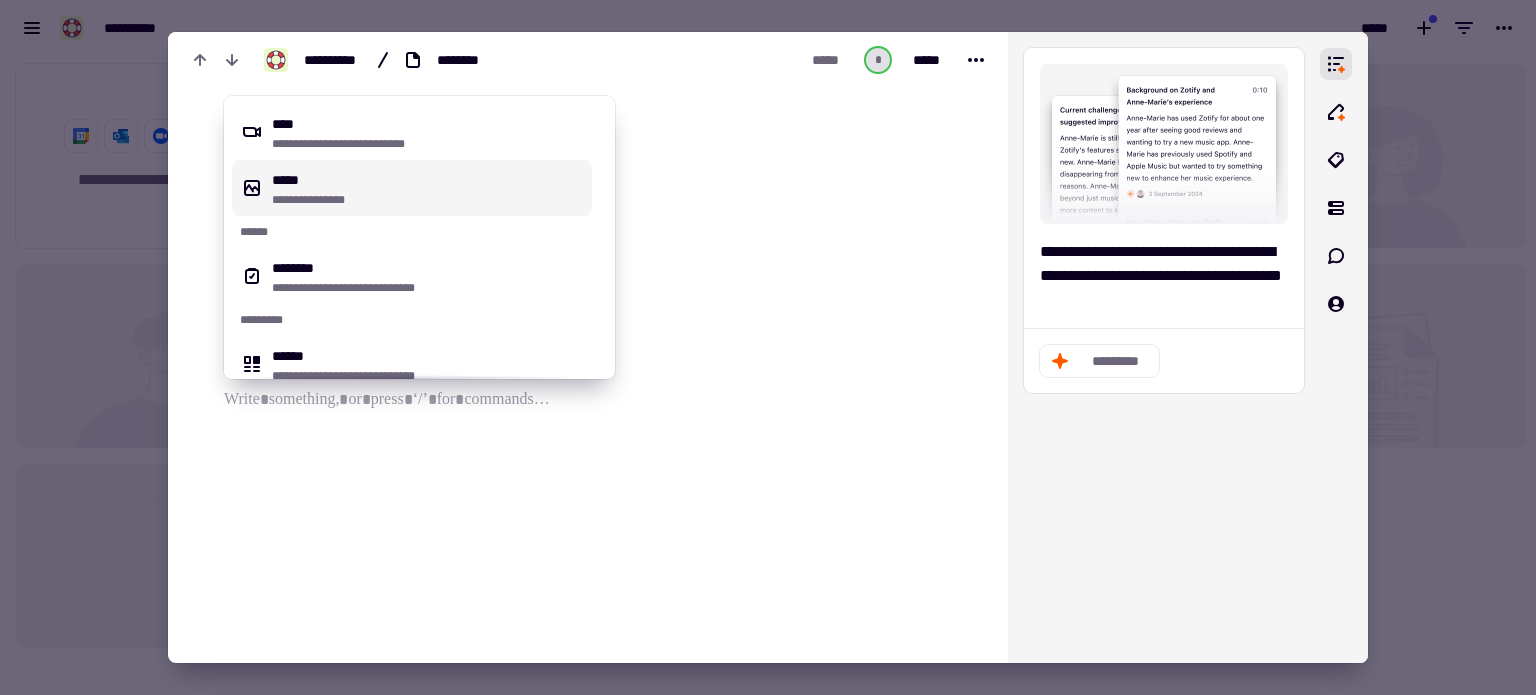 click on "**********" at bounding box center [428, 188] 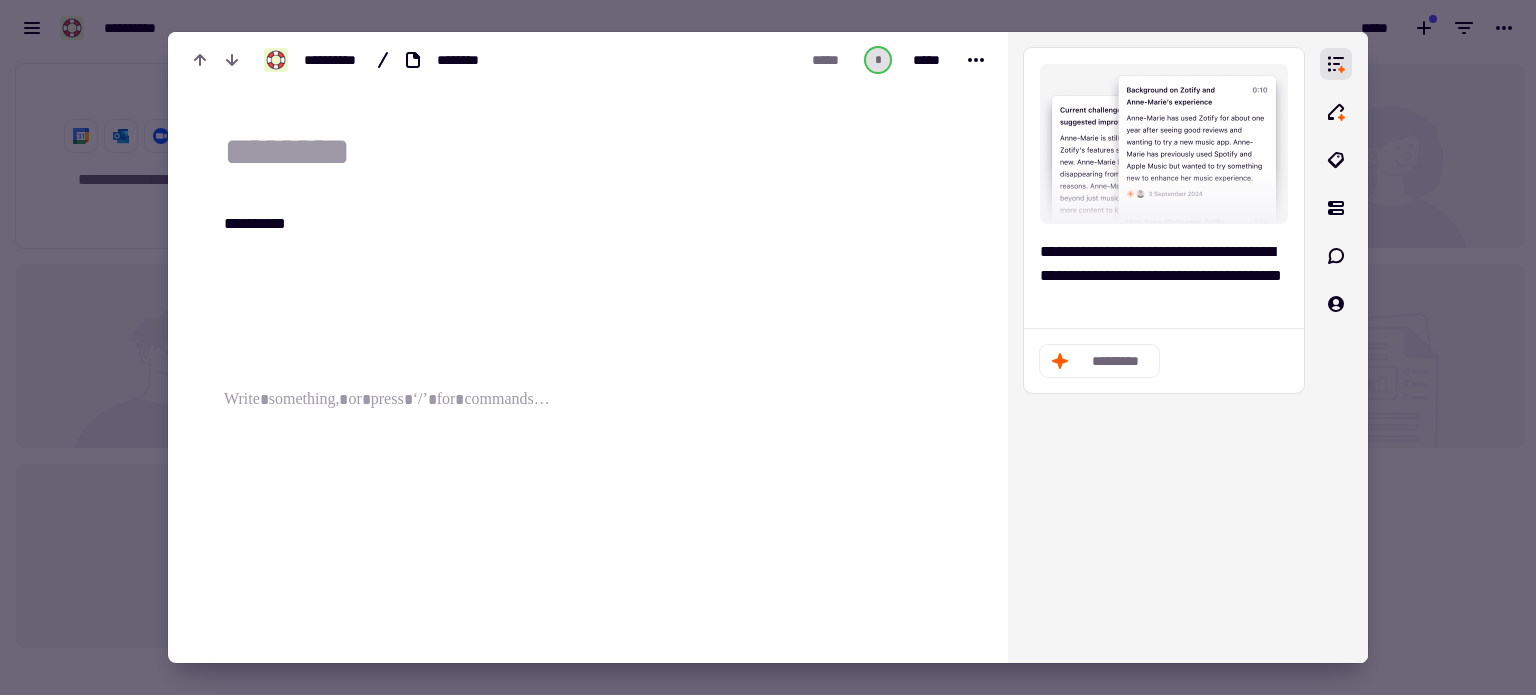 click at bounding box center [768, 347] 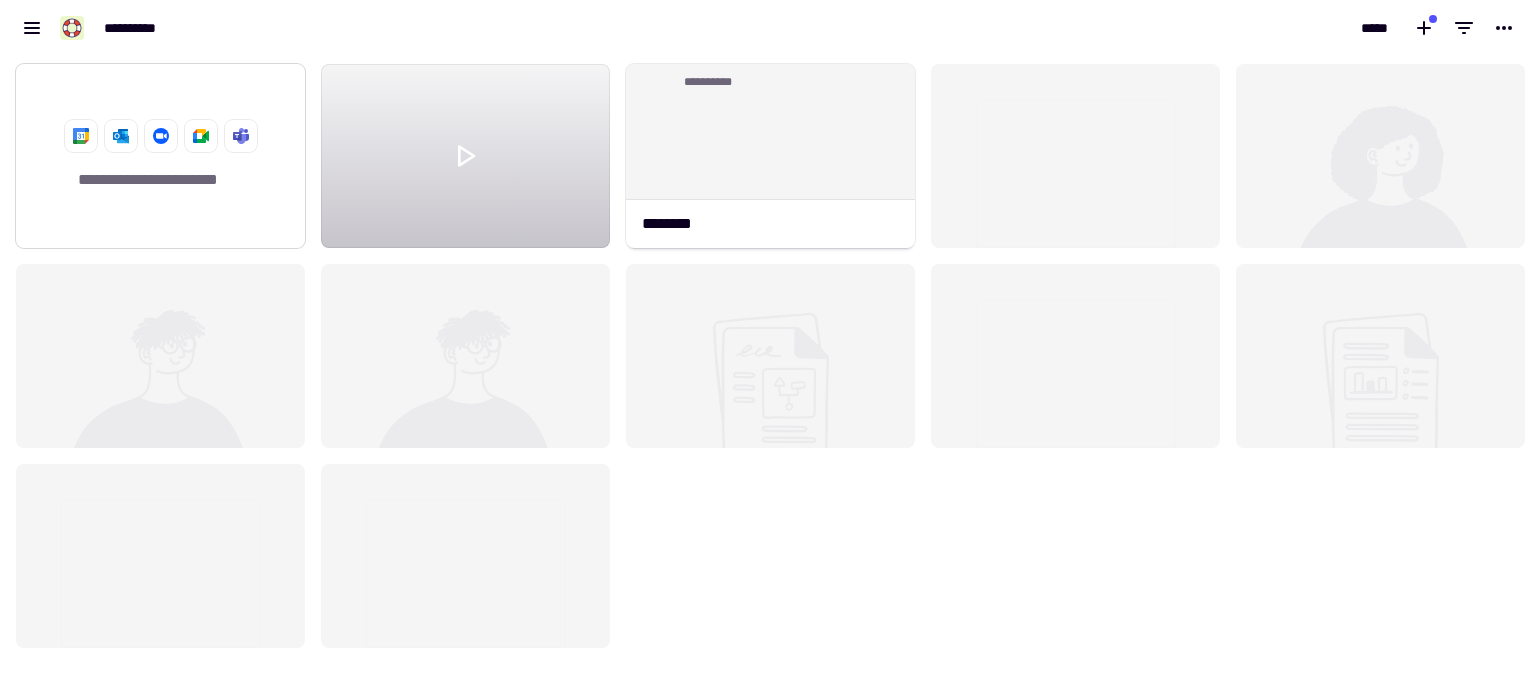 click on "**********" 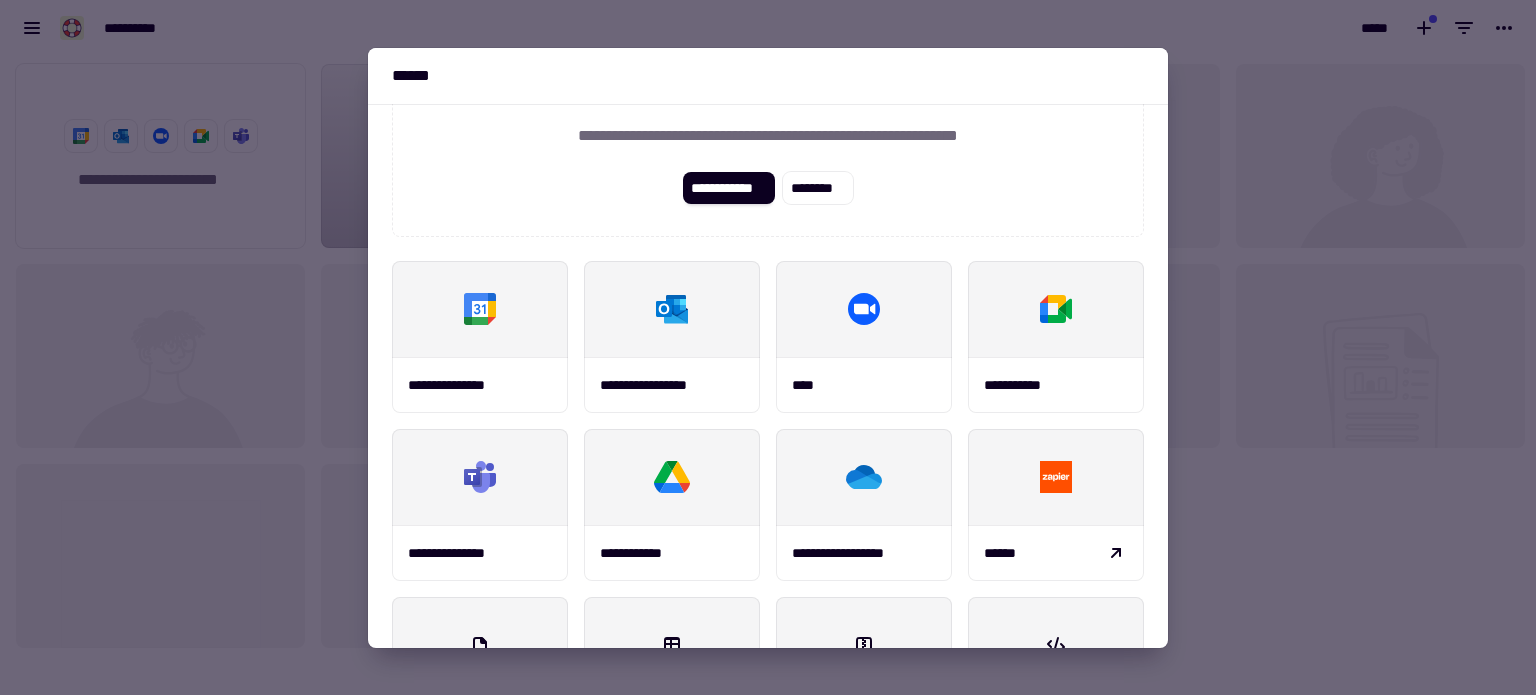 scroll, scrollTop: 257, scrollLeft: 0, axis: vertical 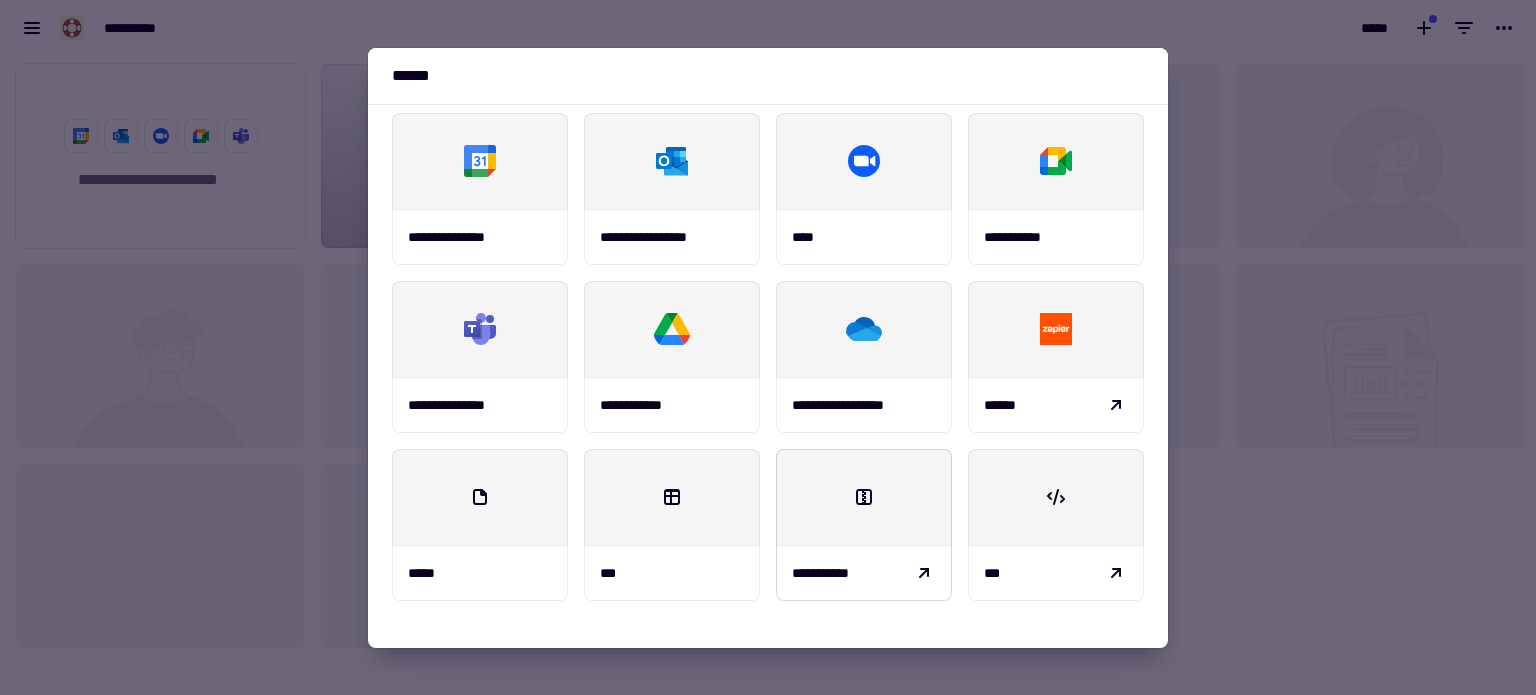 click at bounding box center [864, 497] 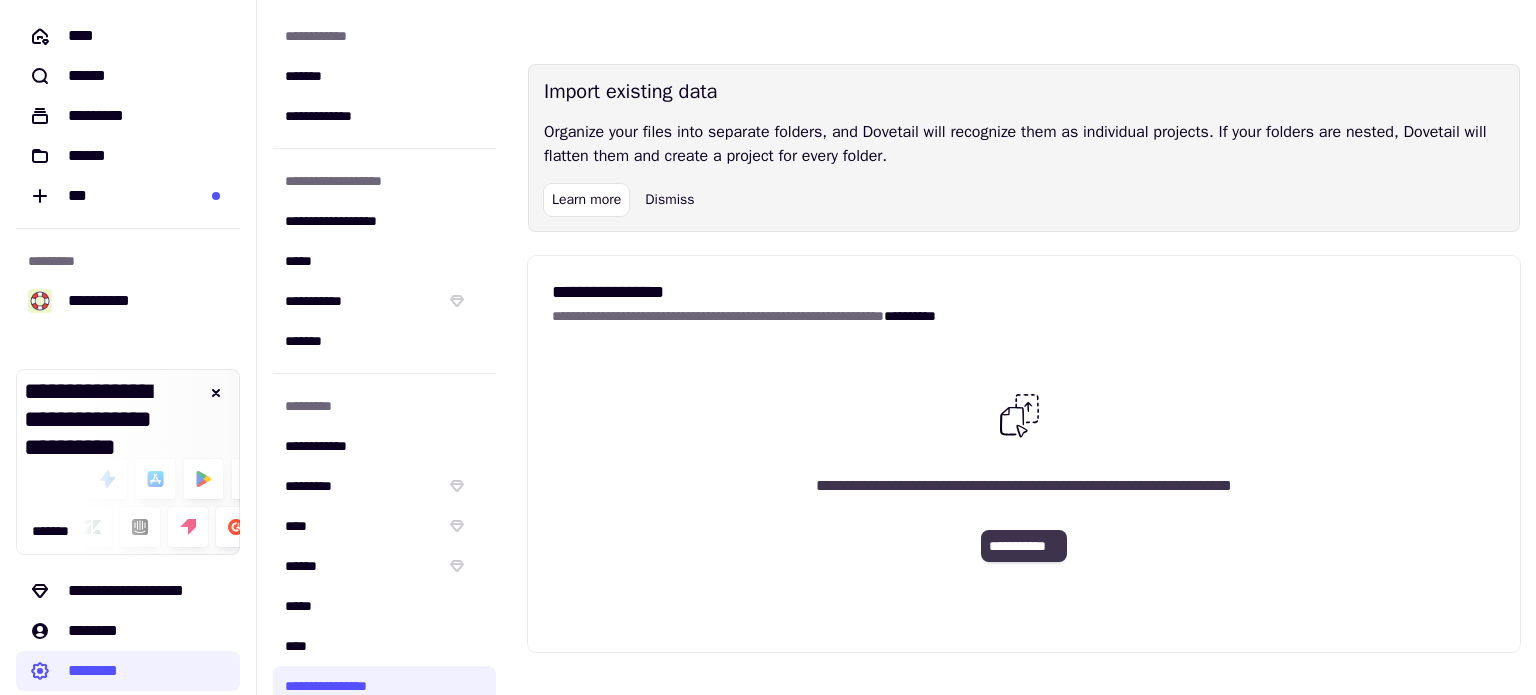 click on "**********" 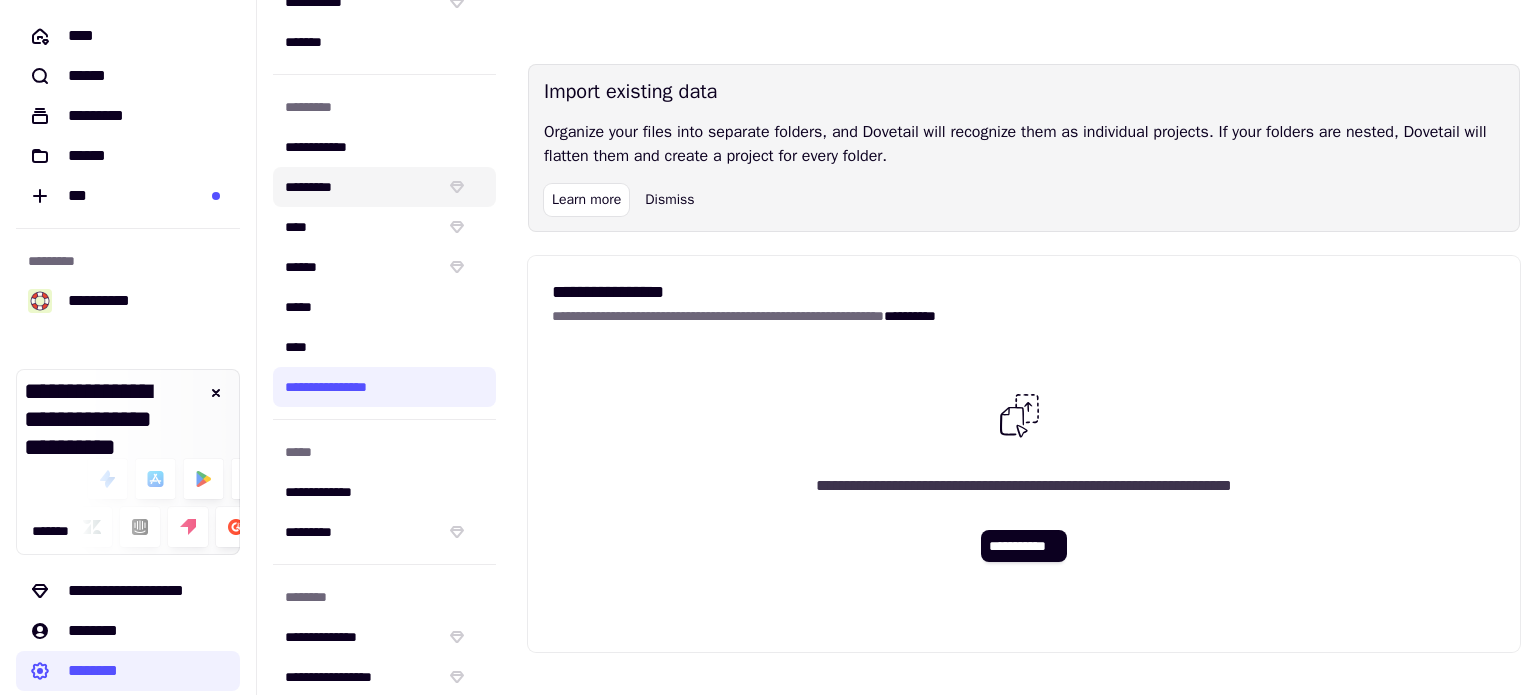 scroll, scrollTop: 300, scrollLeft: 0, axis: vertical 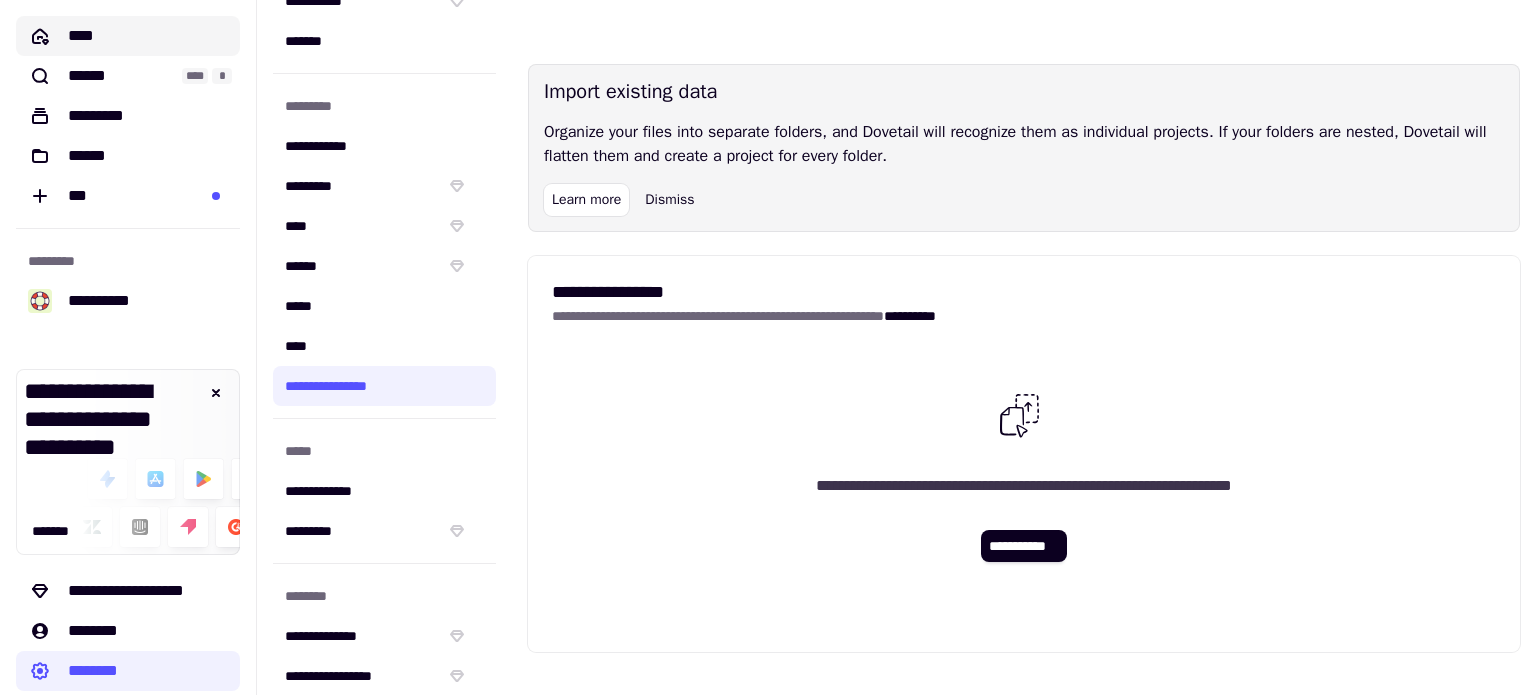 click on "****" 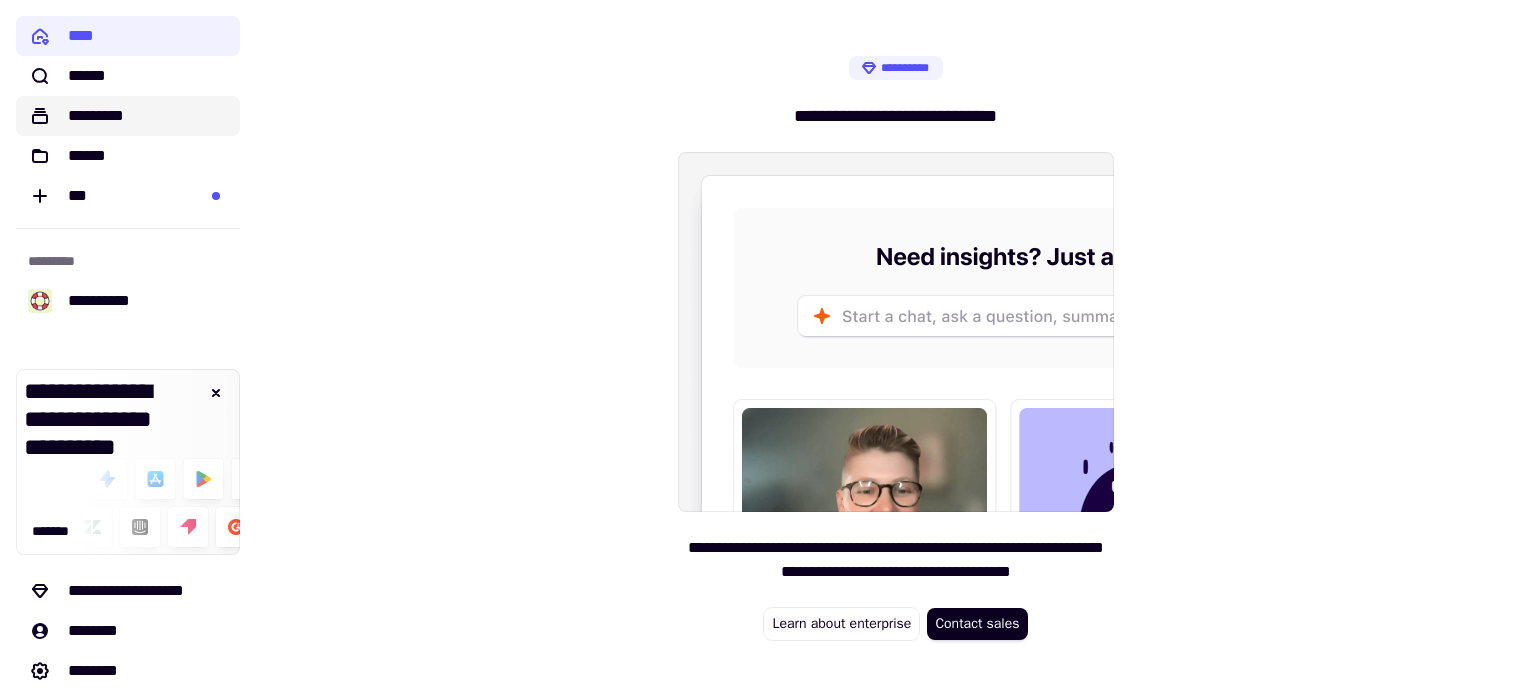 click on "*********" 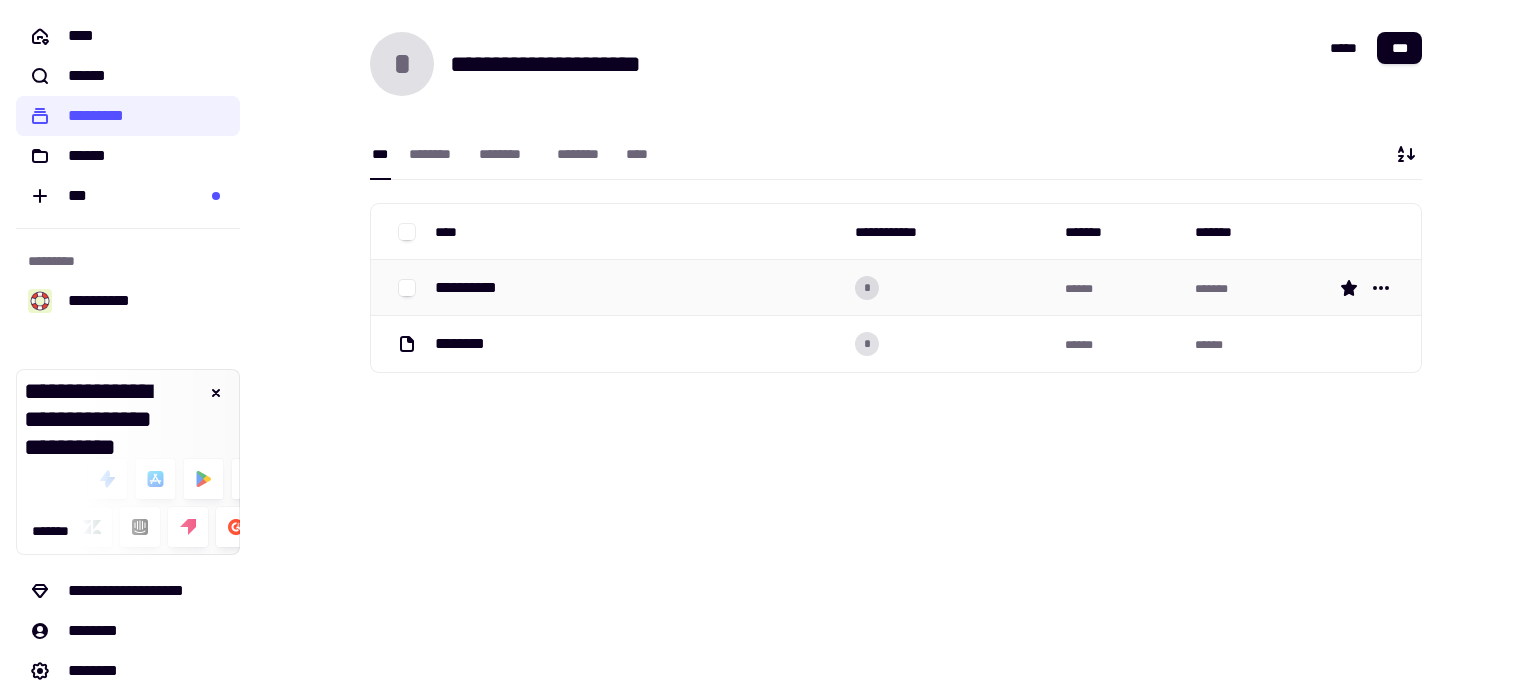 click on "**********" at bounding box center [474, 288] 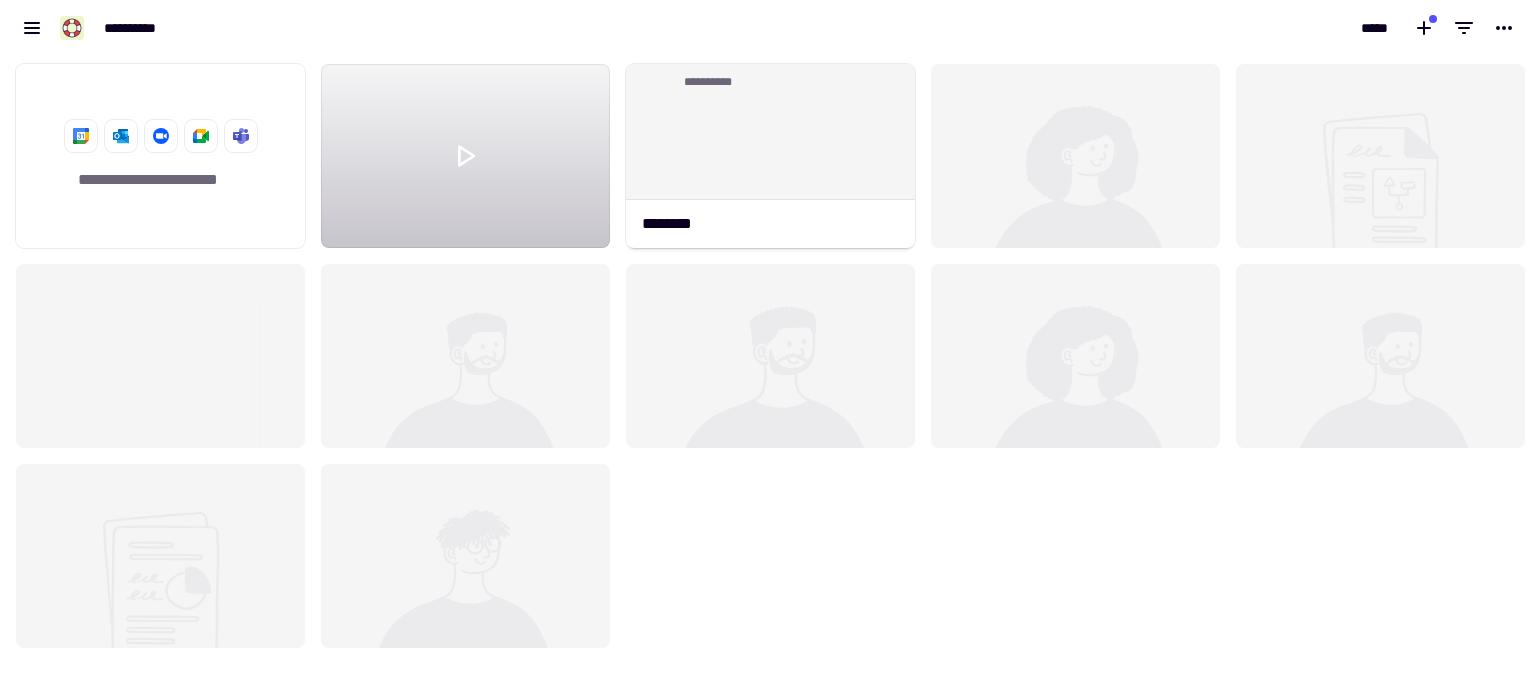 scroll, scrollTop: 16, scrollLeft: 16, axis: both 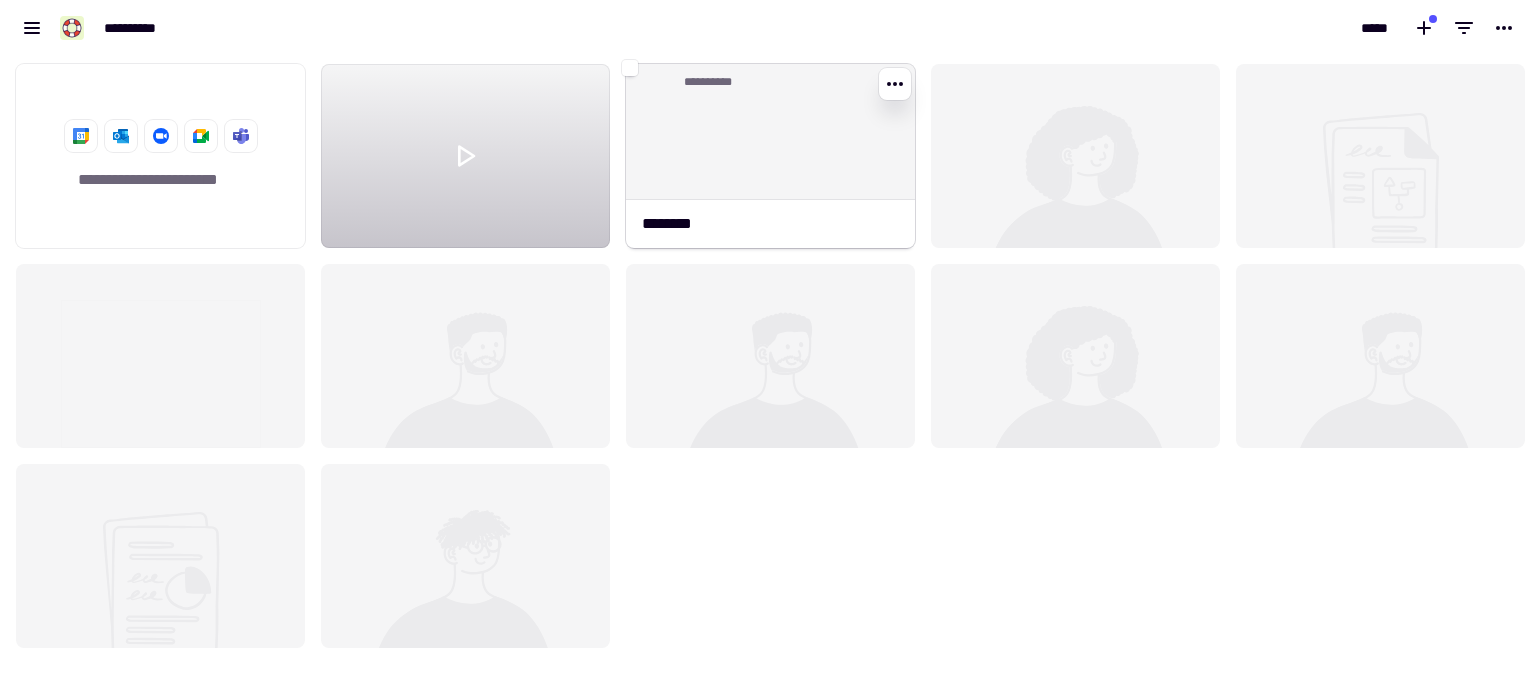 click on "**********" 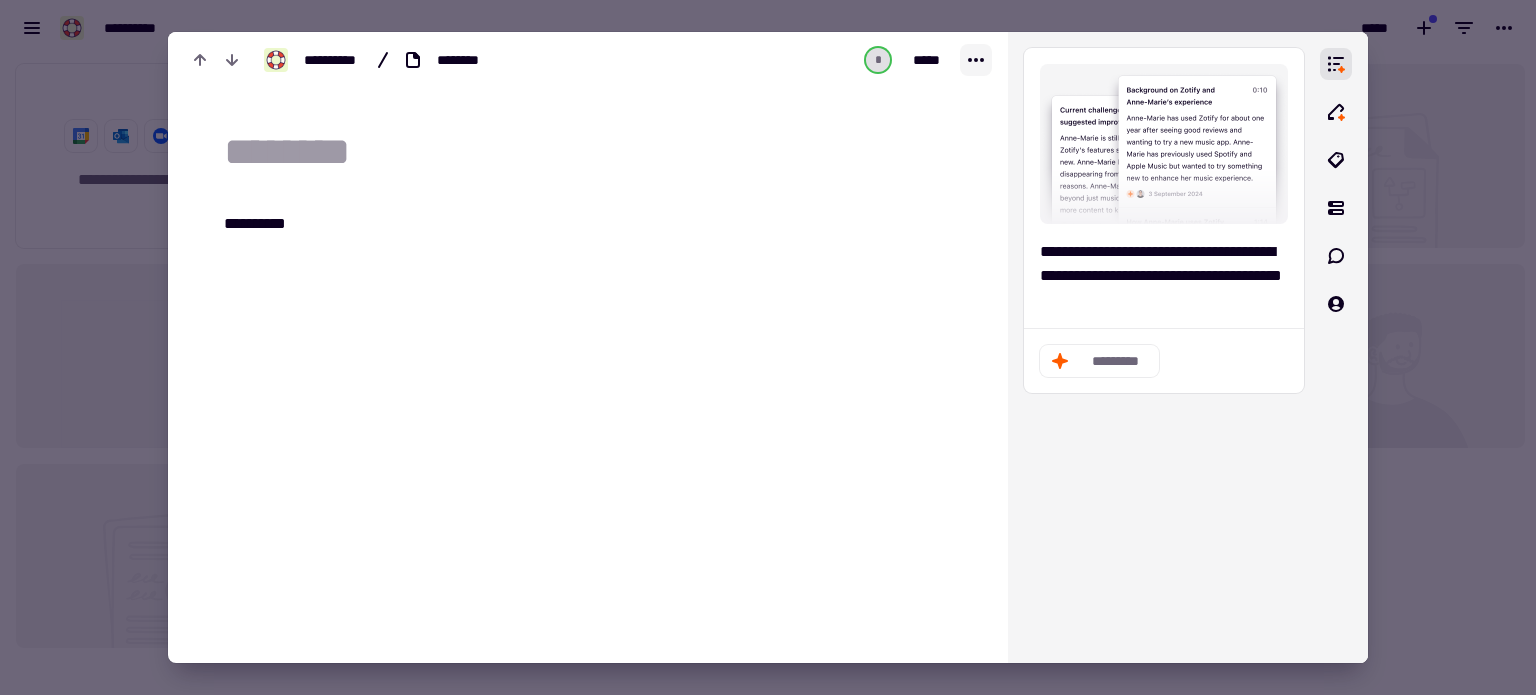click 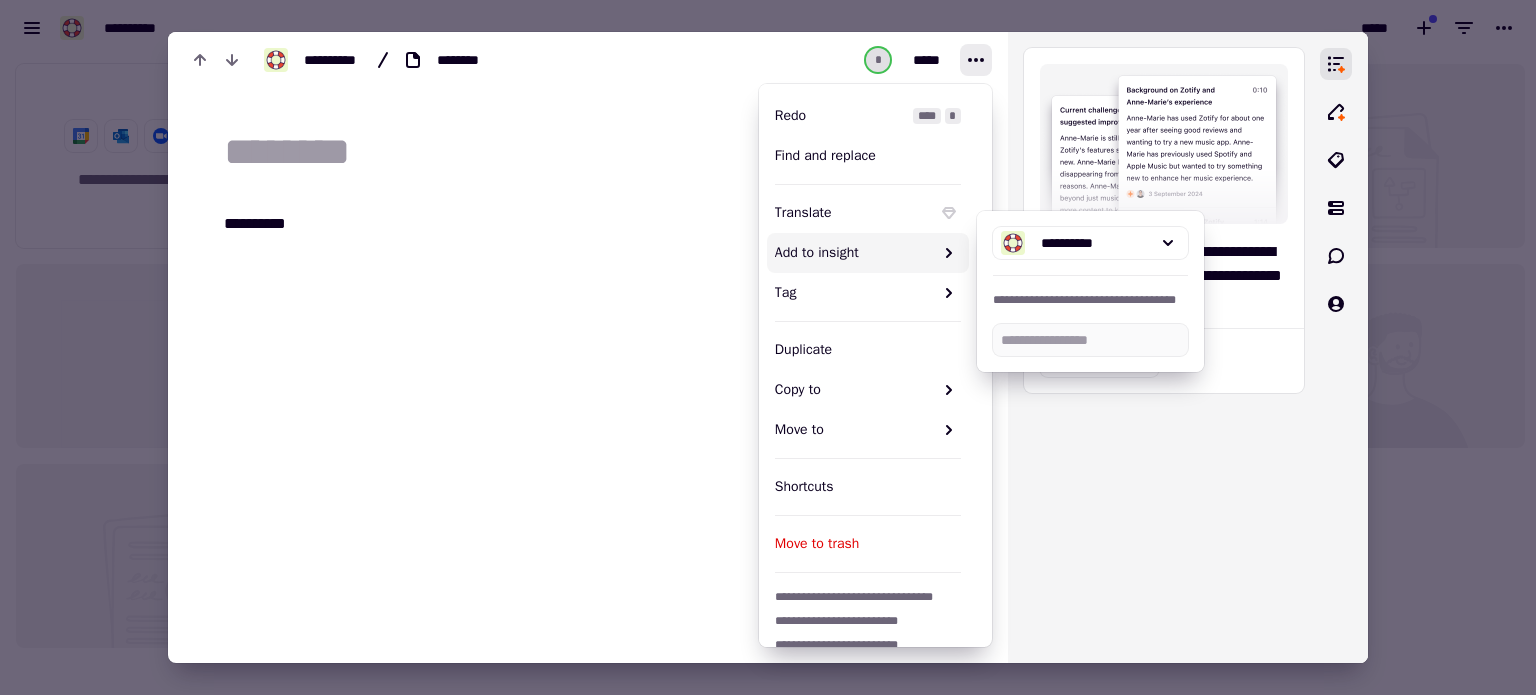 scroll, scrollTop: 172, scrollLeft: 0, axis: vertical 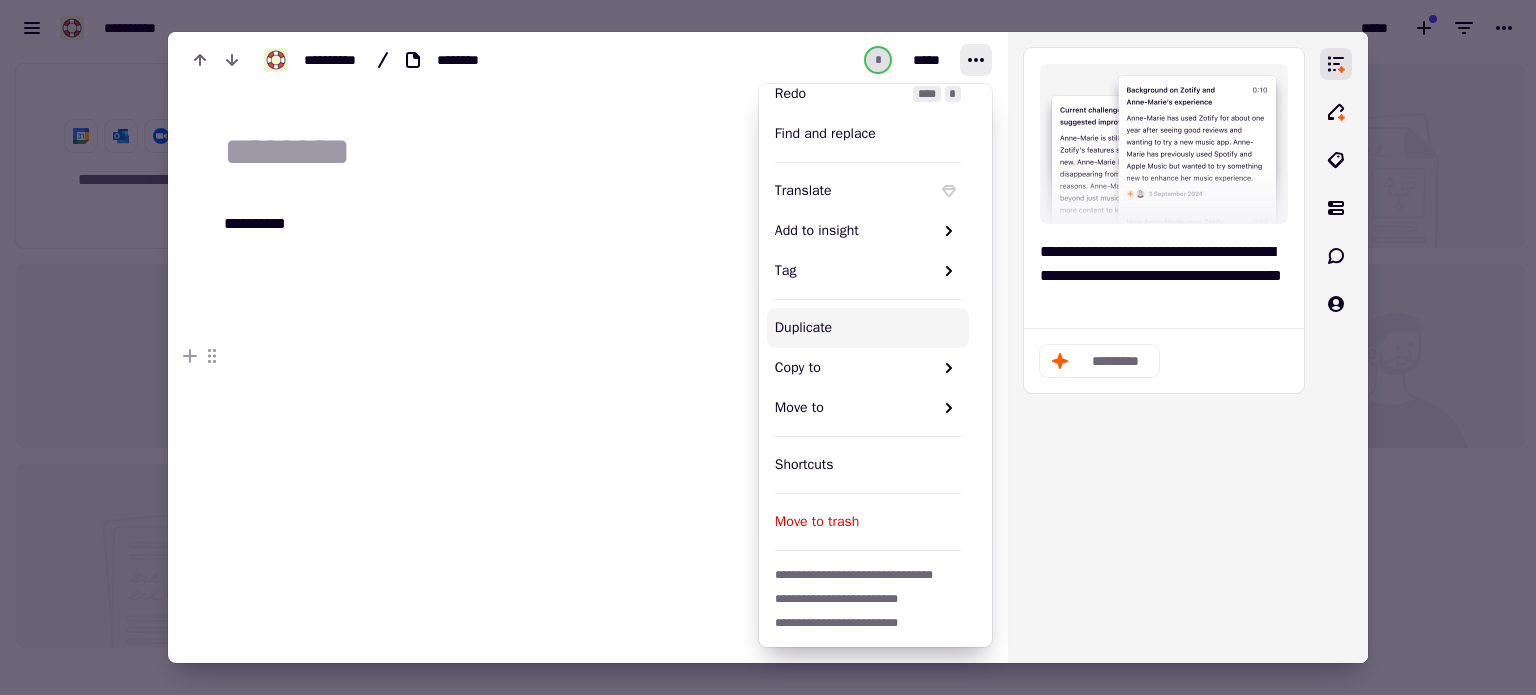 click at bounding box center [507, 356] 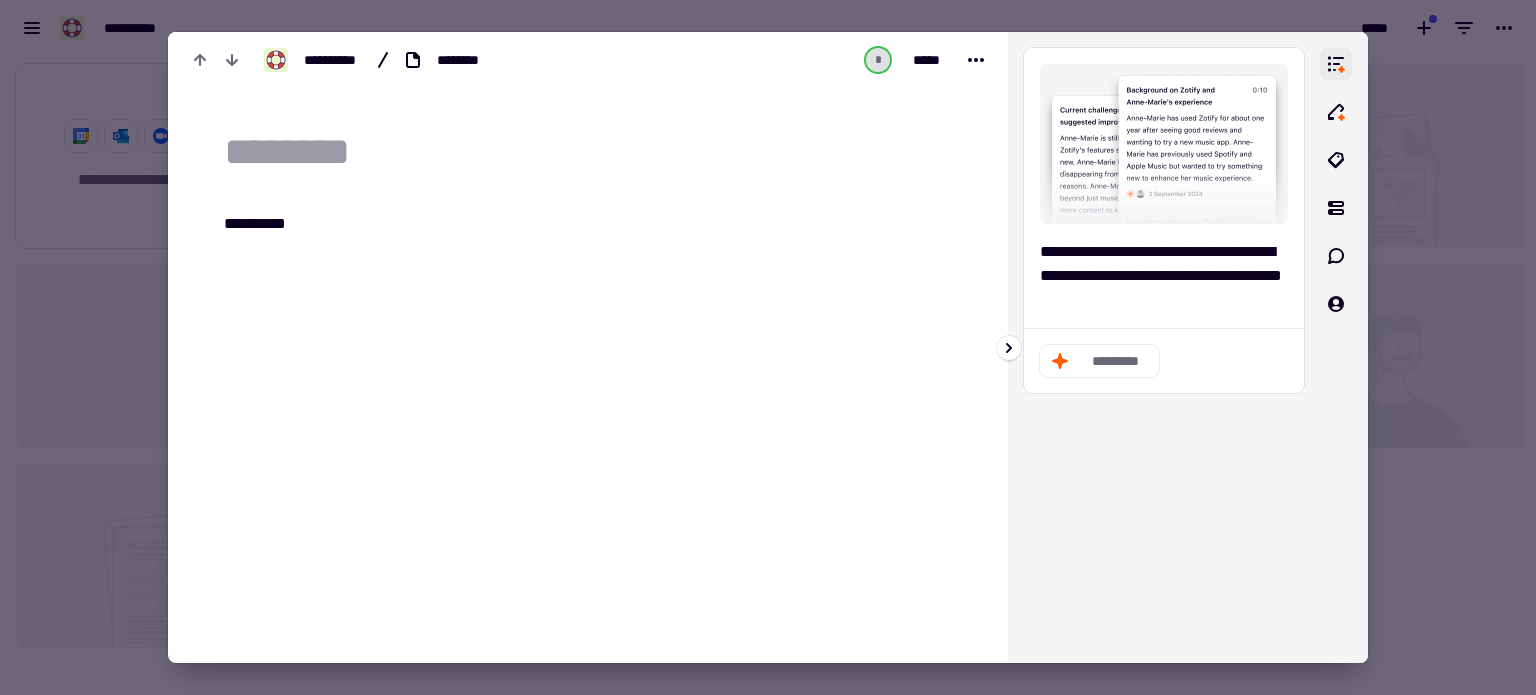 click 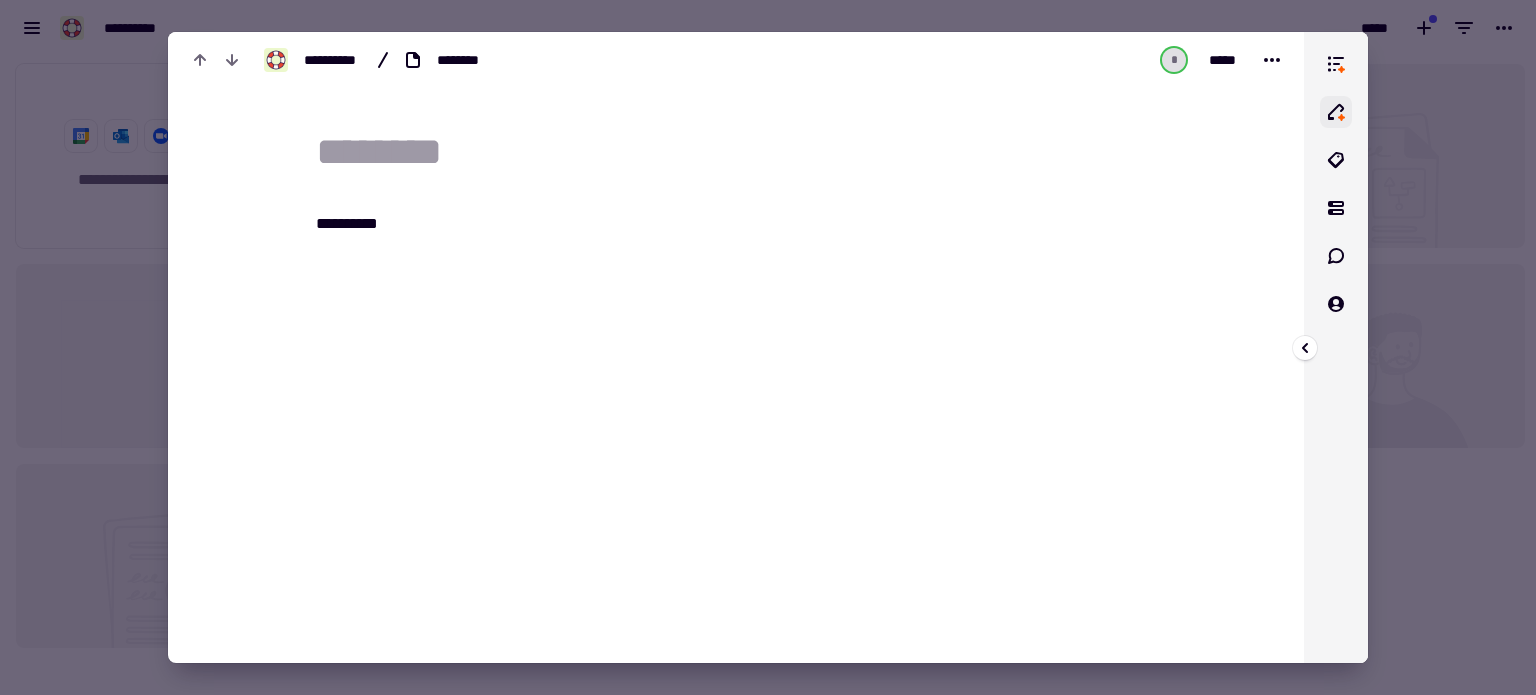 click 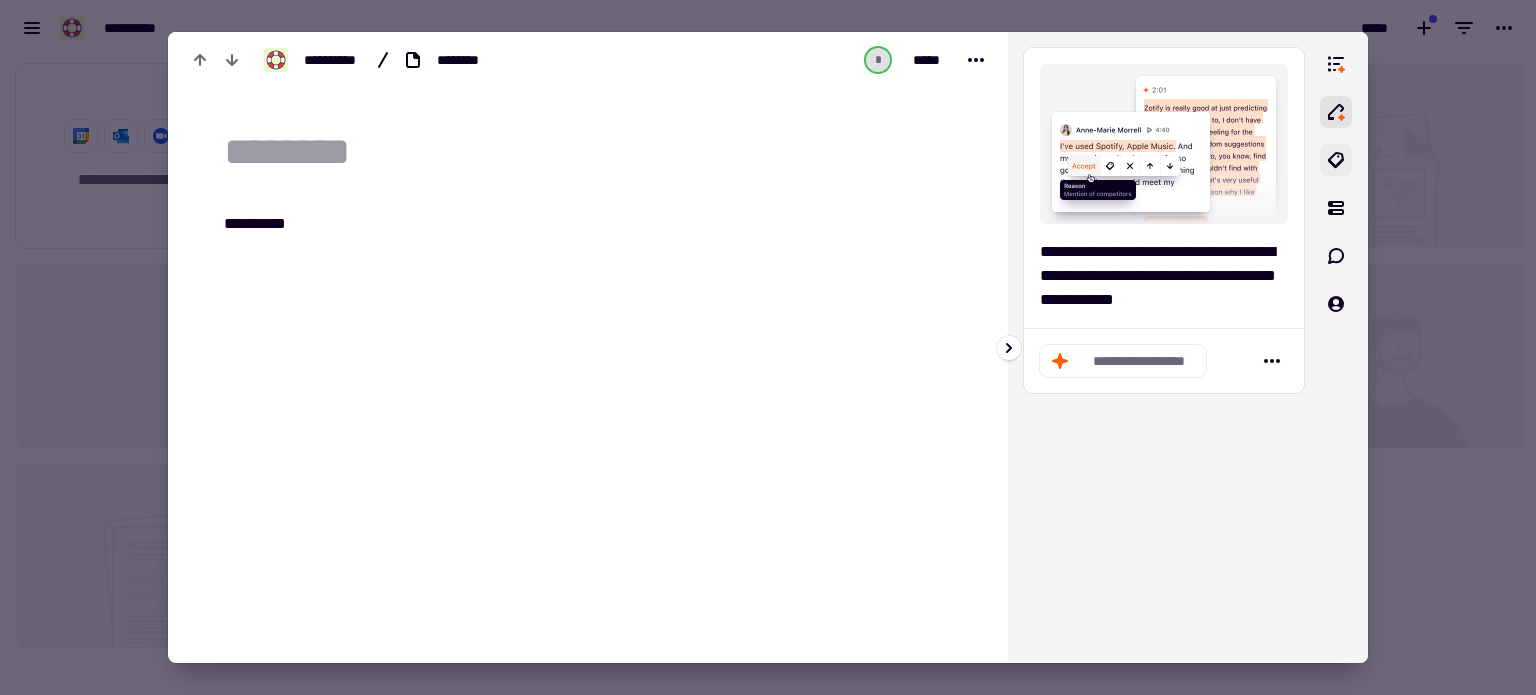click 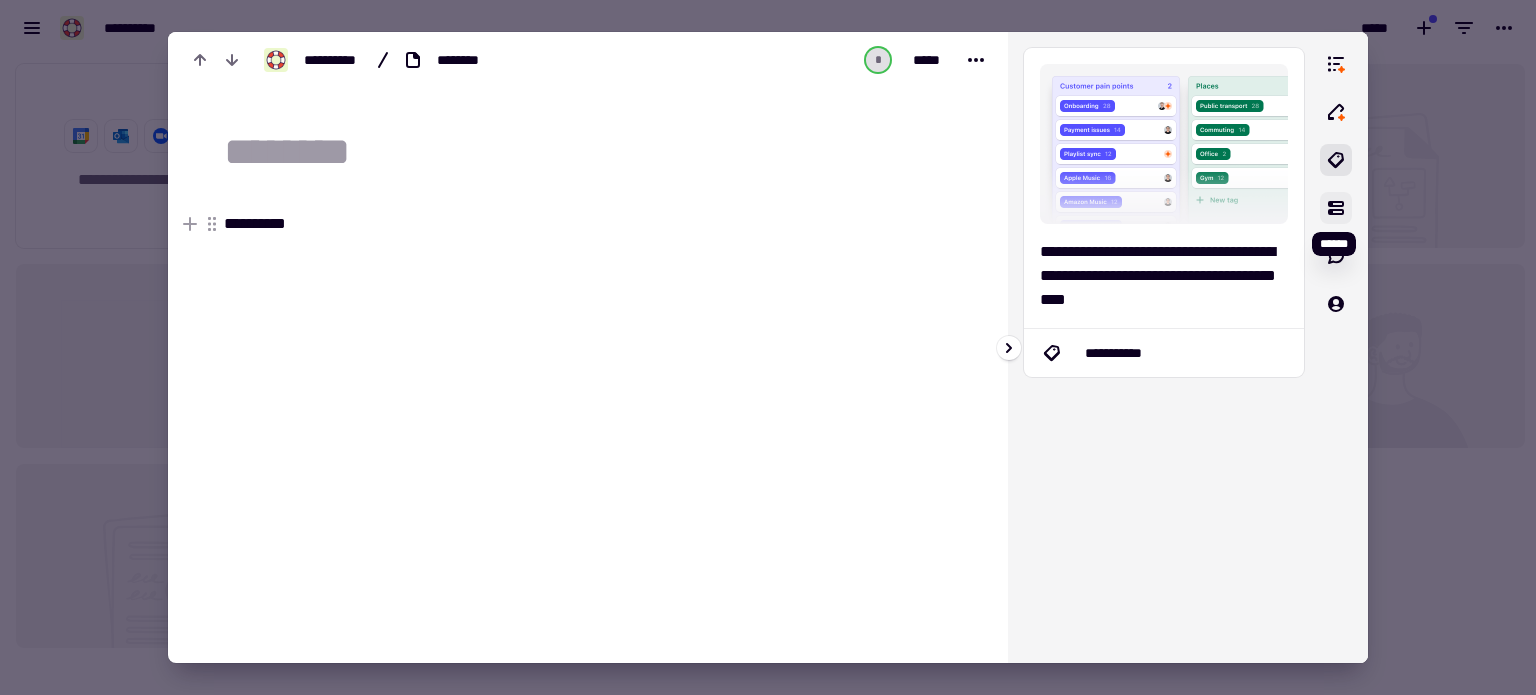 click 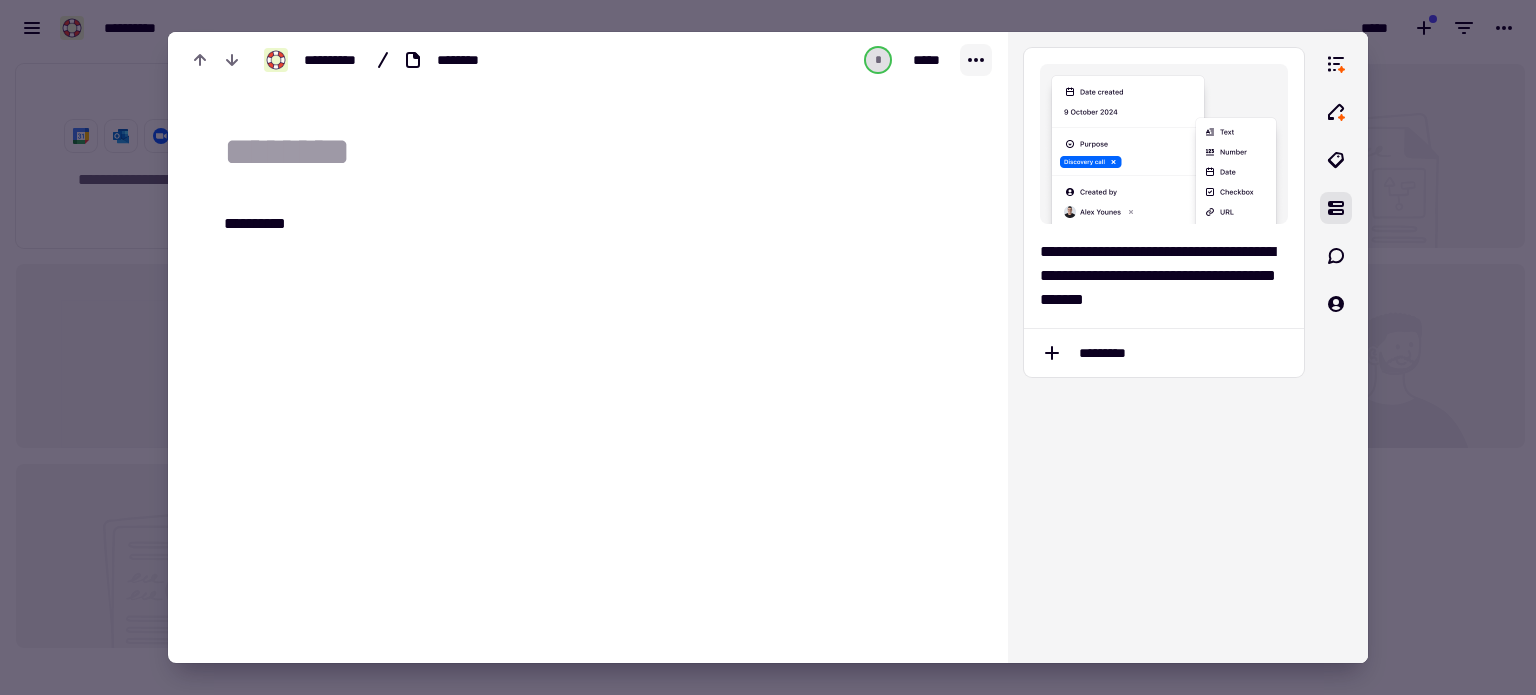 click 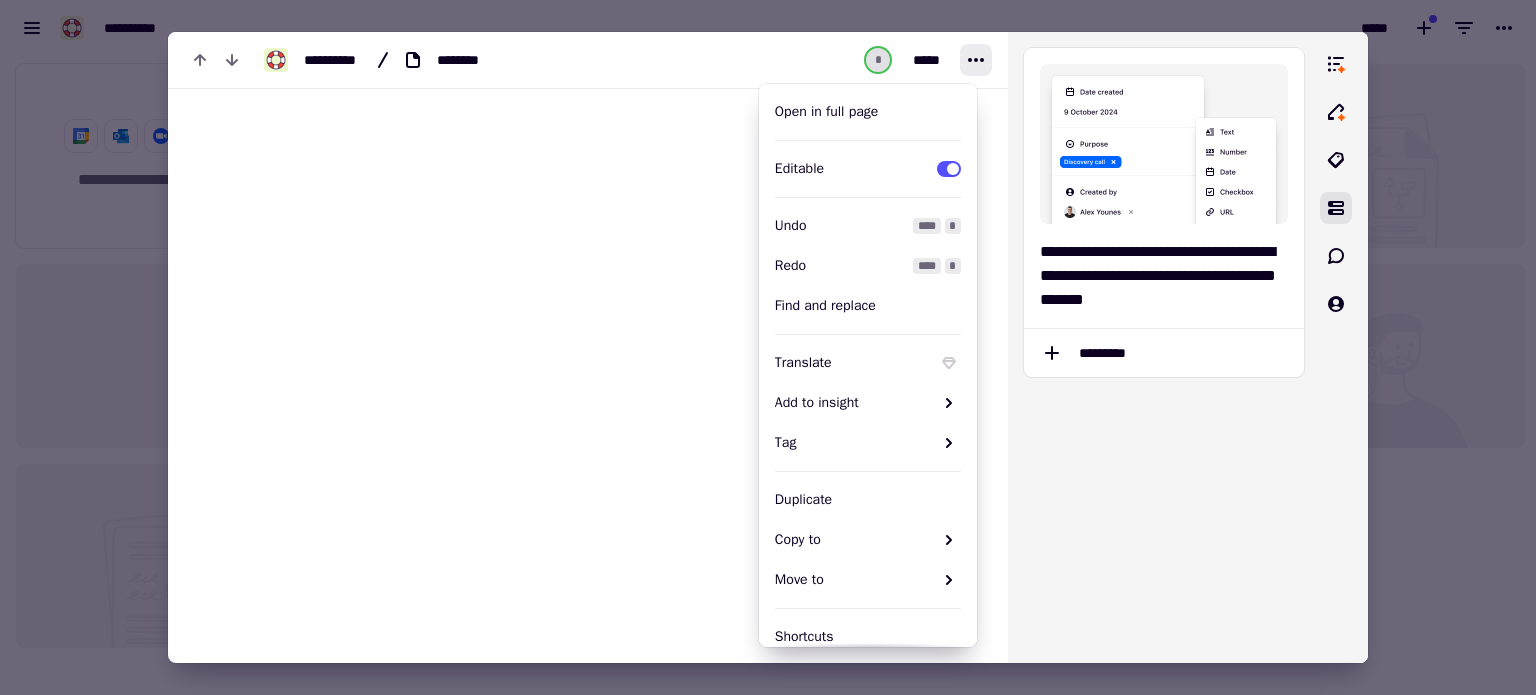 scroll, scrollTop: 300, scrollLeft: 0, axis: vertical 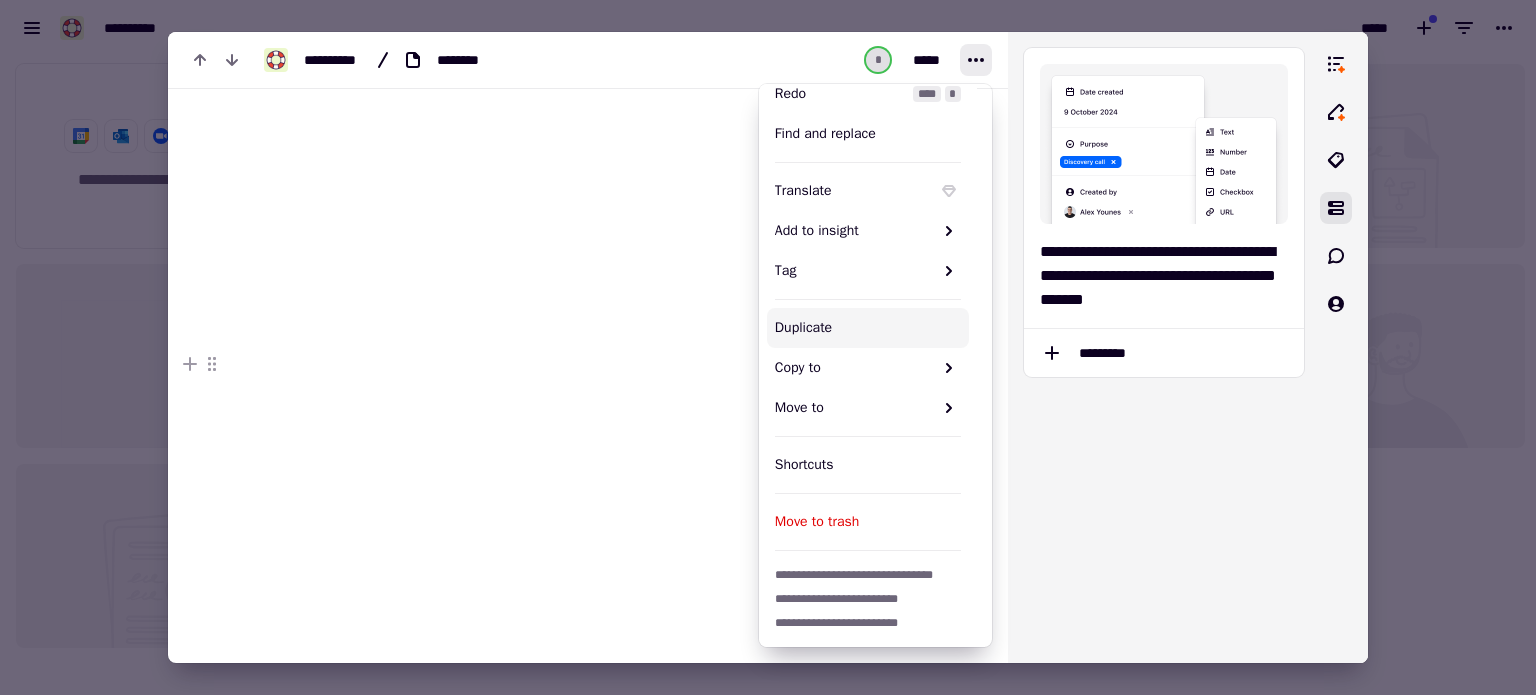 click at bounding box center [507, 364] 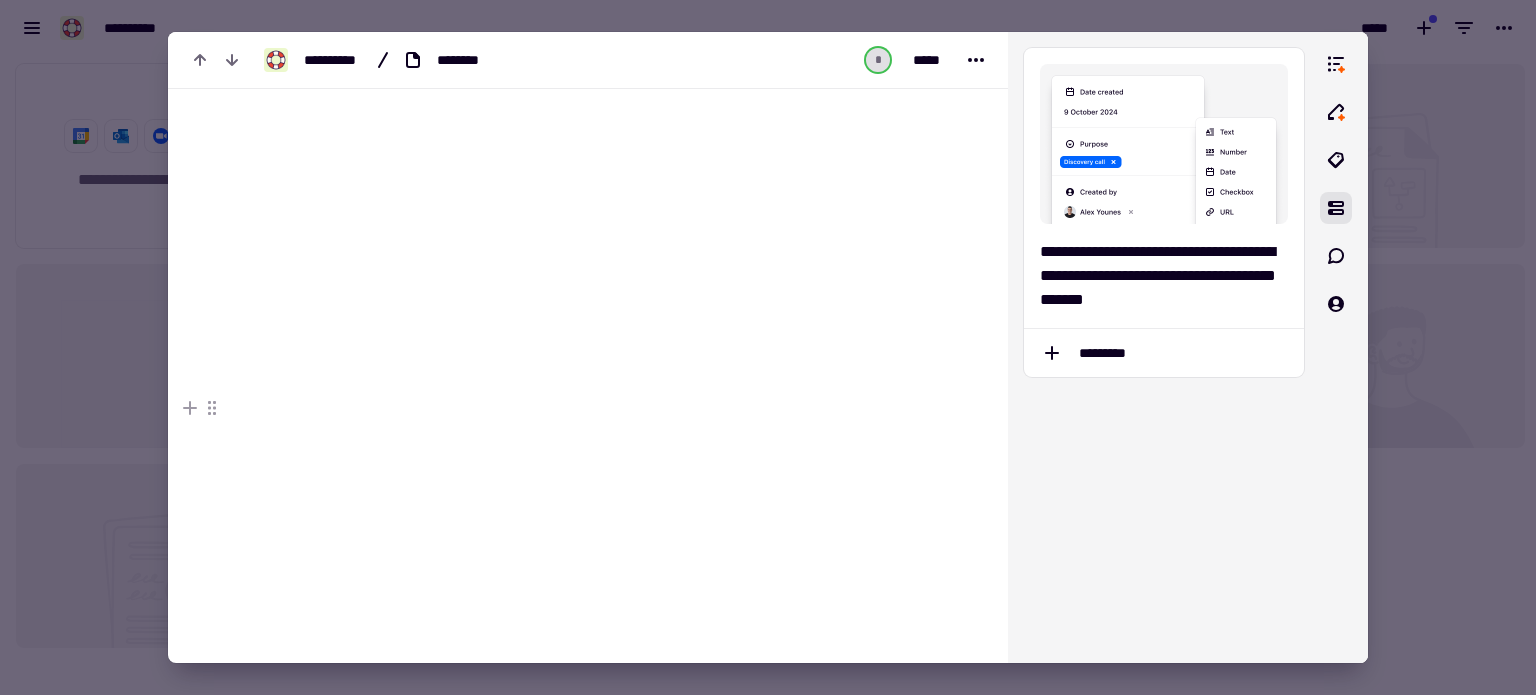 drag, startPoint x: 1443, startPoint y: 399, endPoint x: 1414, endPoint y: 362, distance: 47.010635 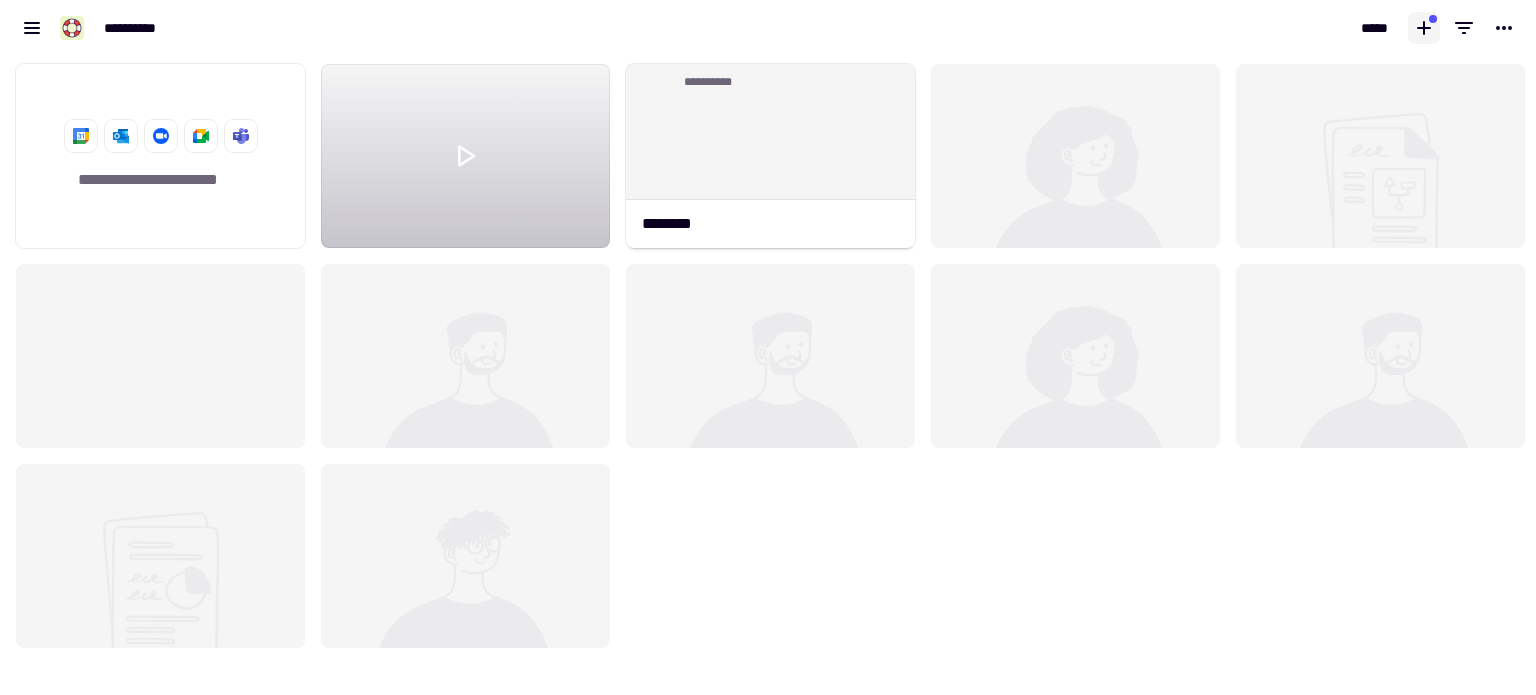 click 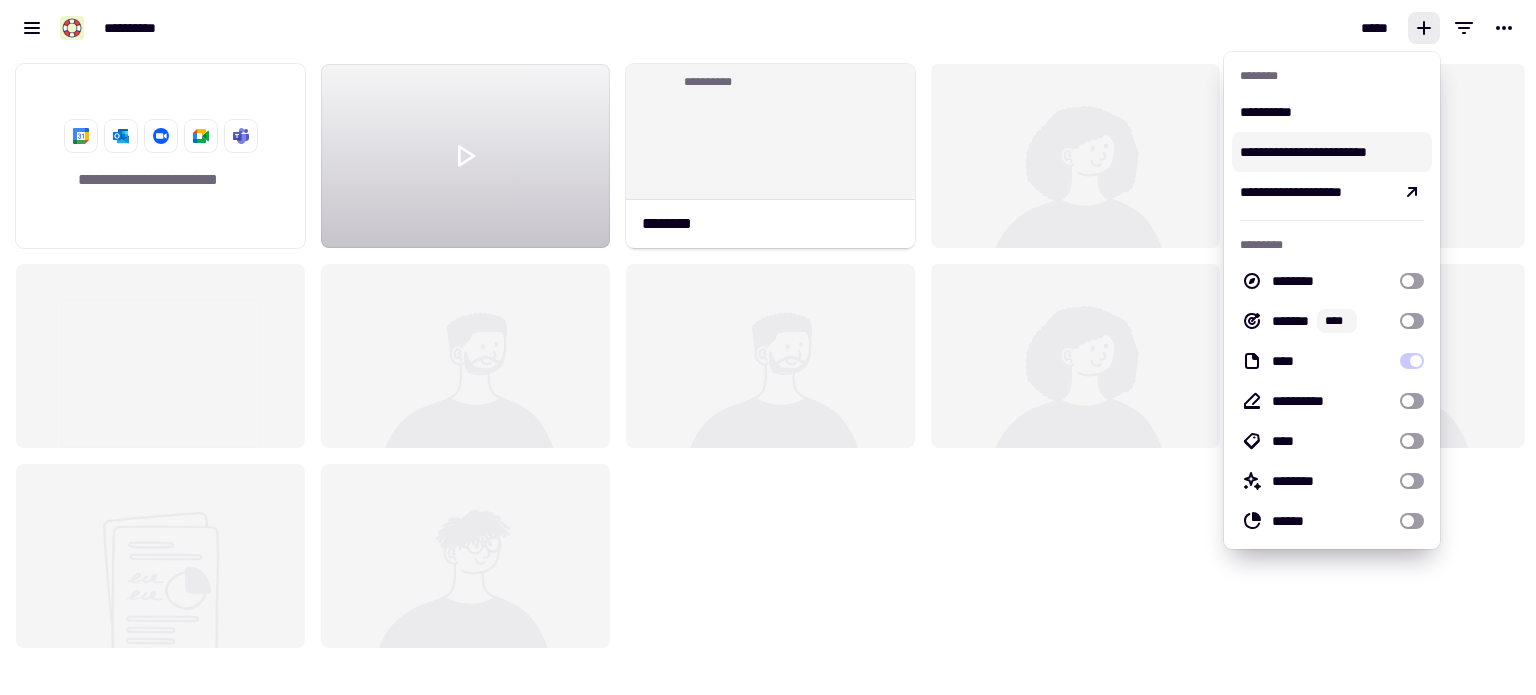 click on "**********" at bounding box center (1332, 152) 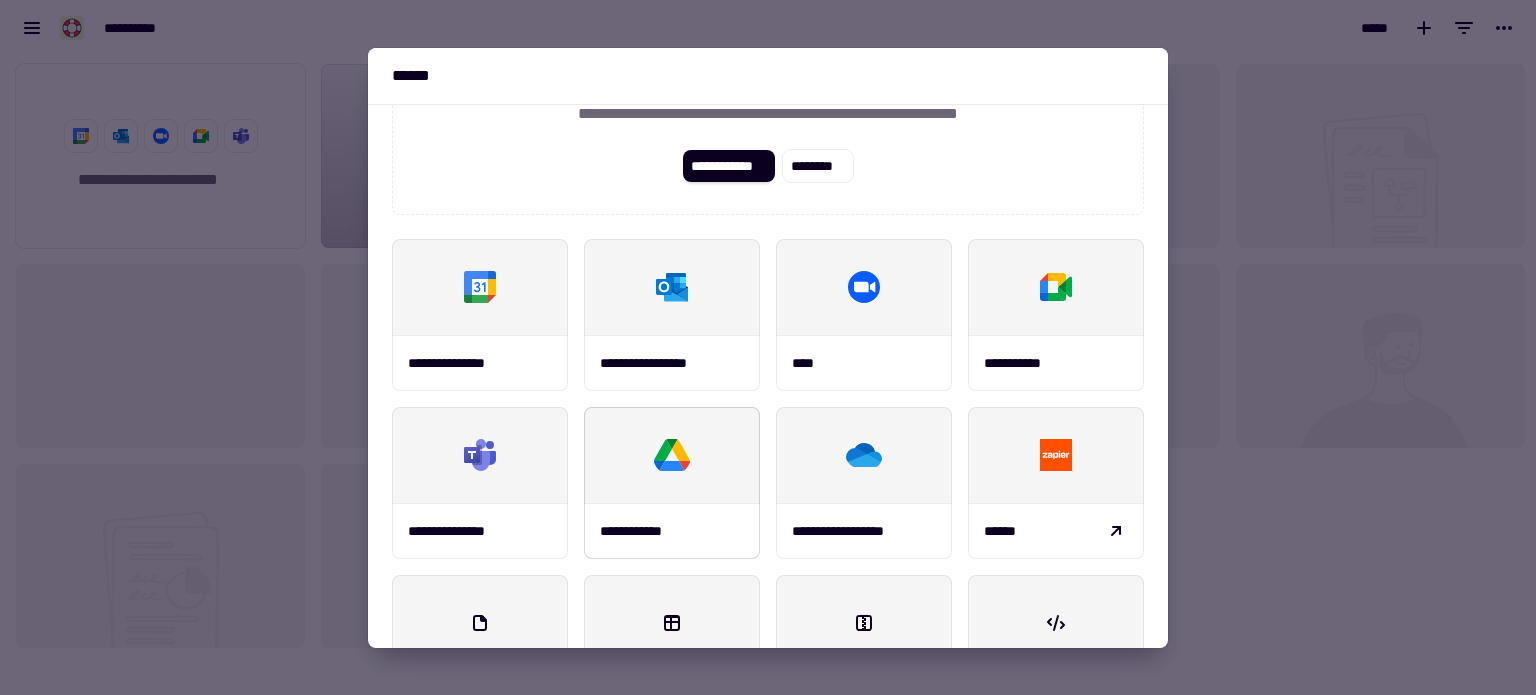 scroll, scrollTop: 0, scrollLeft: 0, axis: both 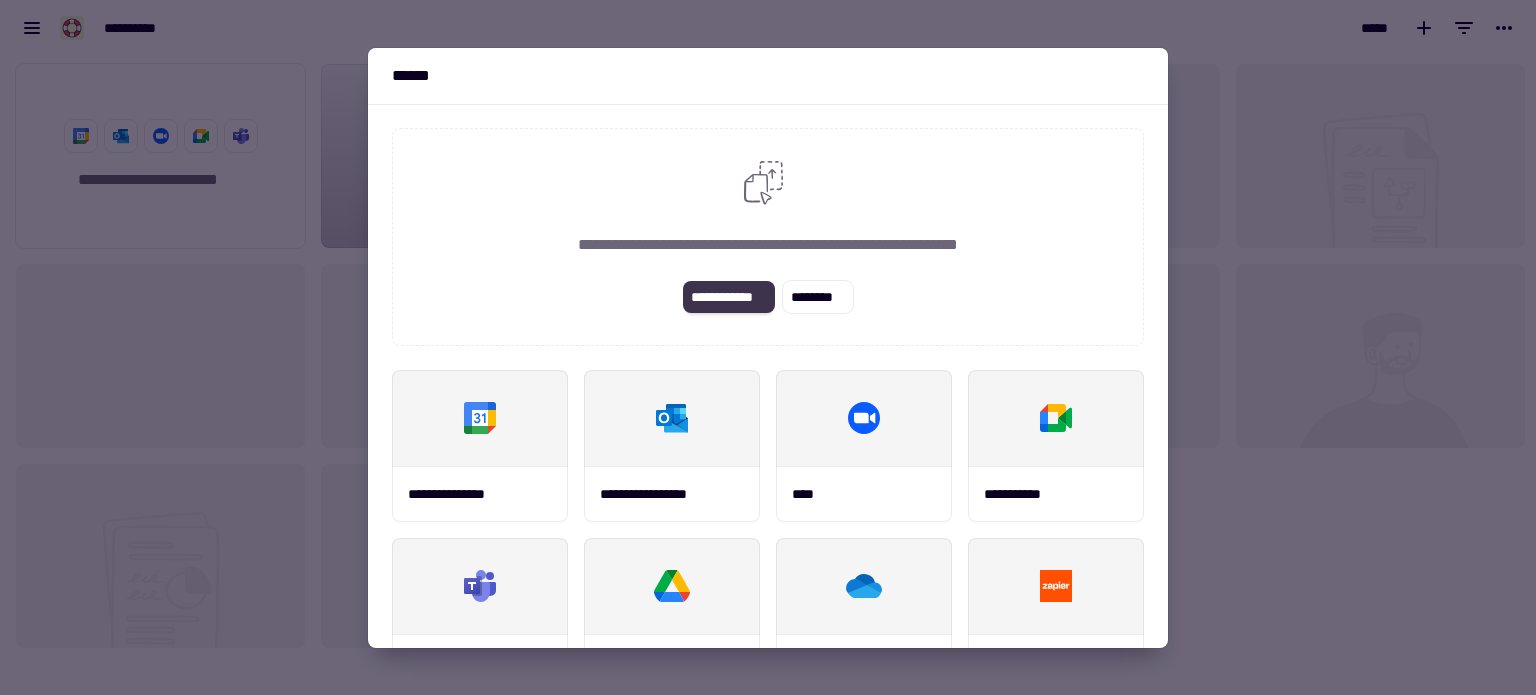 click on "**********" 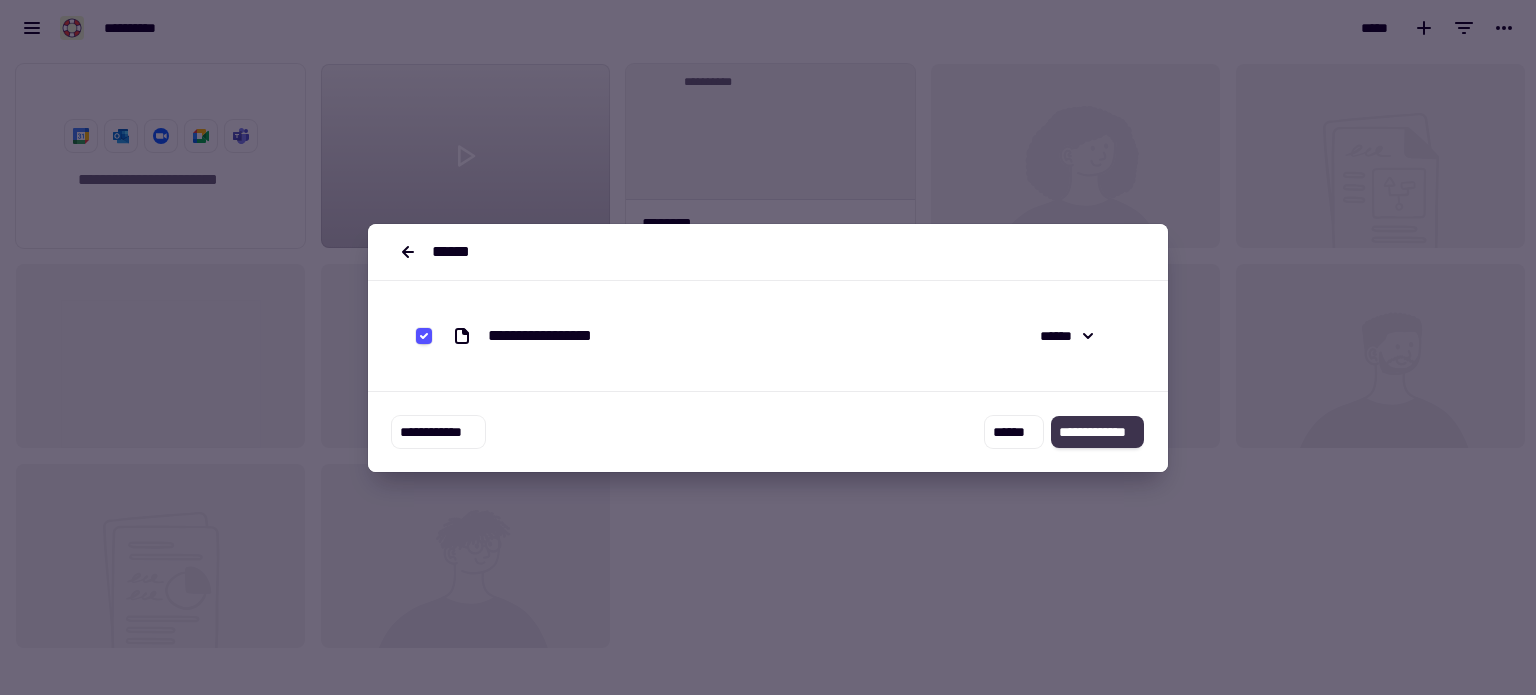 click on "**********" 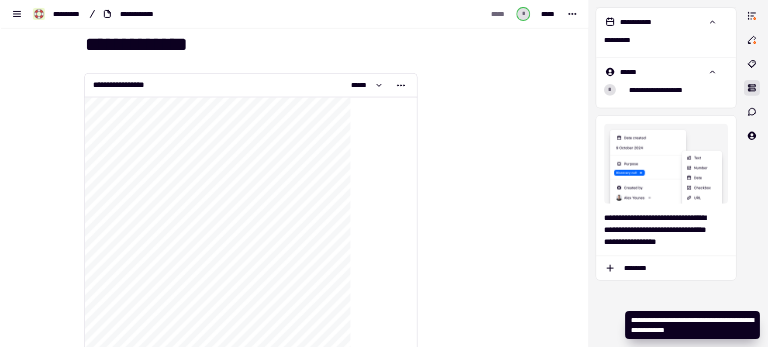 scroll, scrollTop: 0, scrollLeft: 0, axis: both 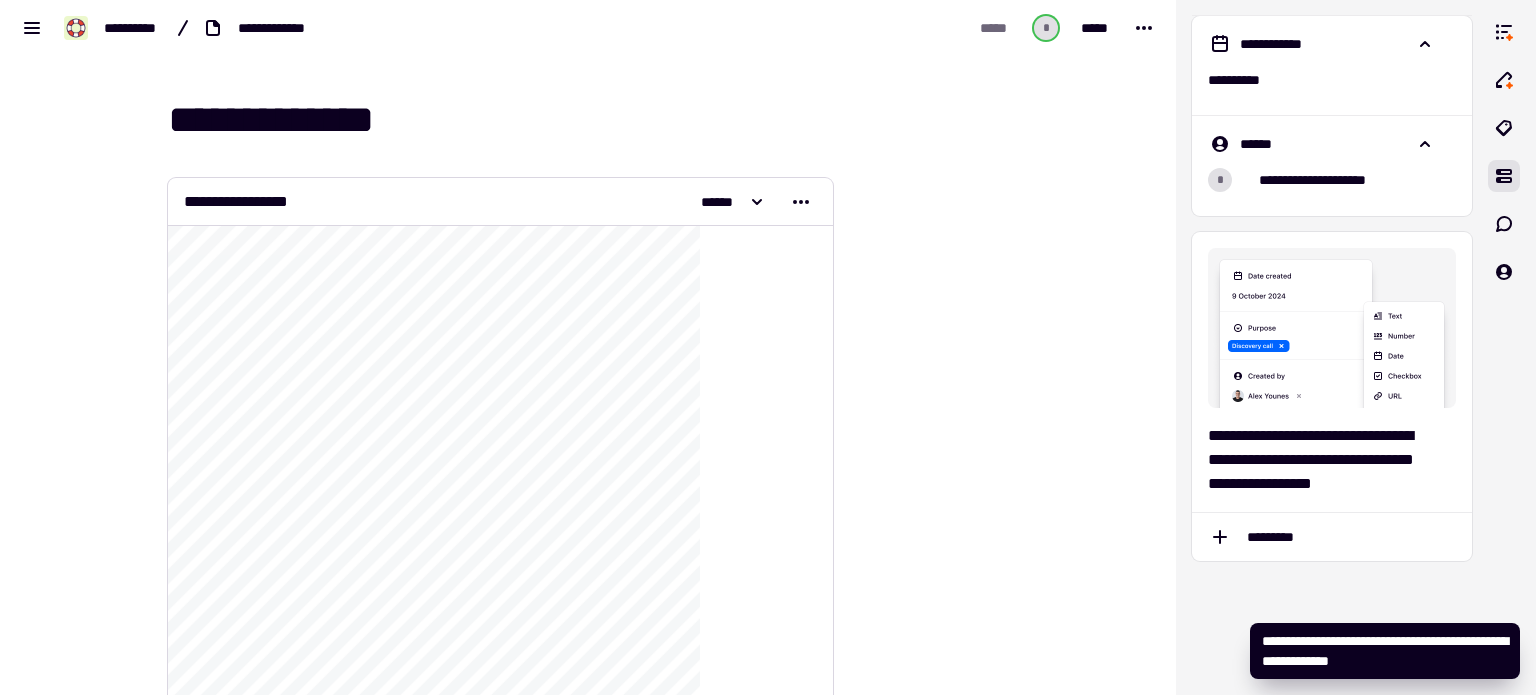 click 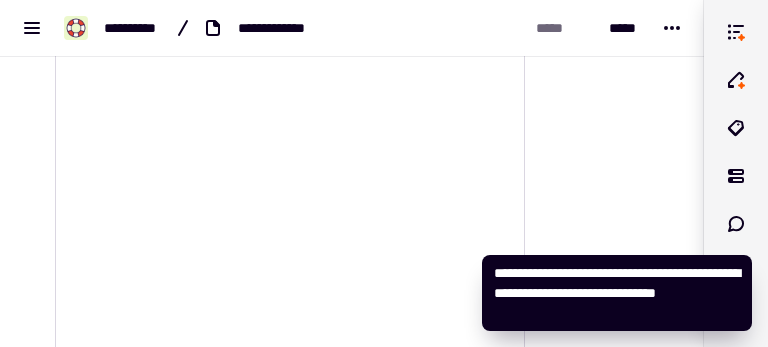 scroll, scrollTop: 449, scrollLeft: 0, axis: vertical 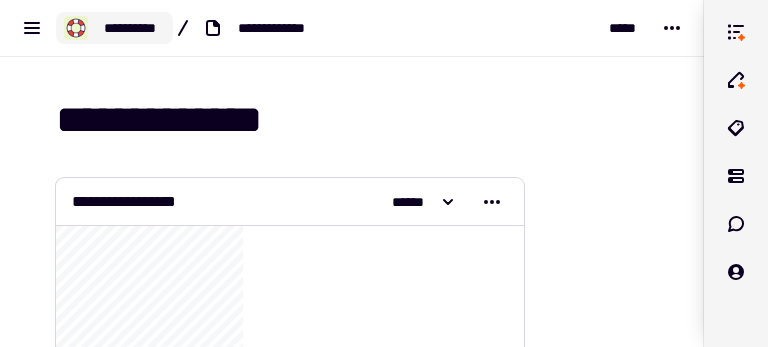 click on "**********" 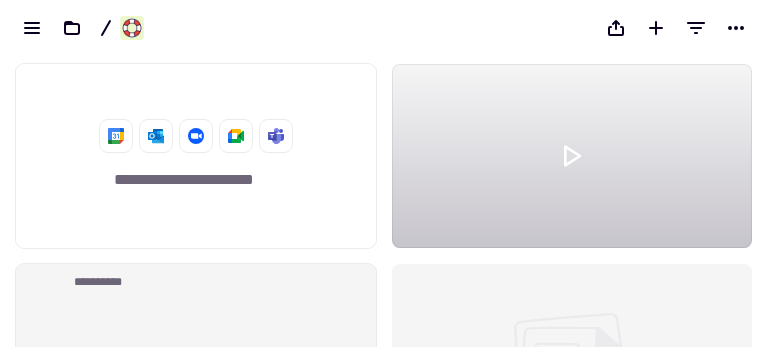 scroll, scrollTop: 9, scrollLeft: 8, axis: both 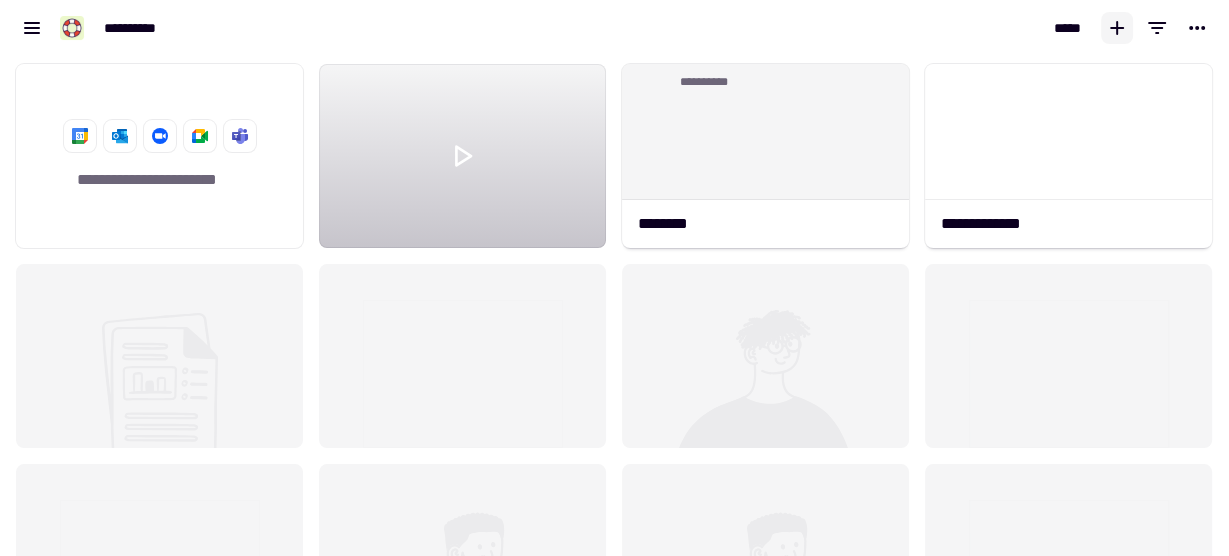 click 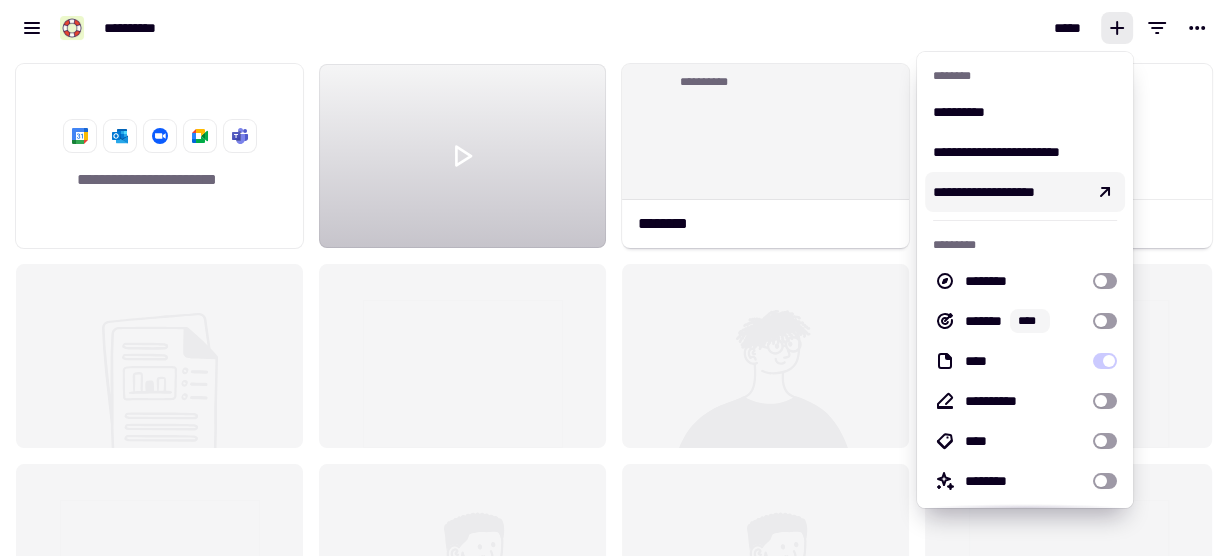 click on "**********" at bounding box center [984, 192] 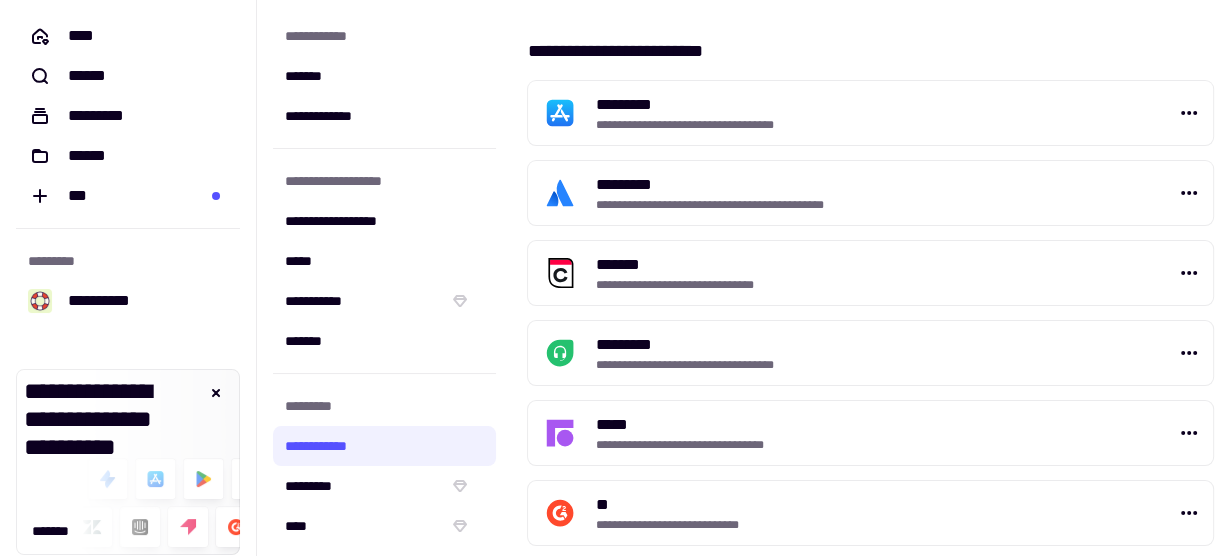 scroll, scrollTop: 0, scrollLeft: 0, axis: both 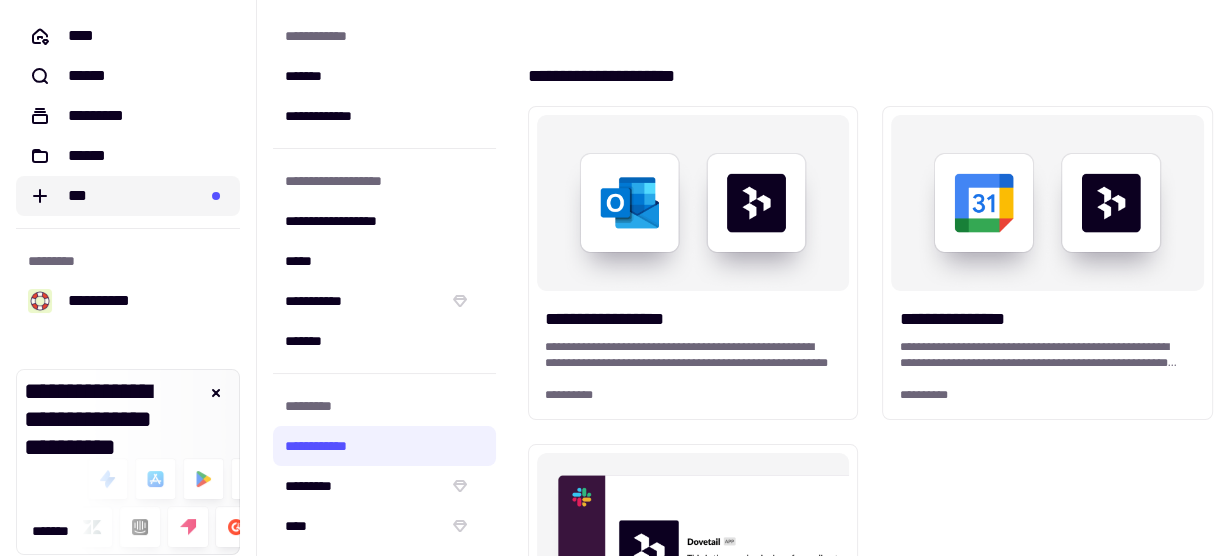 click on "***" 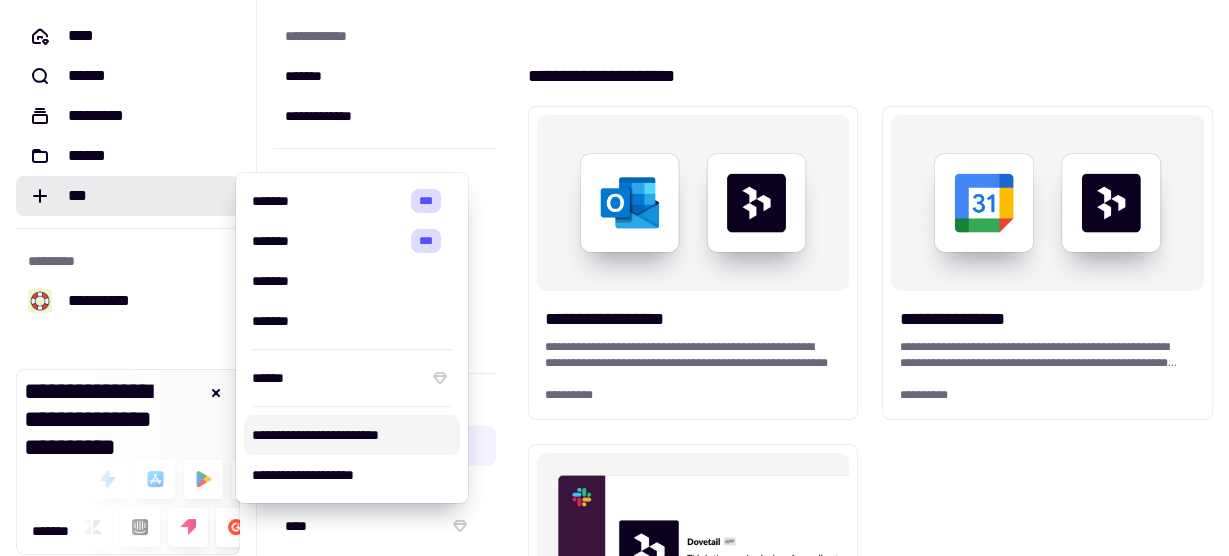 click on "**********" at bounding box center [352, 435] 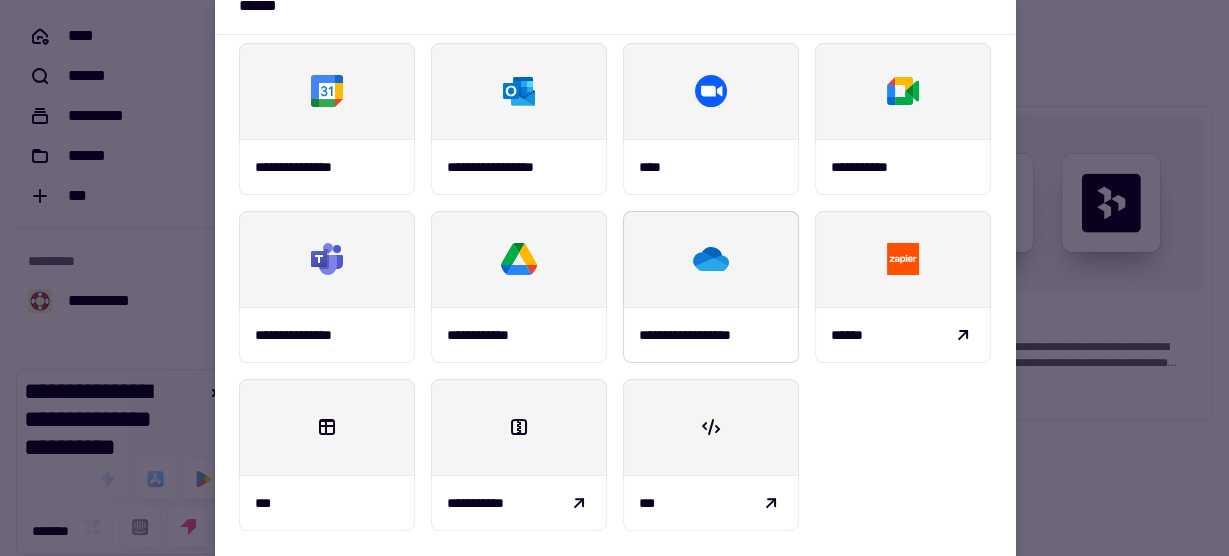 scroll, scrollTop: 0, scrollLeft: 0, axis: both 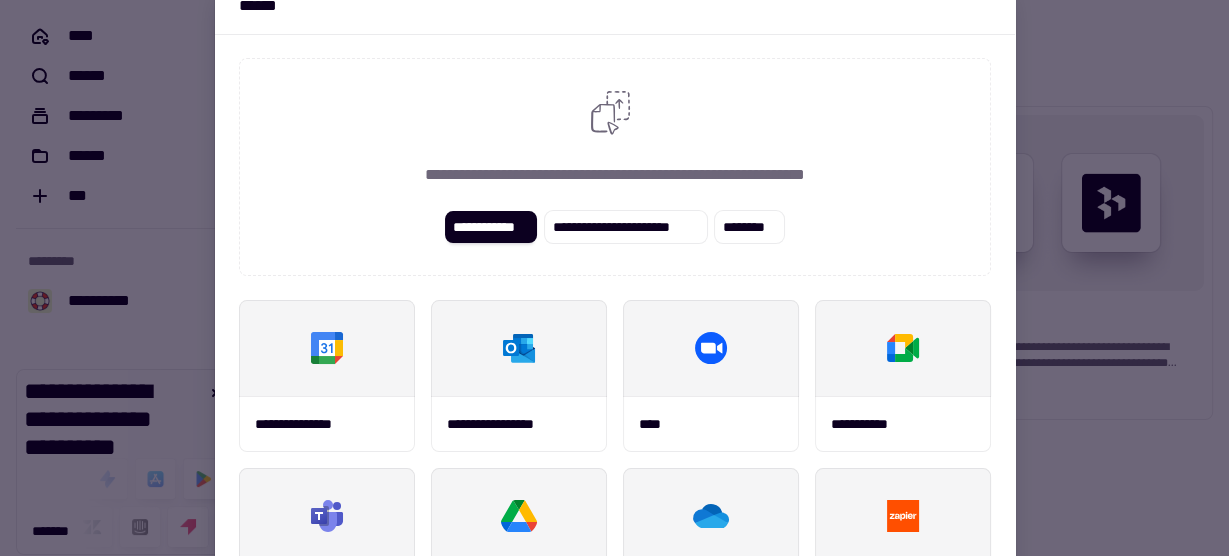 click at bounding box center [614, 278] 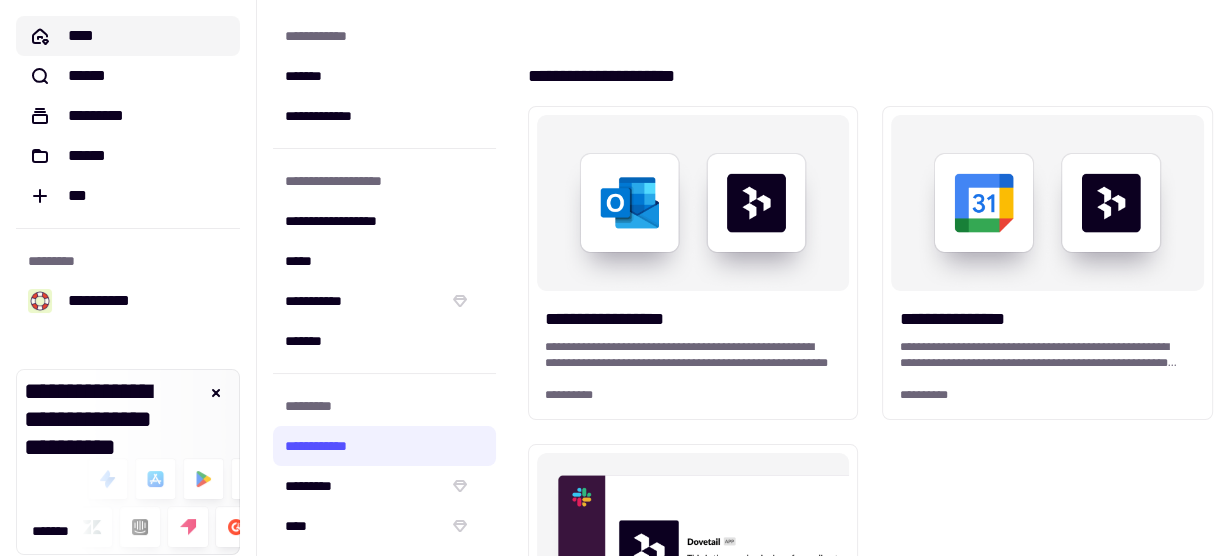 click on "****" 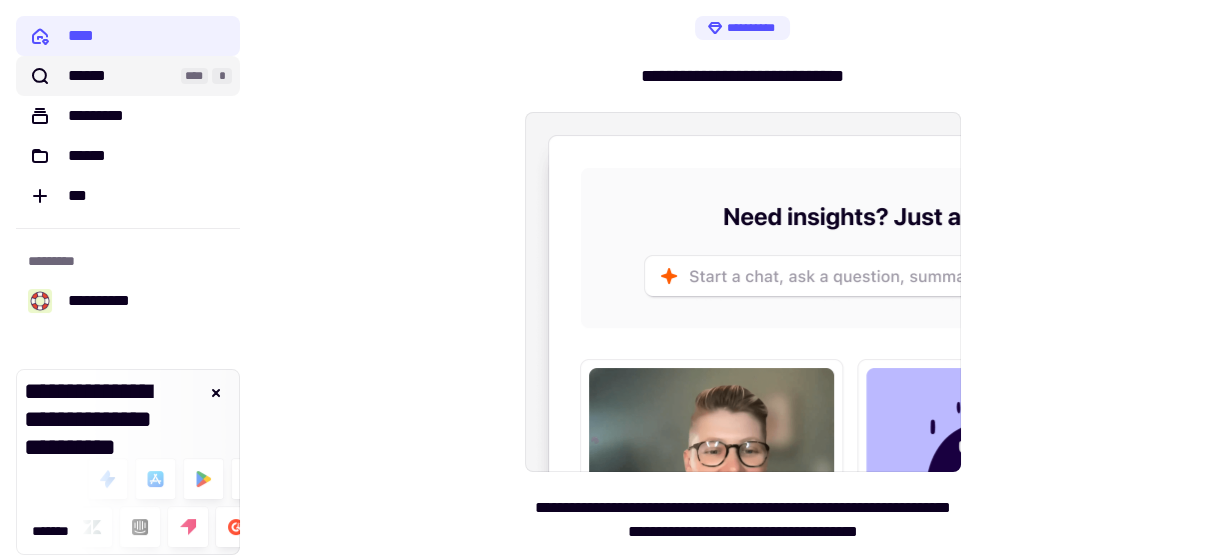 click on "******" 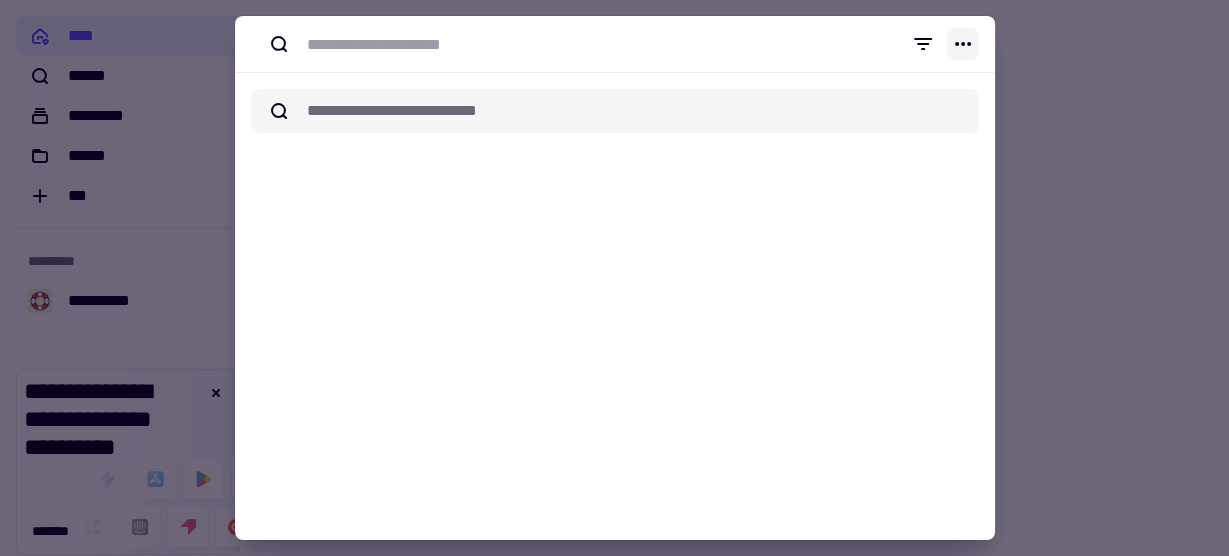 click 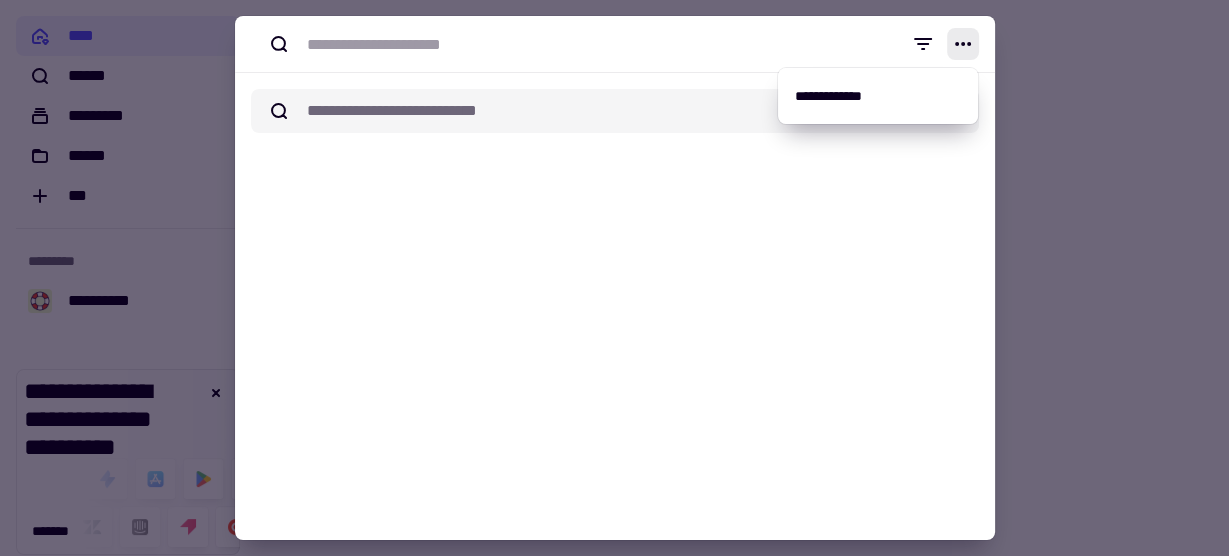 click at bounding box center (614, 278) 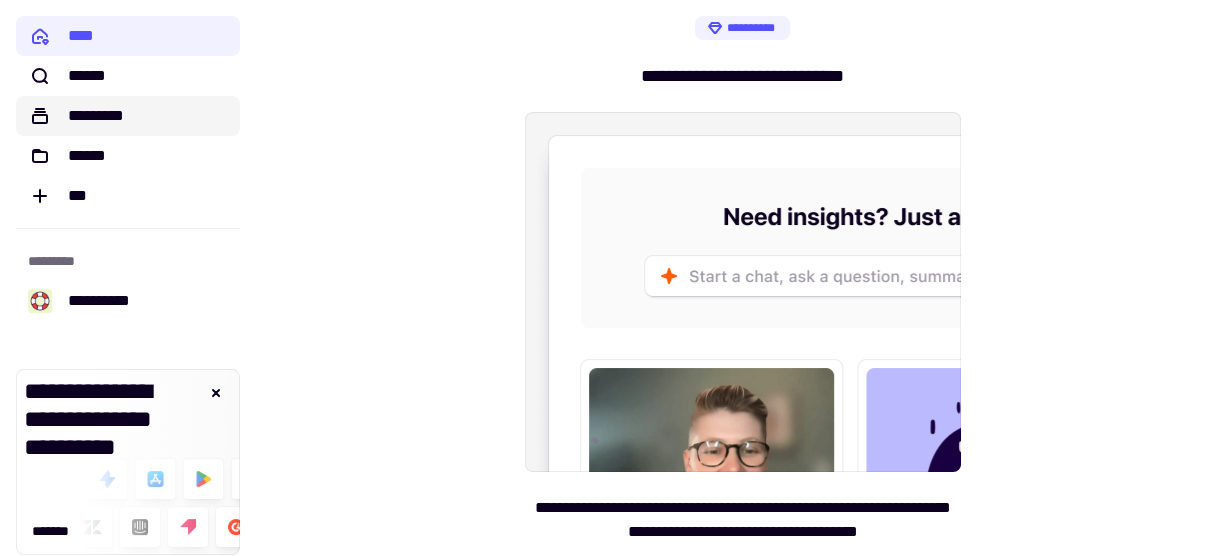 click on "*********" 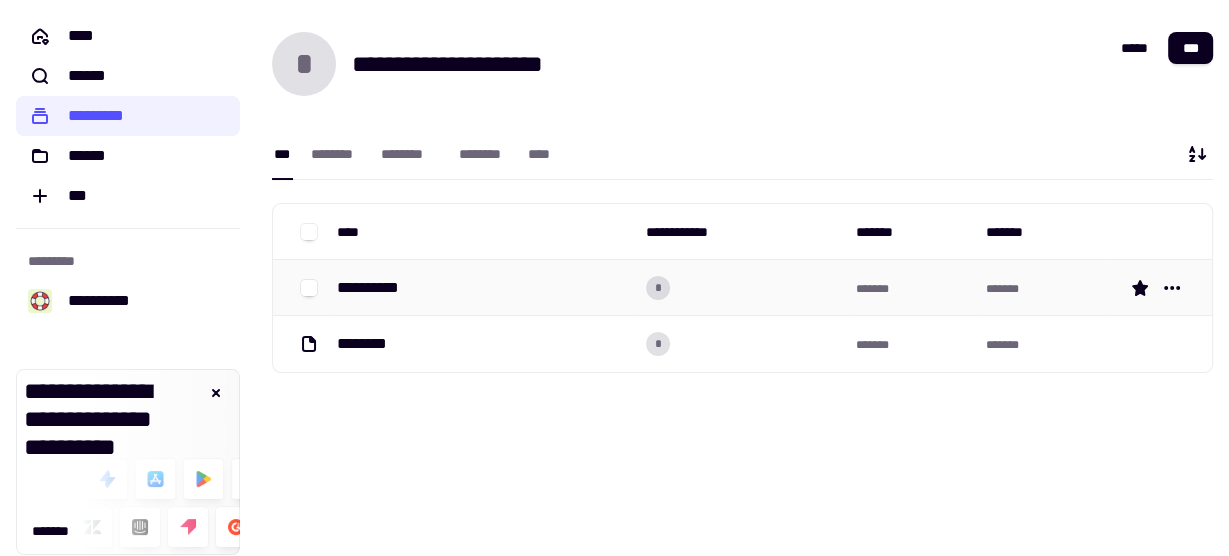 click on "**********" at bounding box center (376, 288) 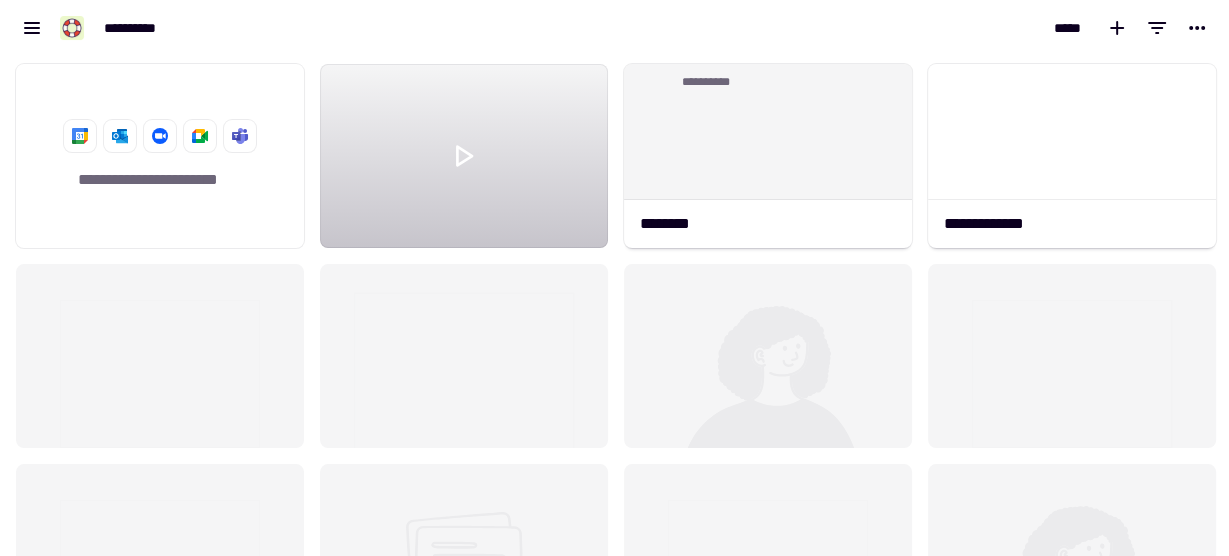 scroll, scrollTop: 13, scrollLeft: 13, axis: both 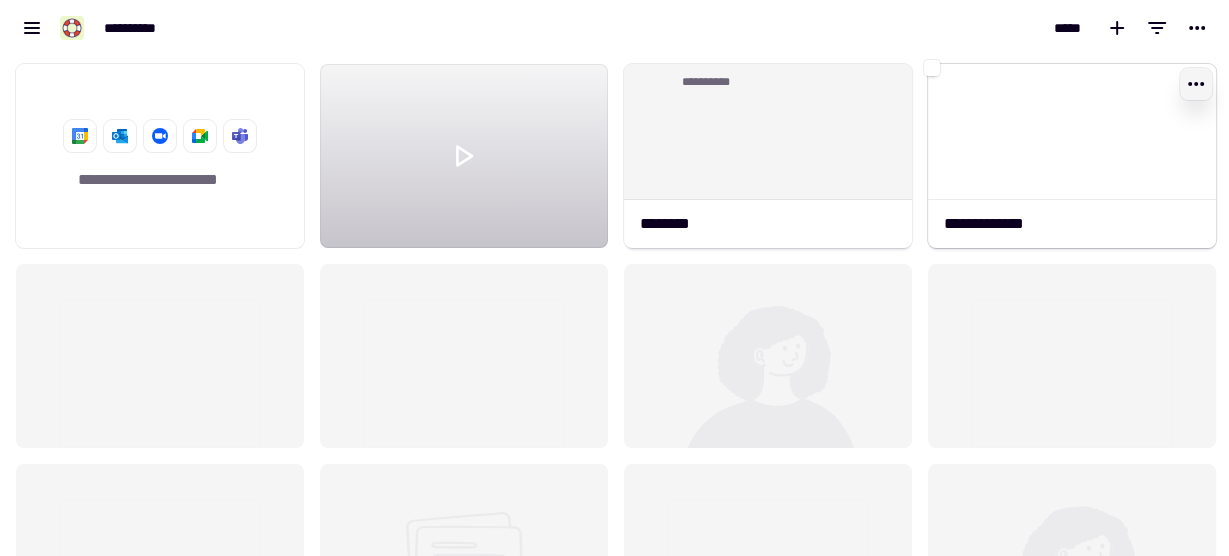 click 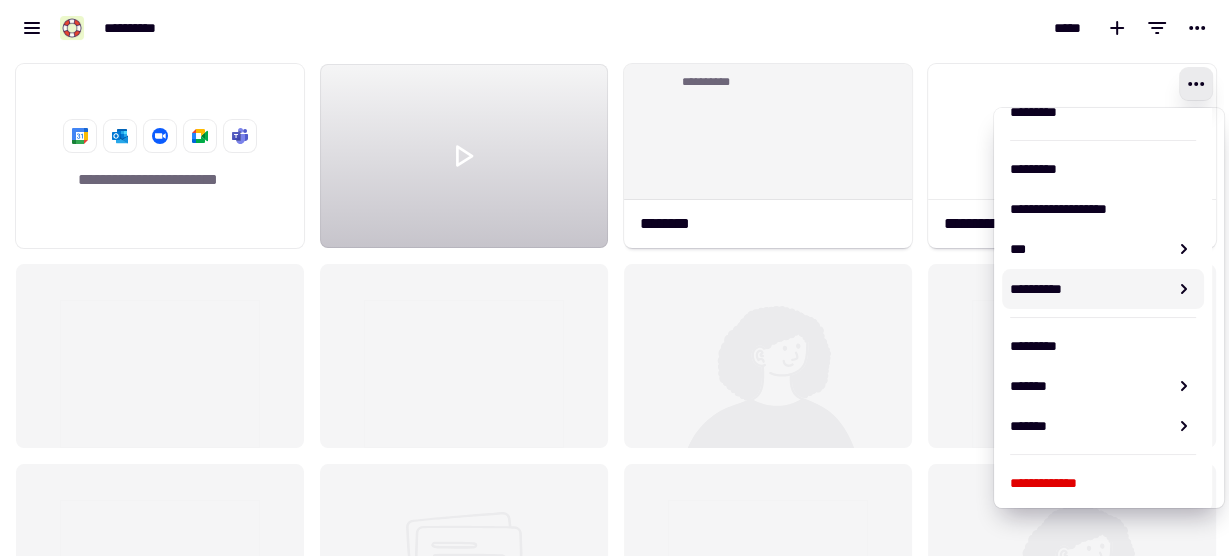 scroll, scrollTop: 188, scrollLeft: 0, axis: vertical 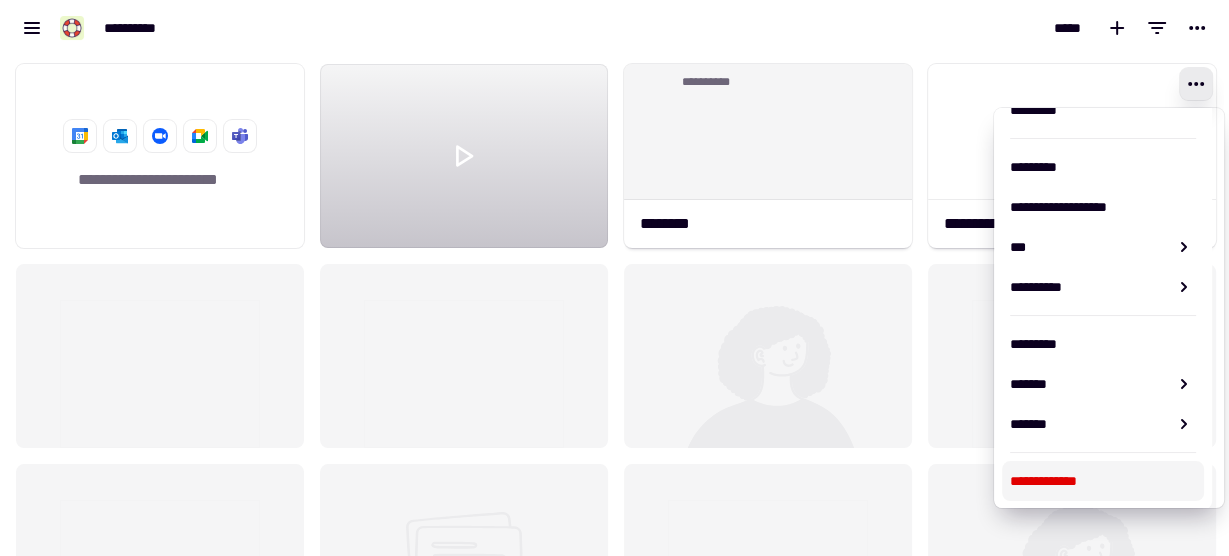 click on "**********" at bounding box center (1103, 481) 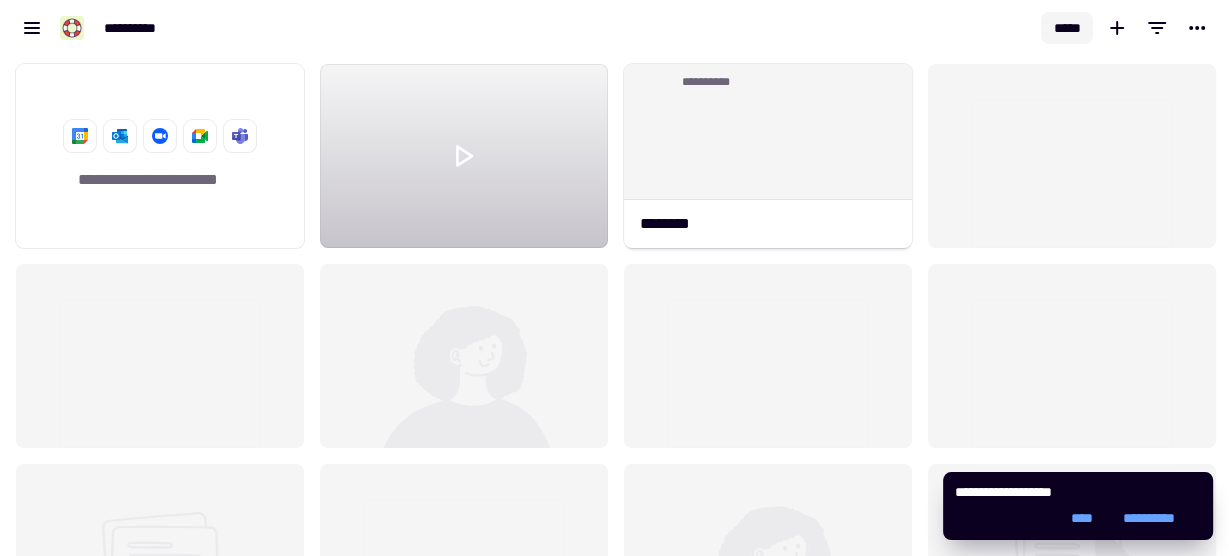 click on "*****" 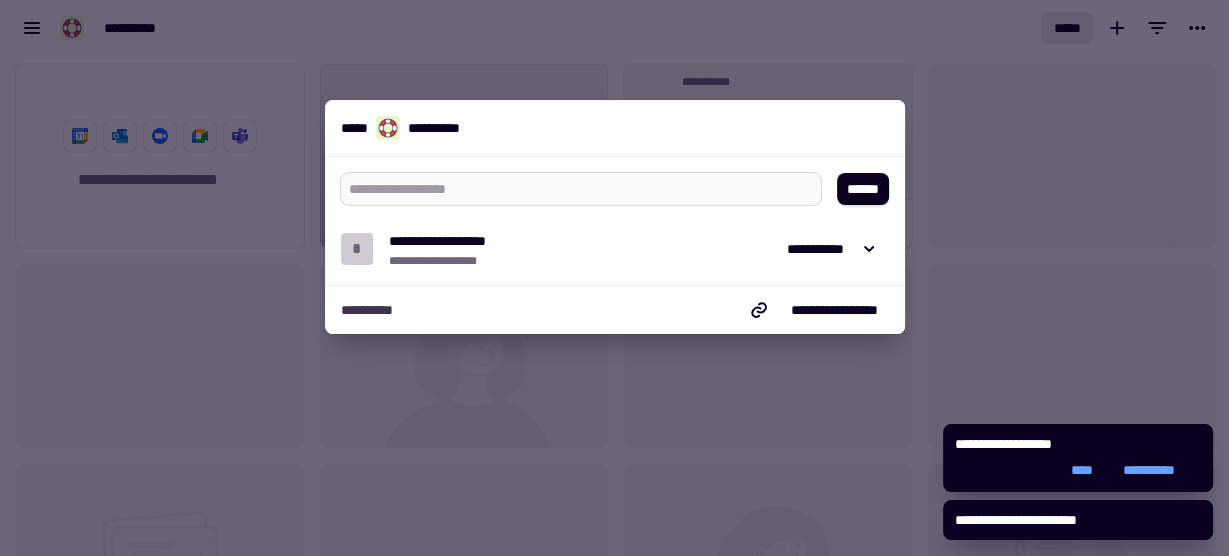 type on "*" 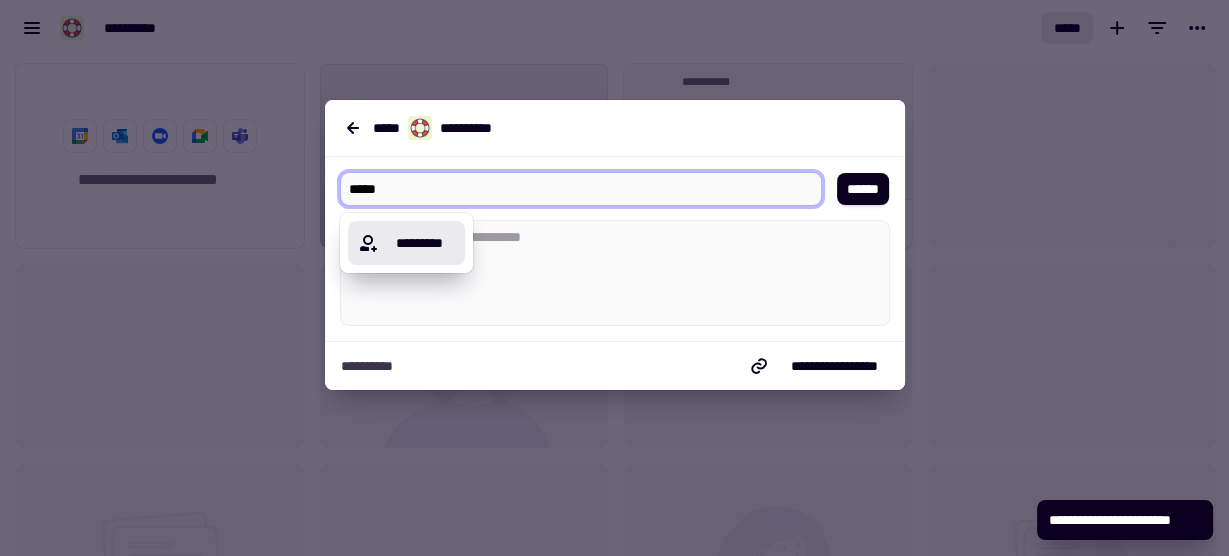 type on "*****" 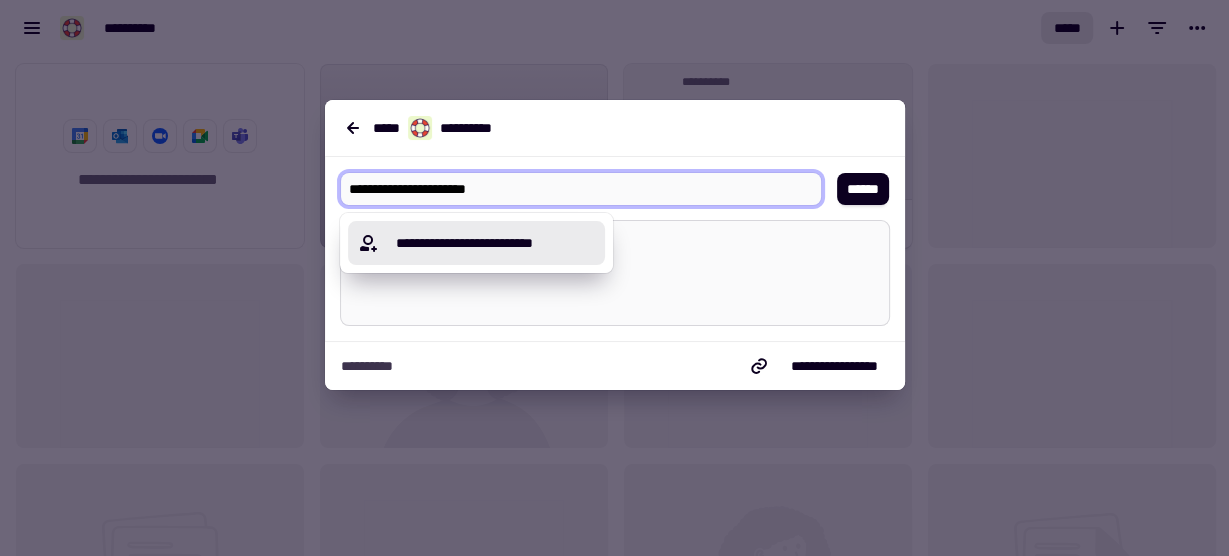 type on "**********" 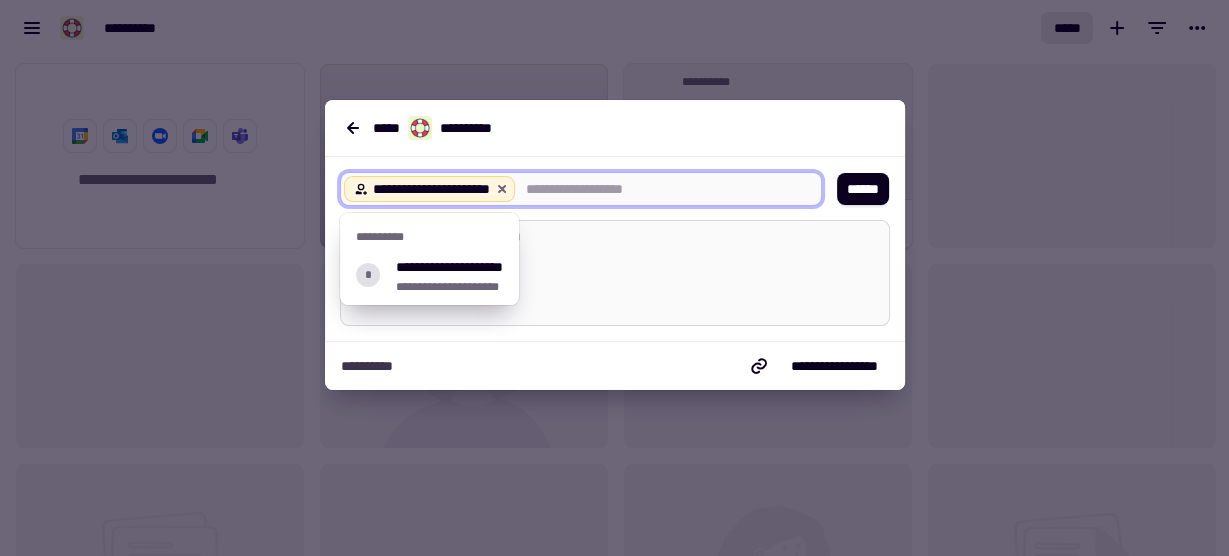 click at bounding box center [615, 273] 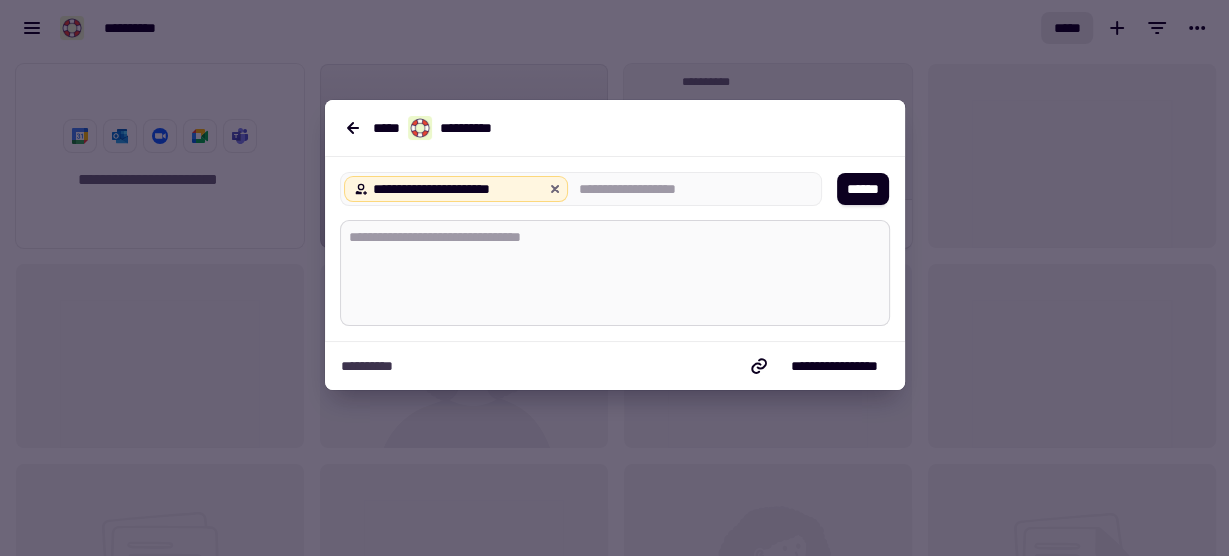 type on "*" 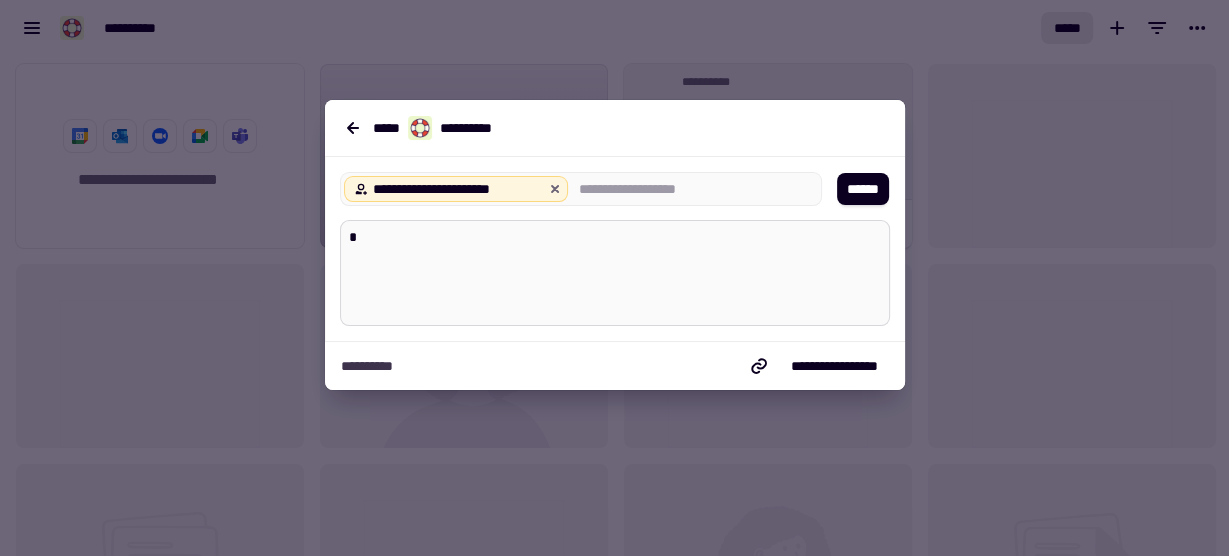 type on "*" 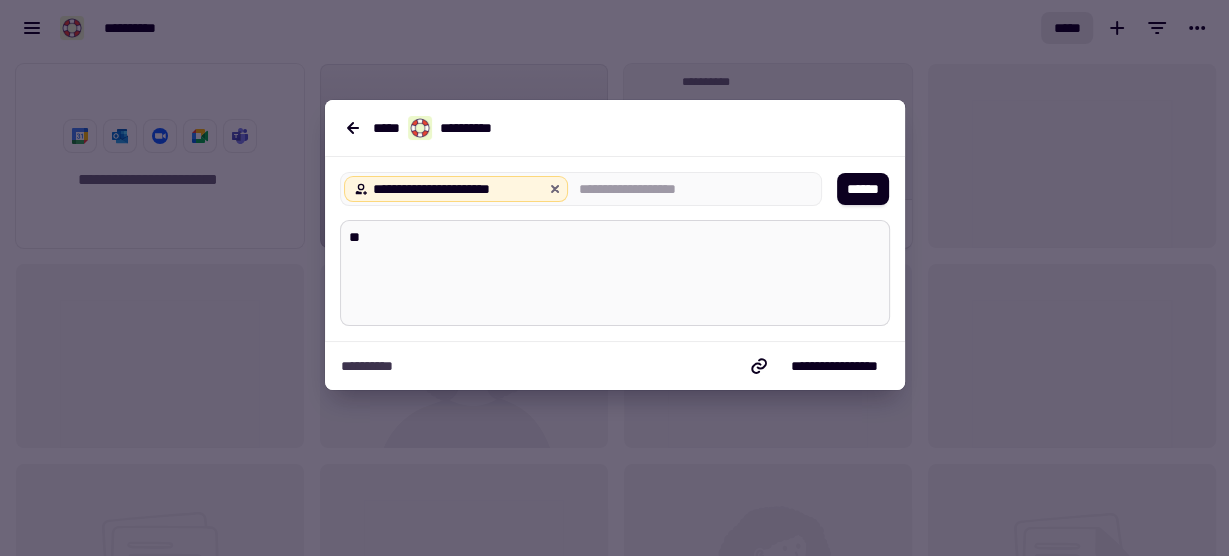 type on "*" 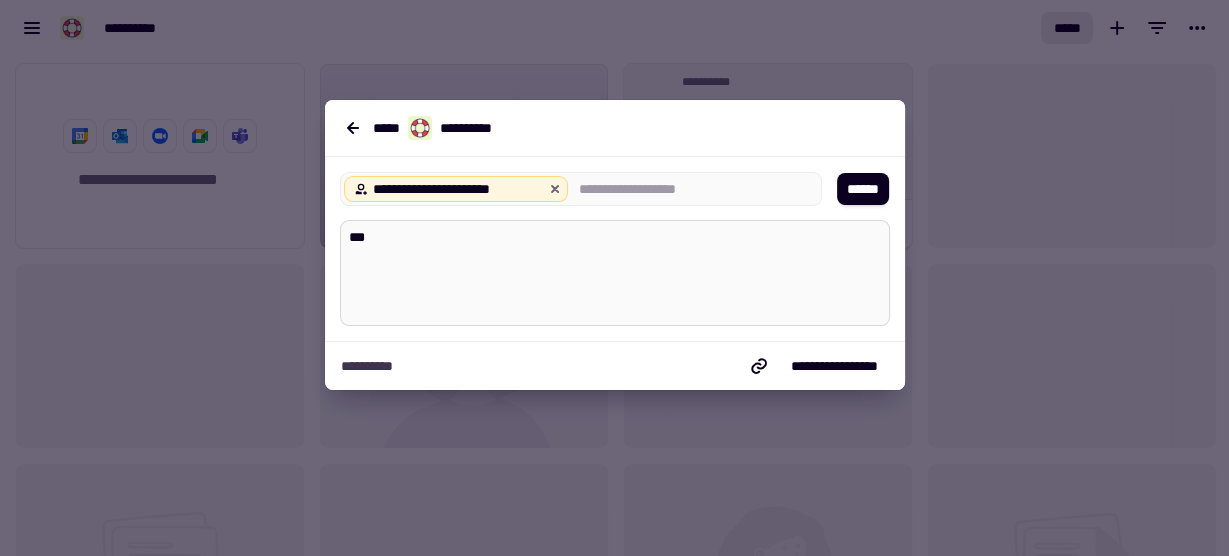 type on "*" 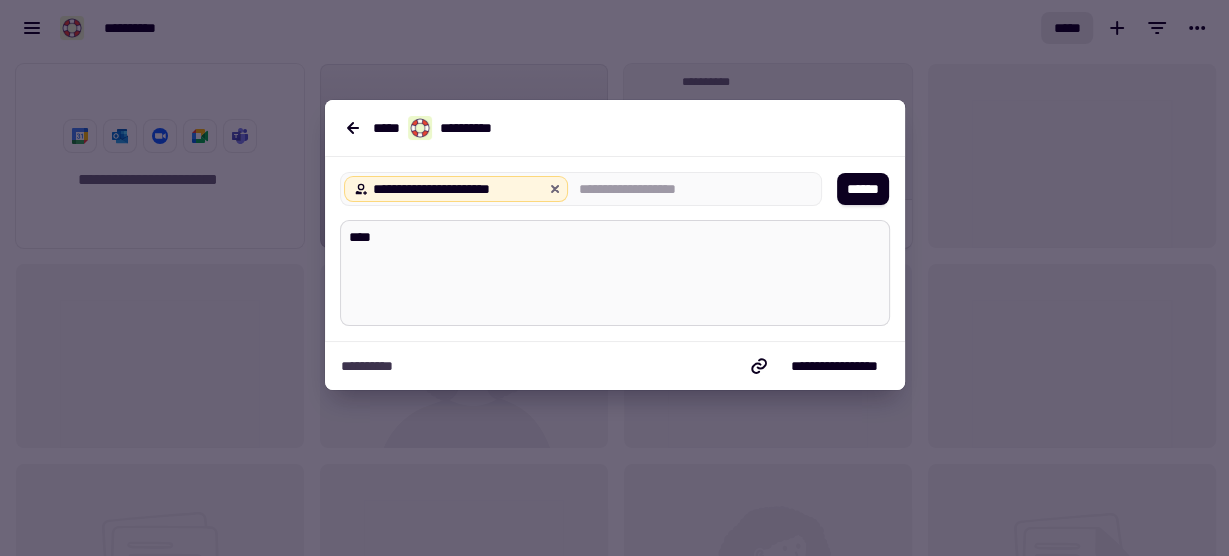 type on "*" 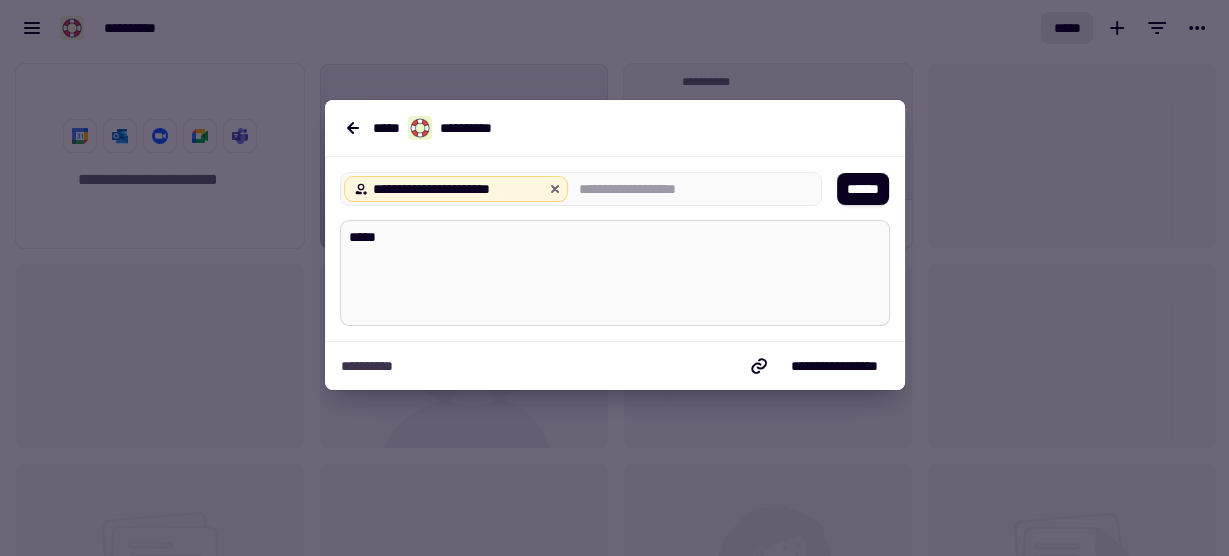 type on "*" 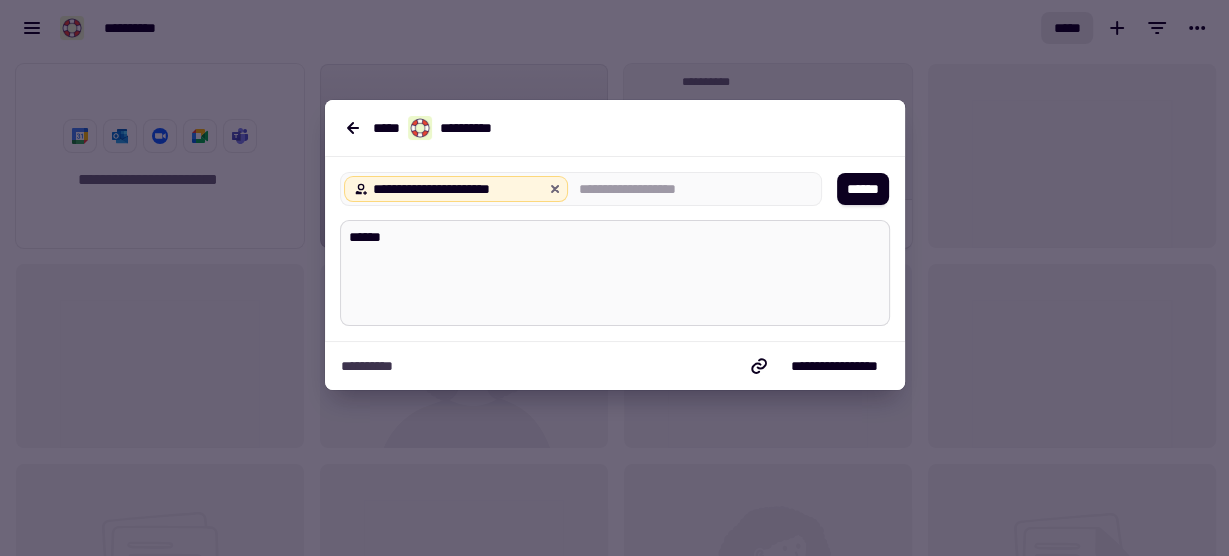type on "*" 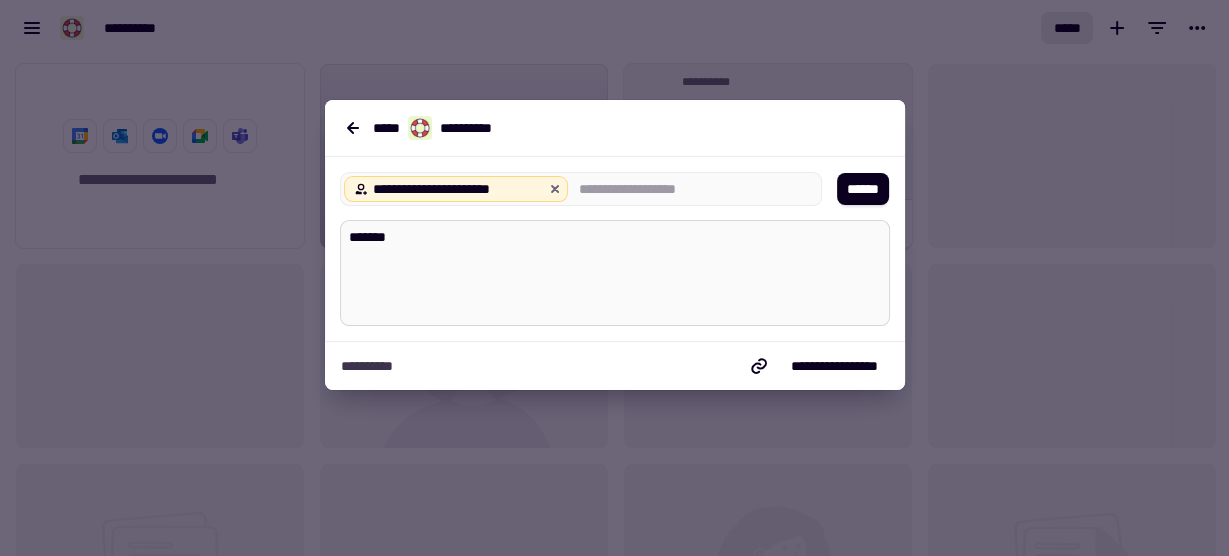 type on "*" 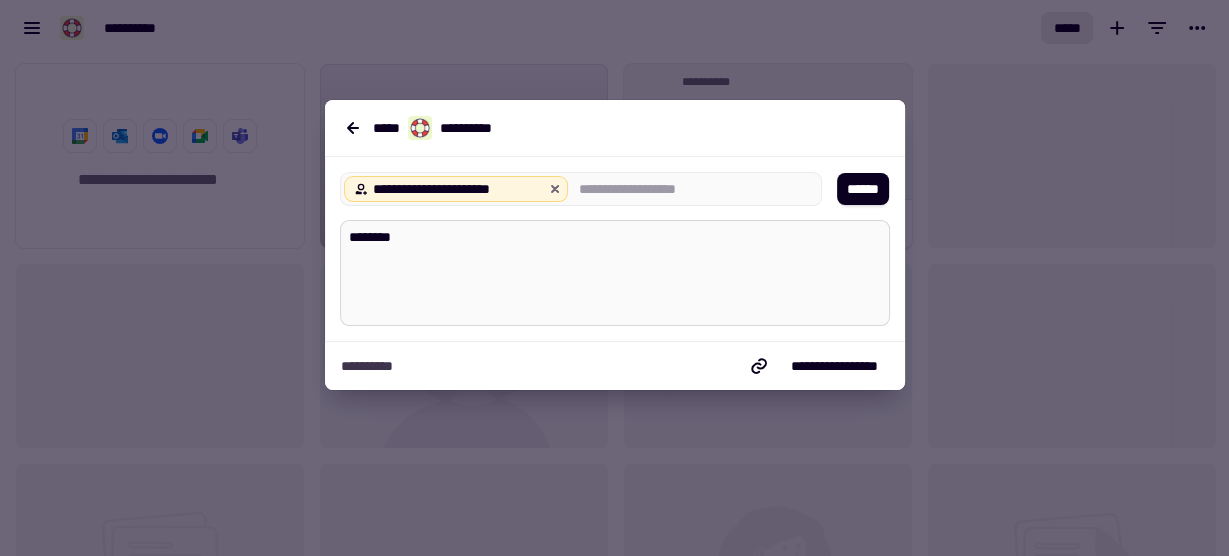 type on "*" 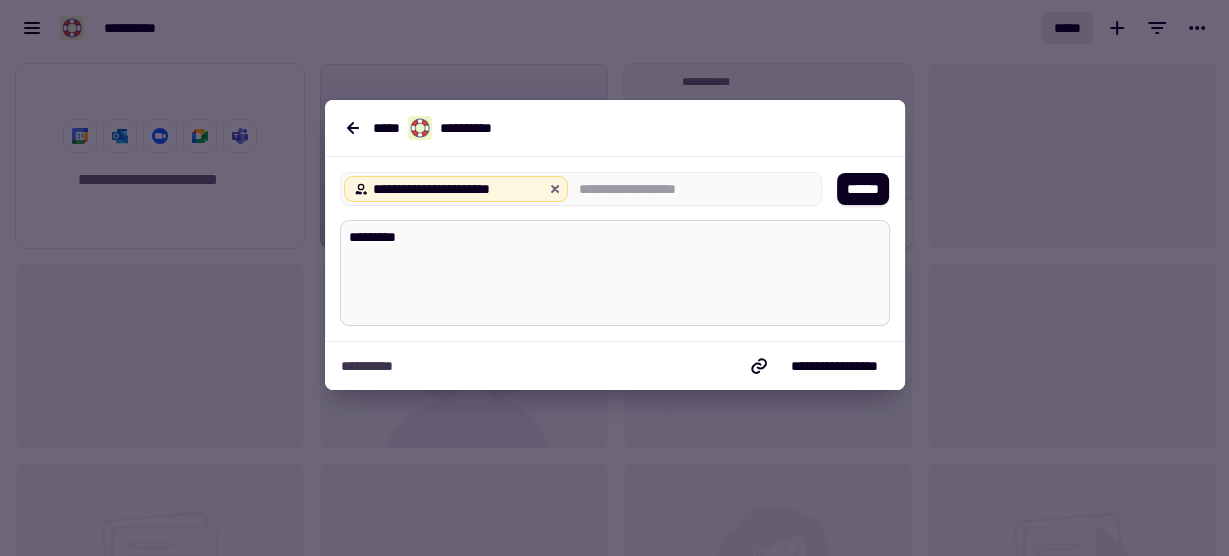 type on "*" 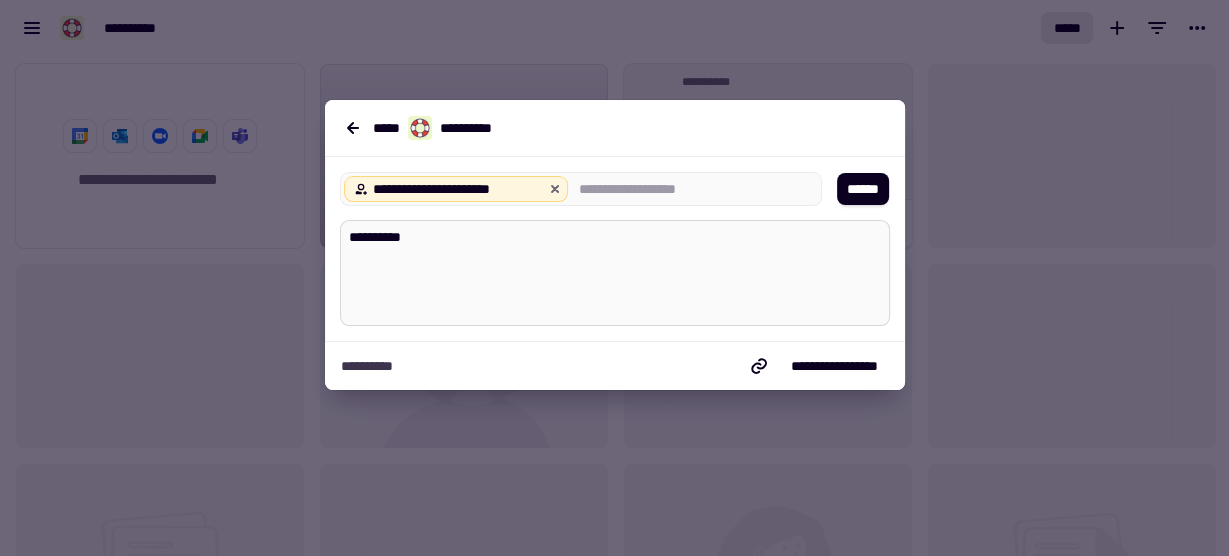 type on "*" 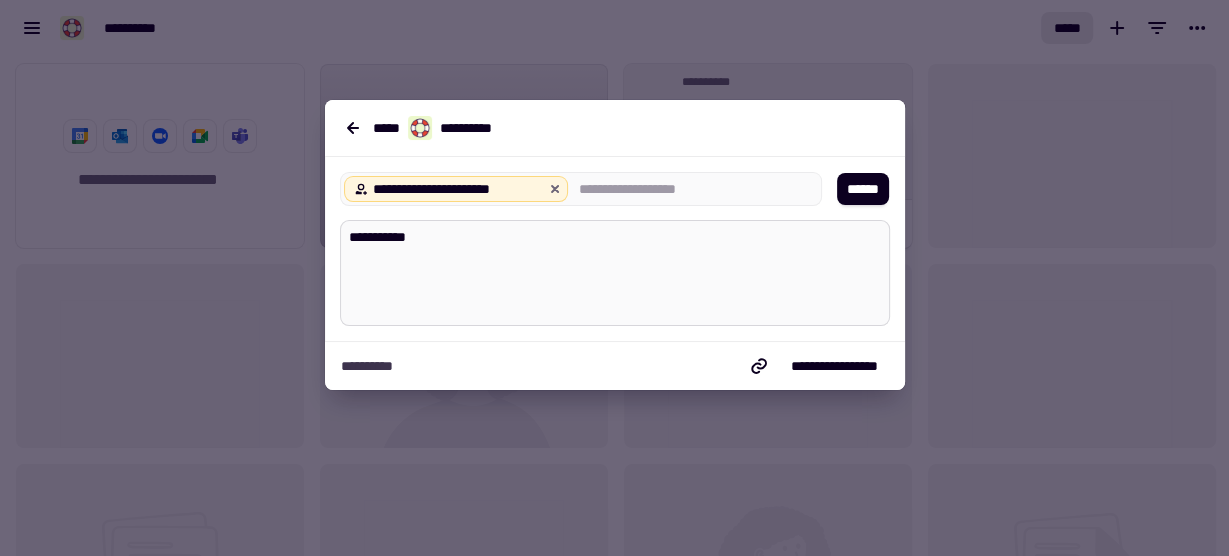 type on "*" 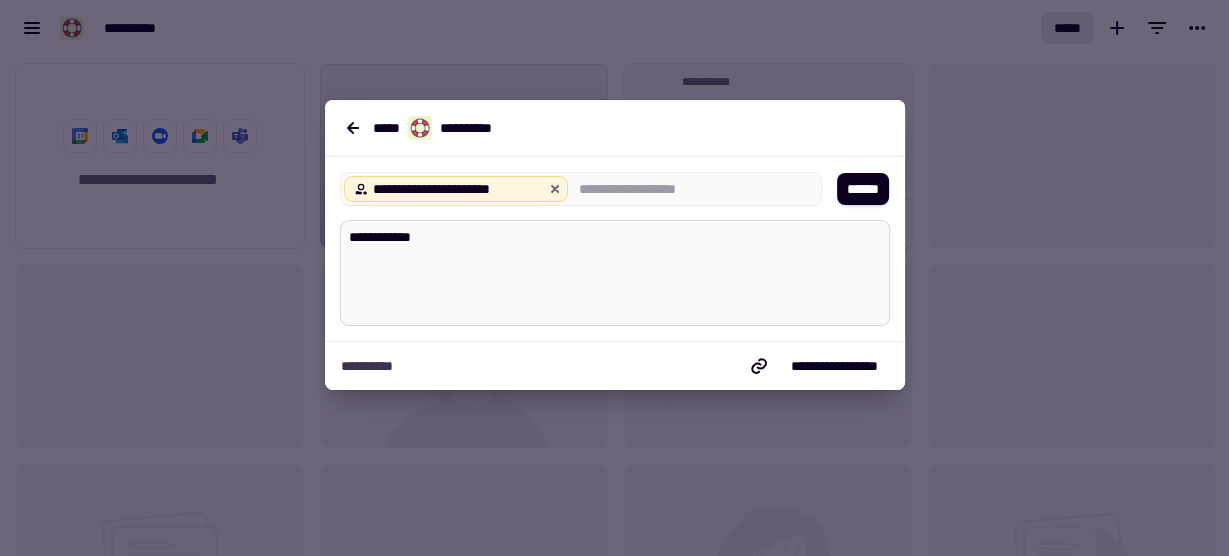 type on "*" 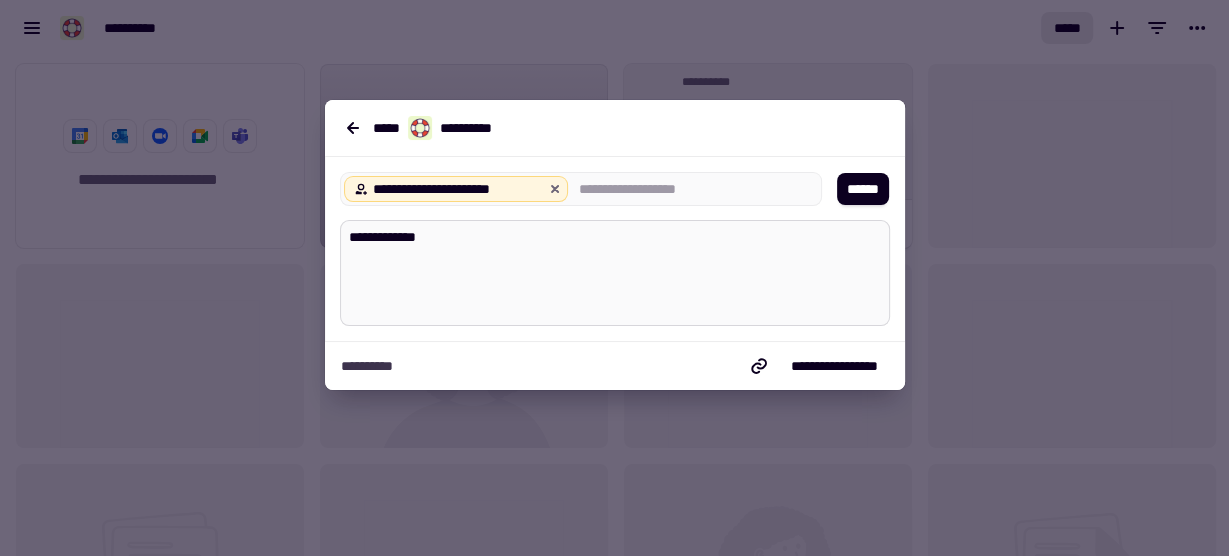 type on "*" 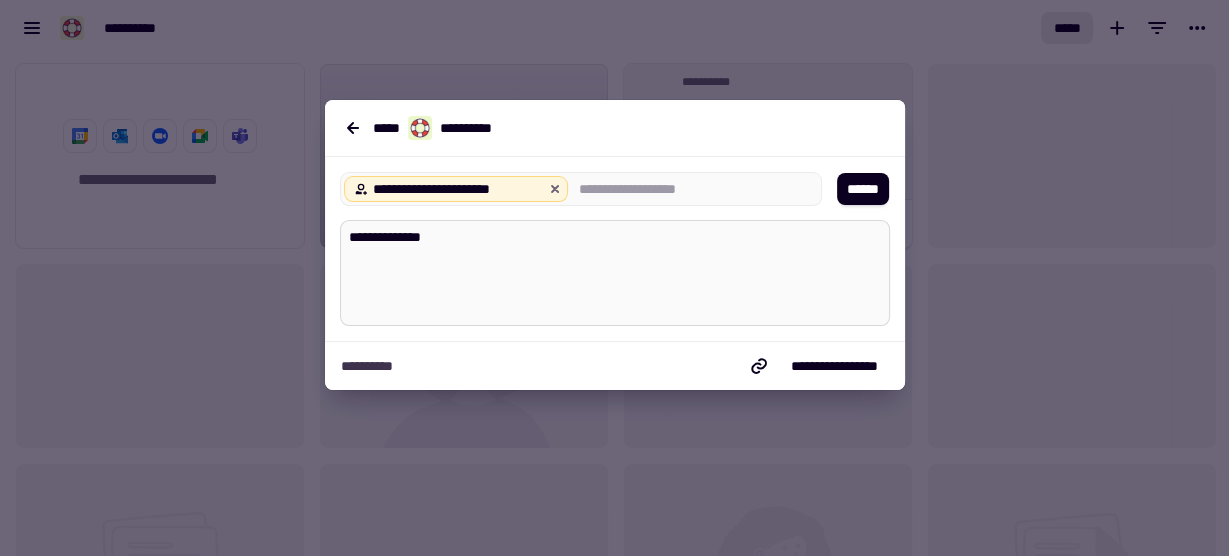 type on "**********" 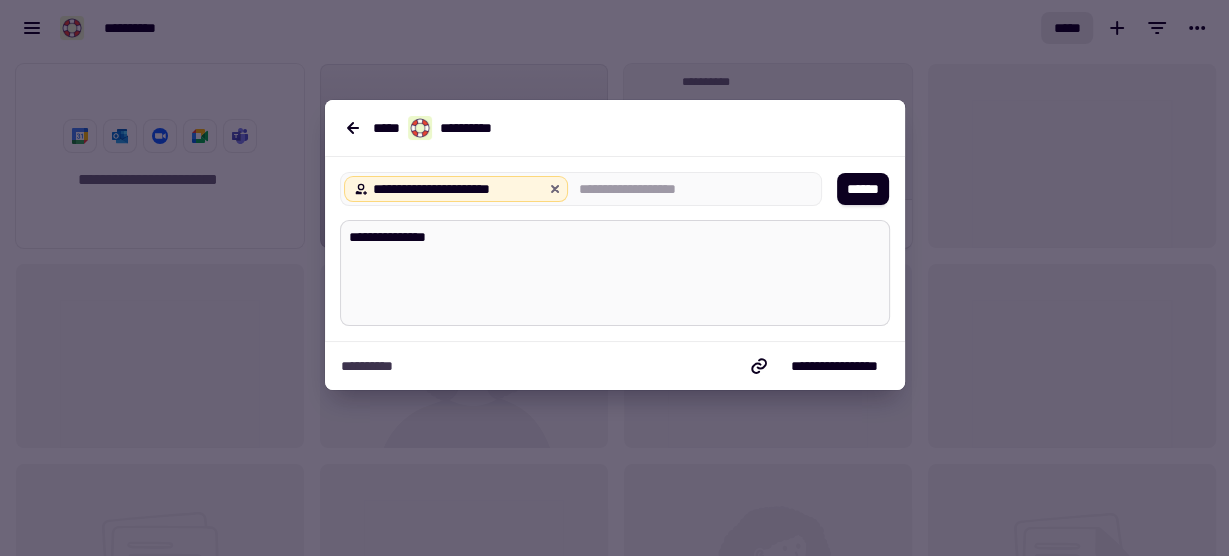 type on "*" 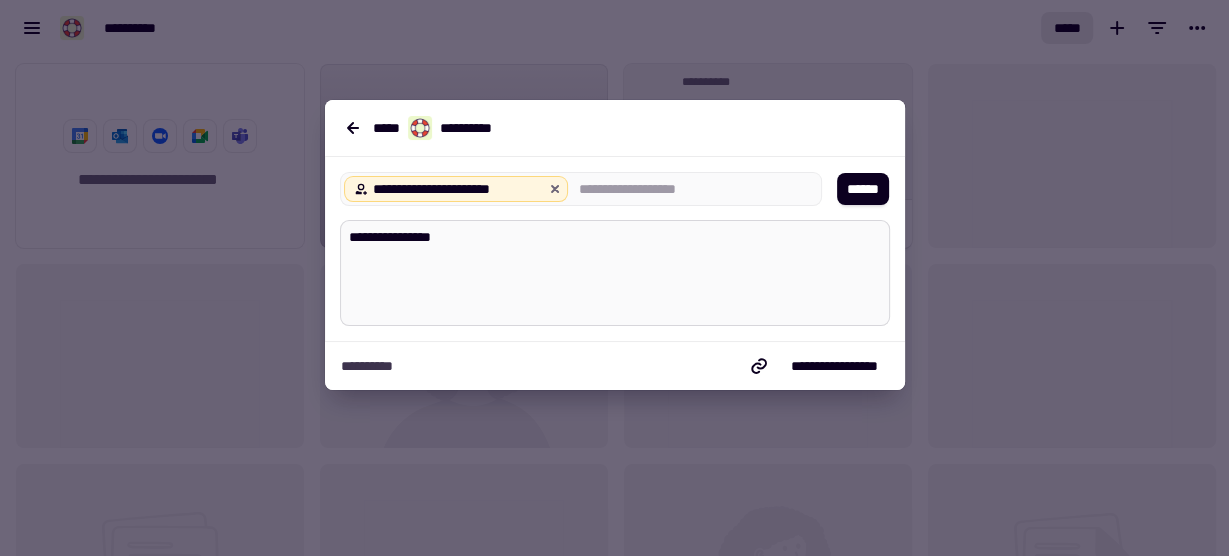type on "*" 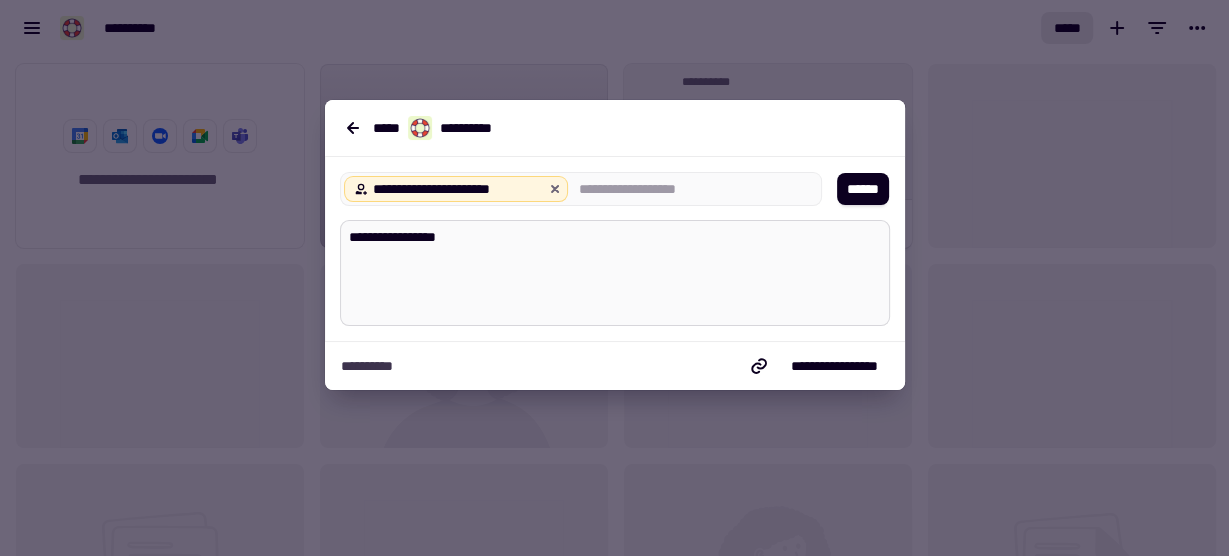 type on "*" 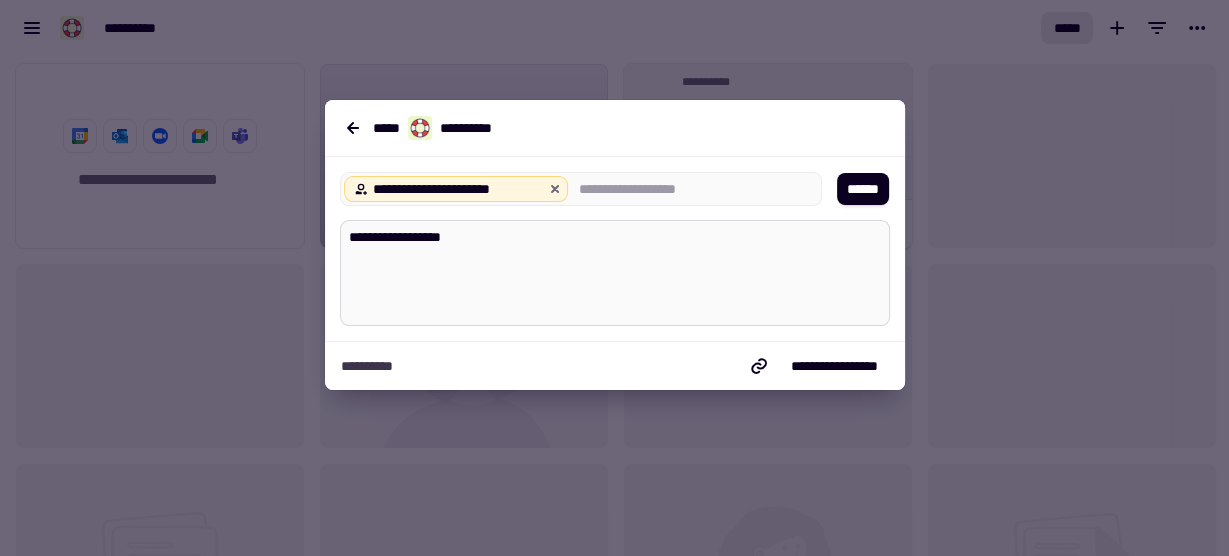 type on "*" 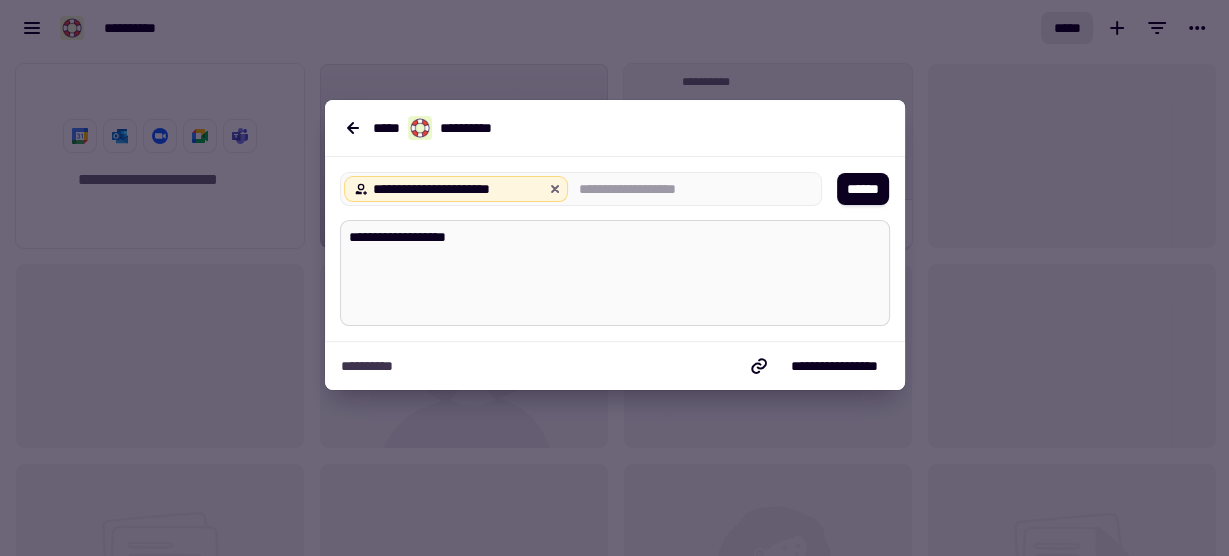 type on "*" 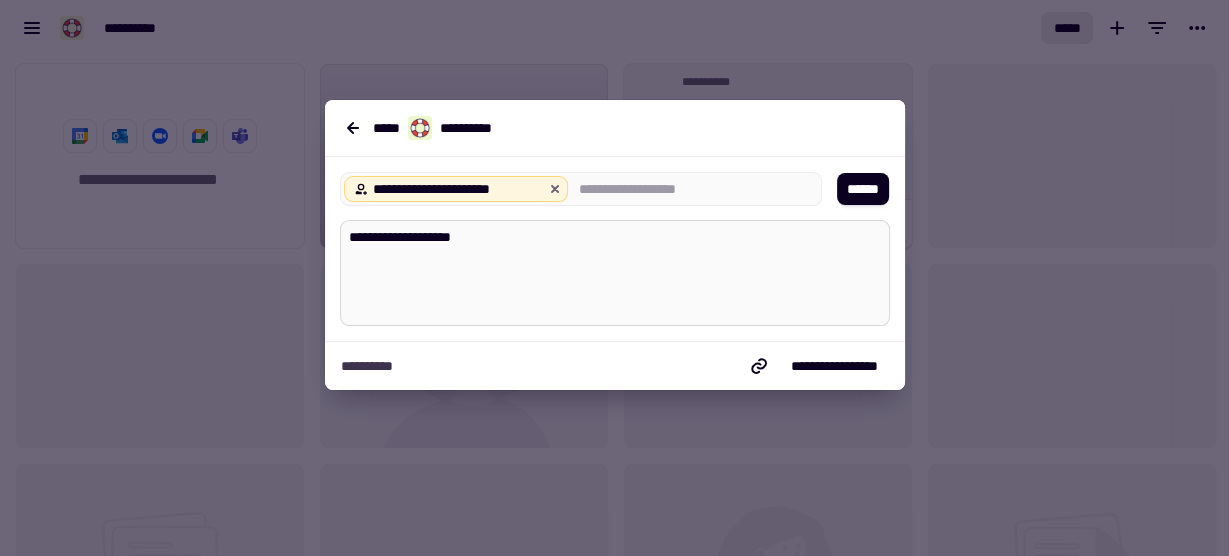 type on "*" 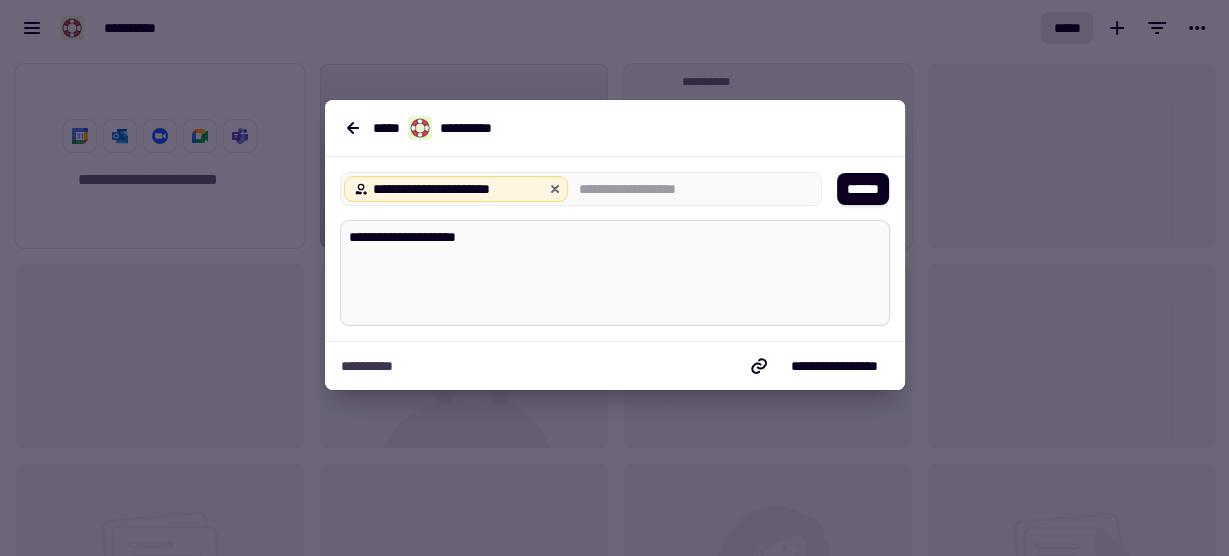 type on "*" 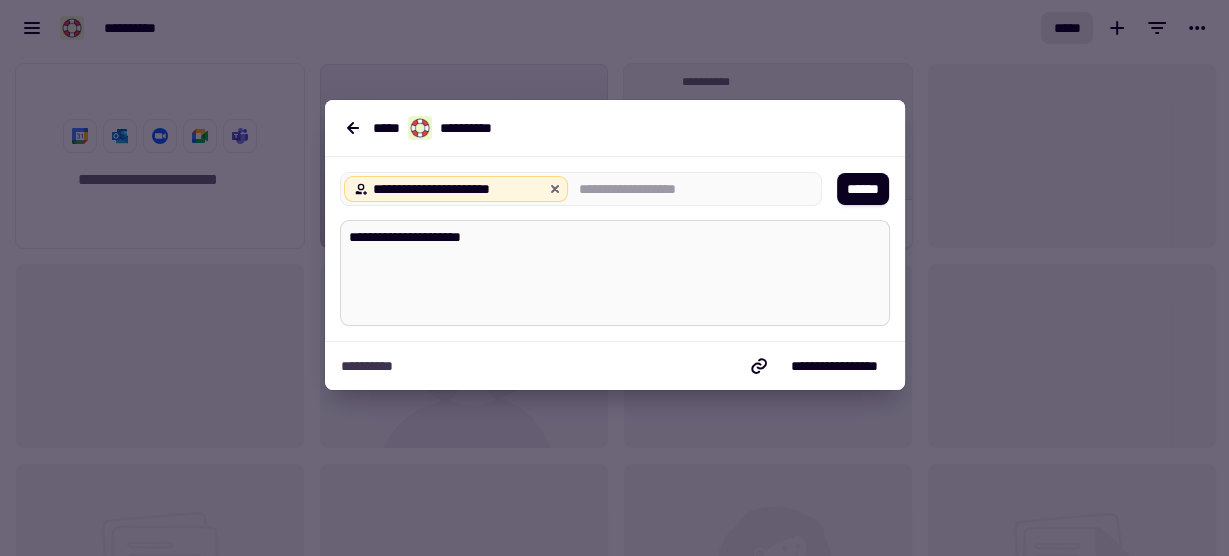 type on "*" 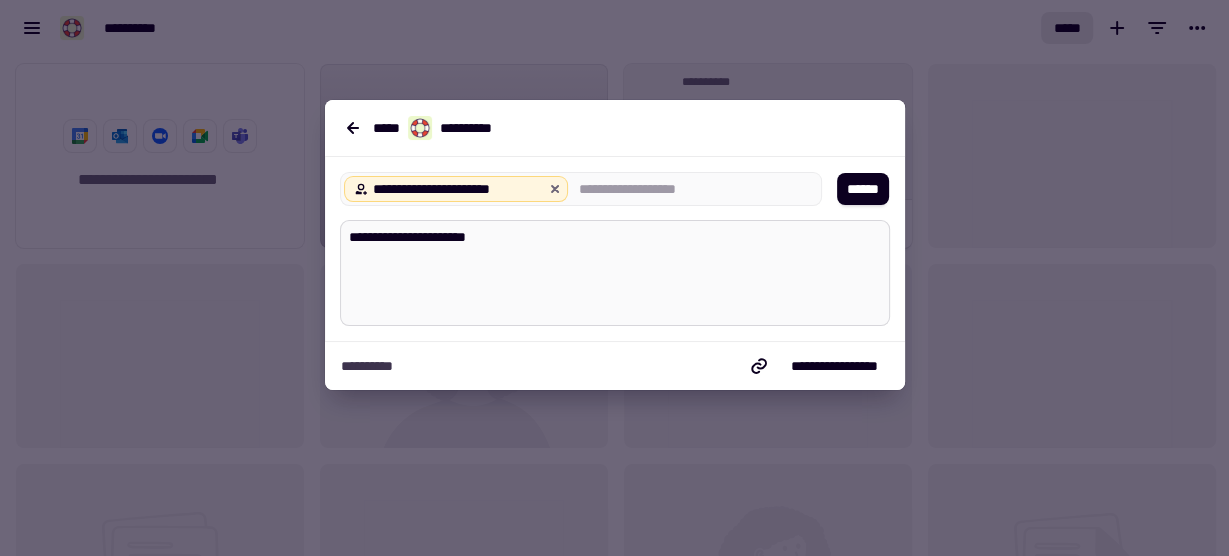 type on "*" 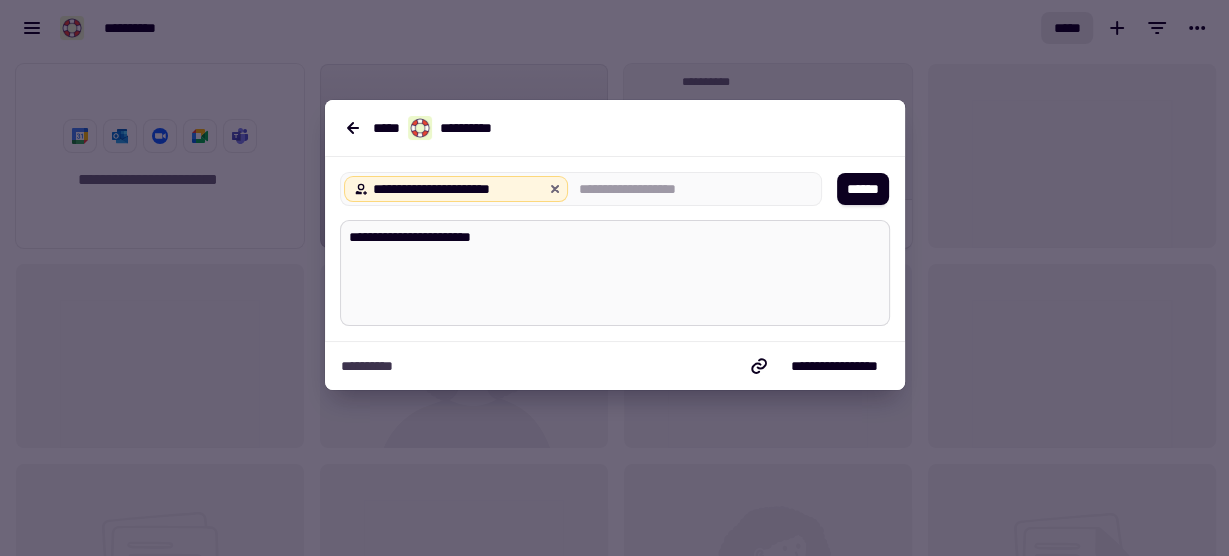 type on "*" 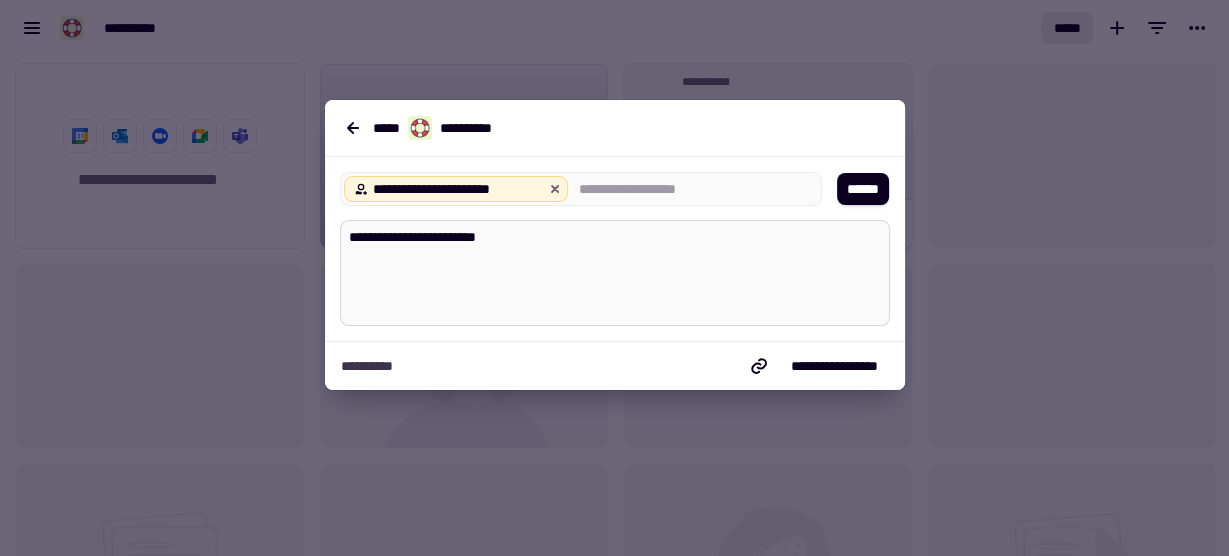 type on "*" 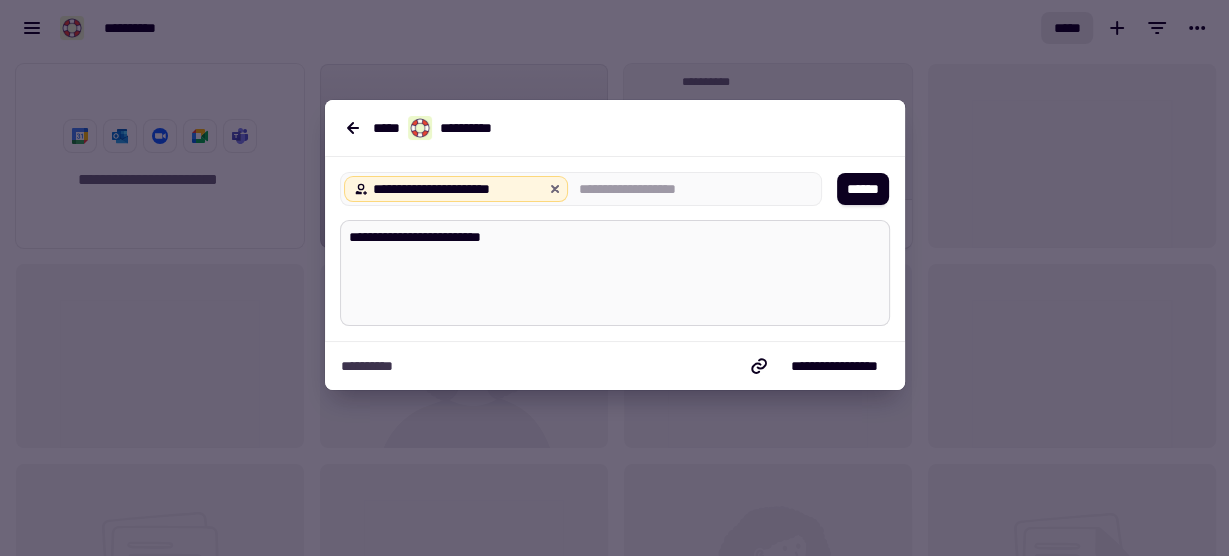 type on "*" 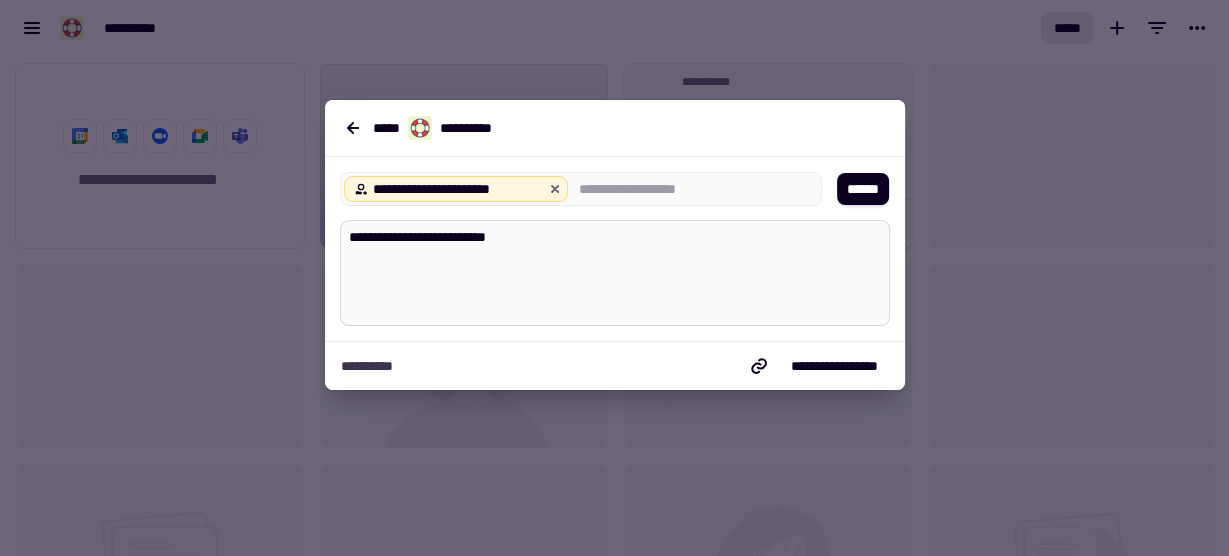 type on "*" 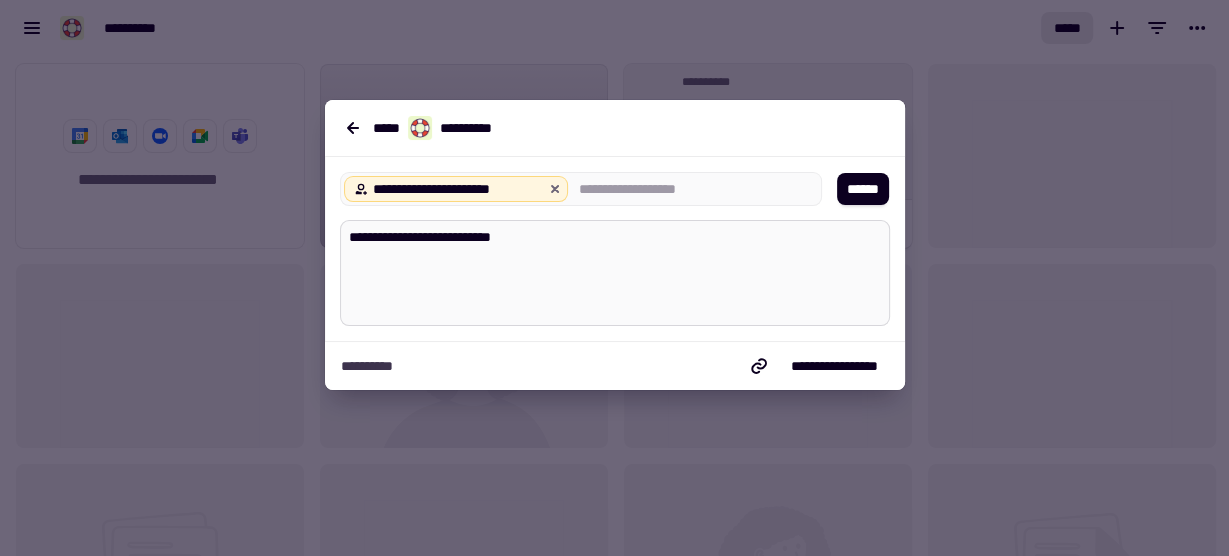 type on "**********" 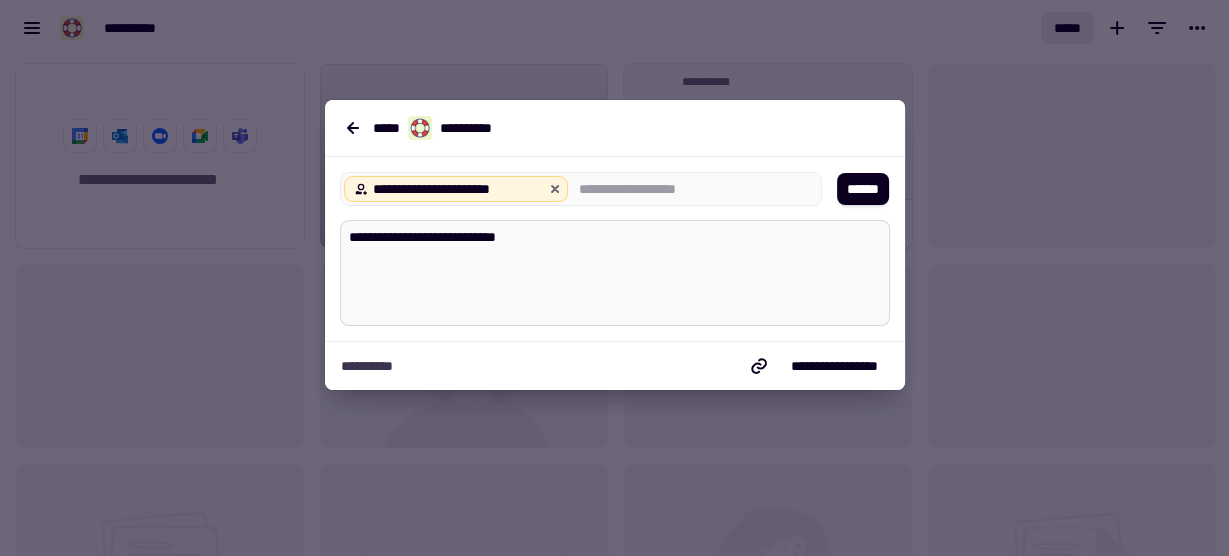 type on "*" 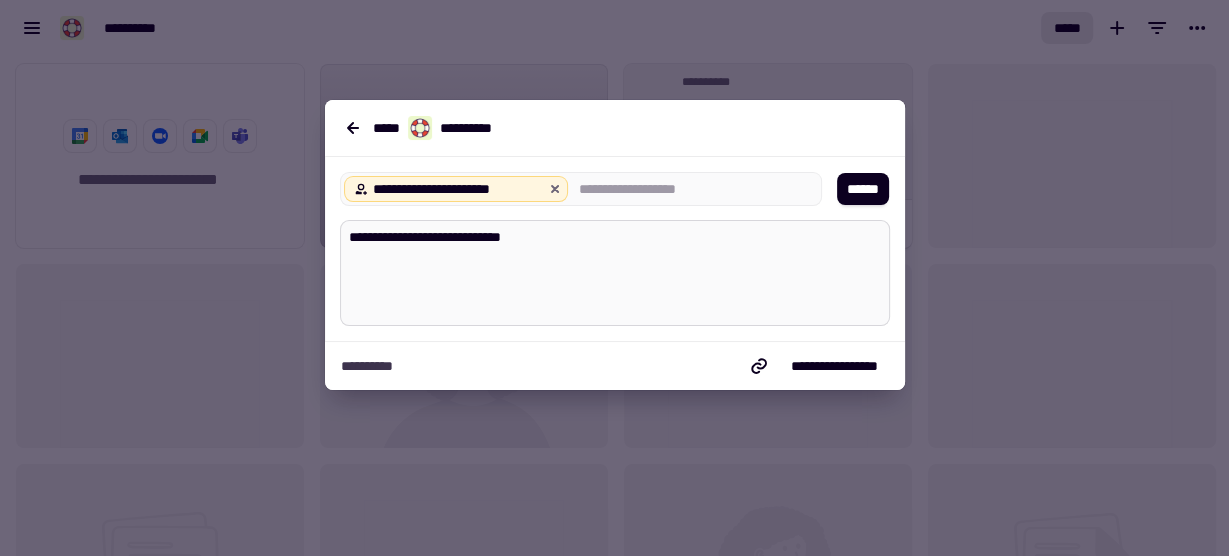 type on "*" 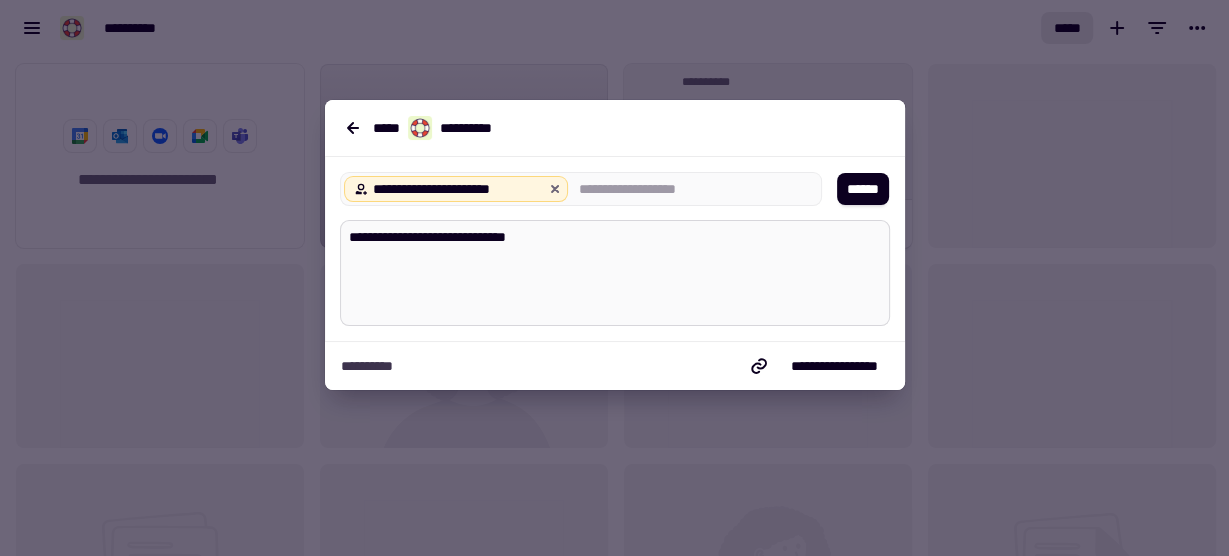 type on "*" 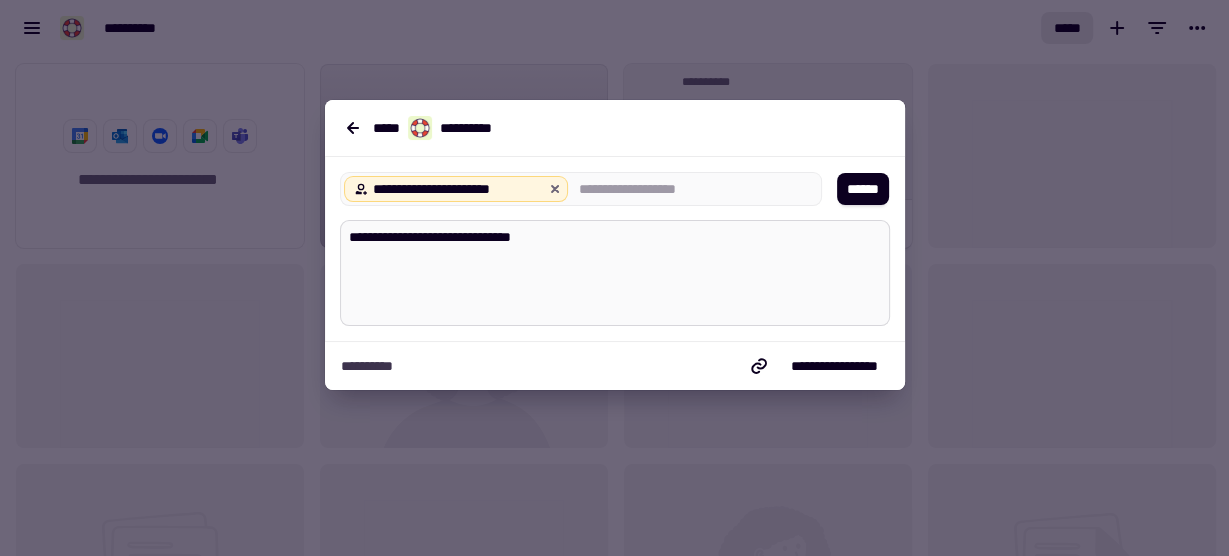 type on "**********" 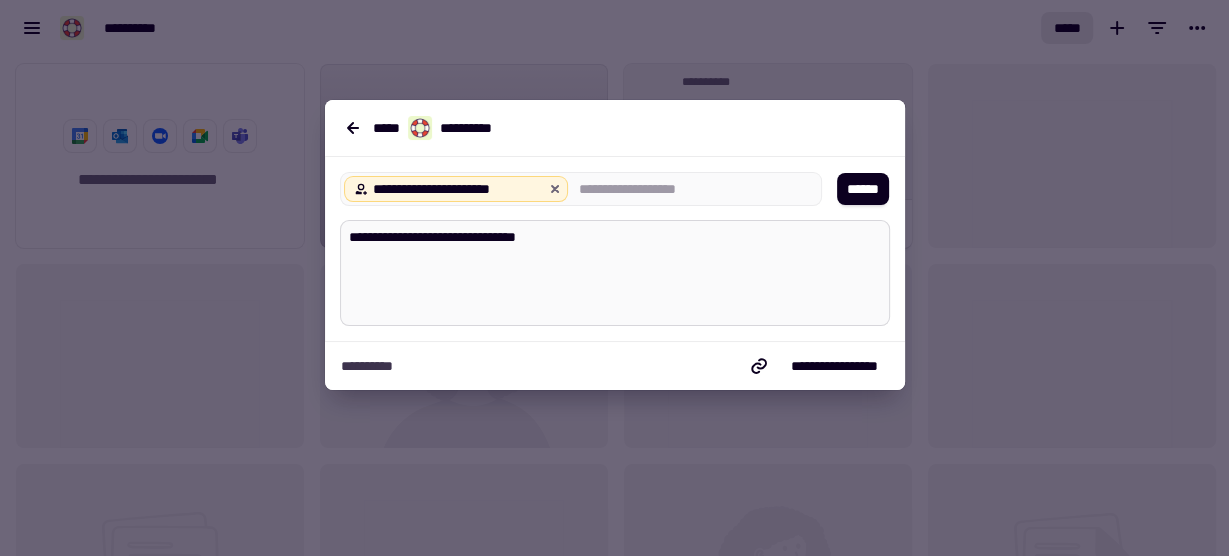 type on "*" 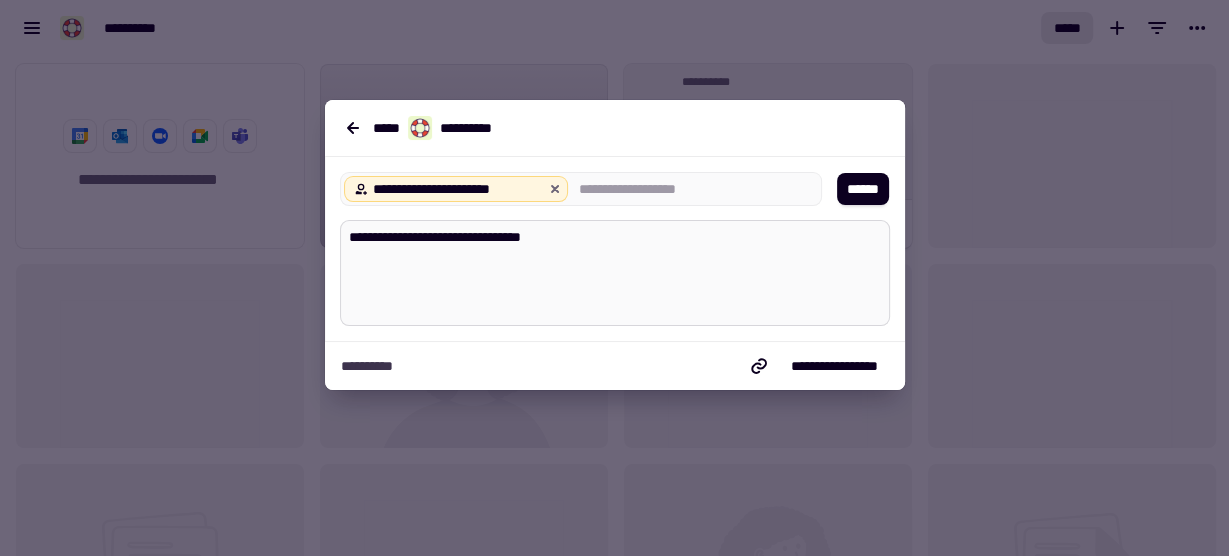 type on "*" 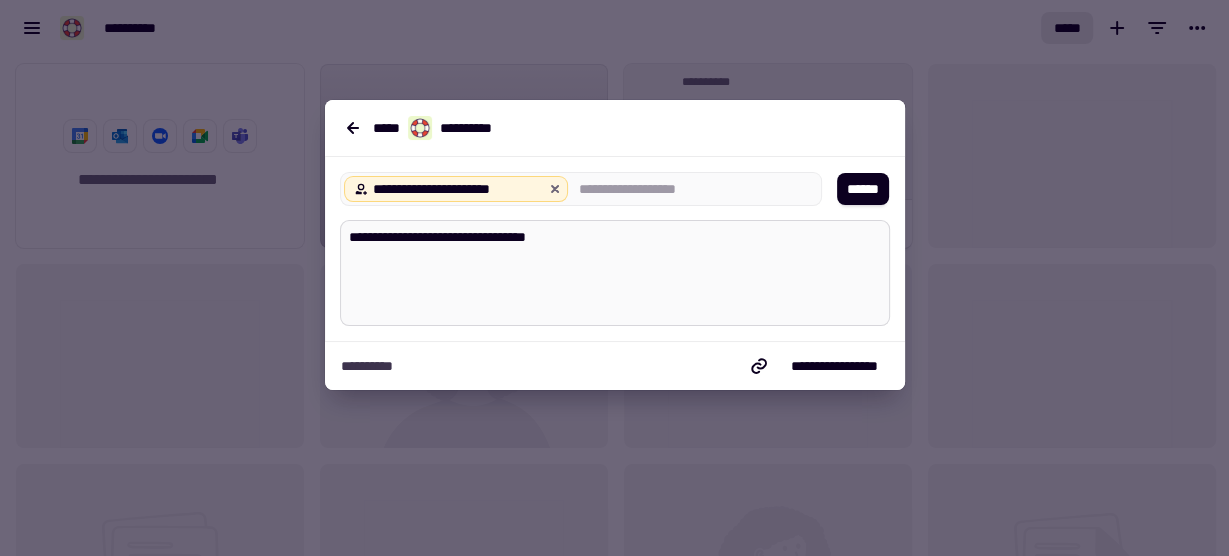 type on "*" 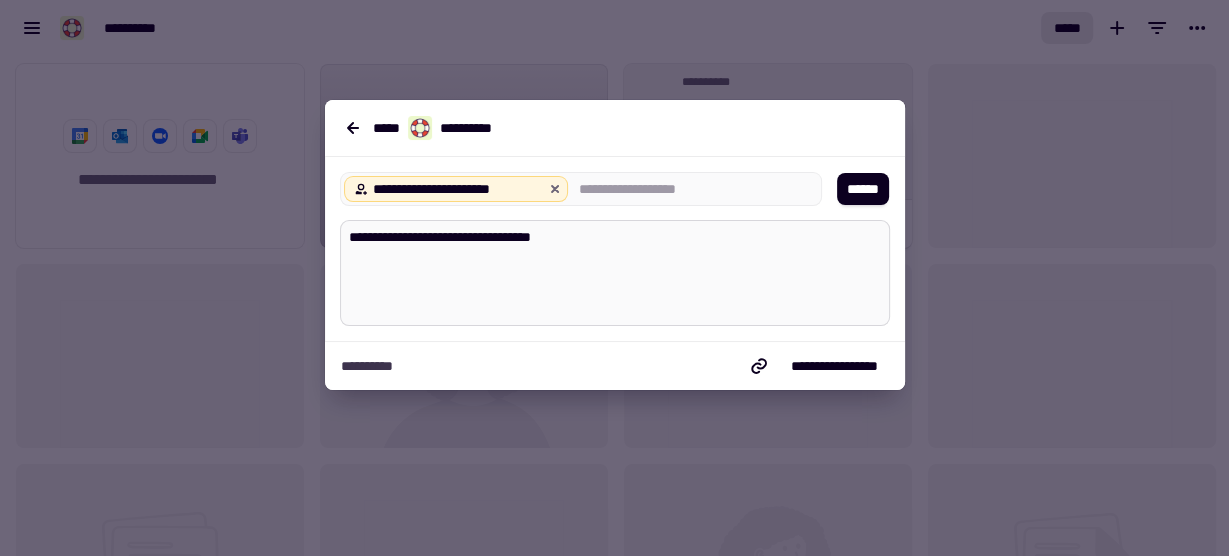 type on "*" 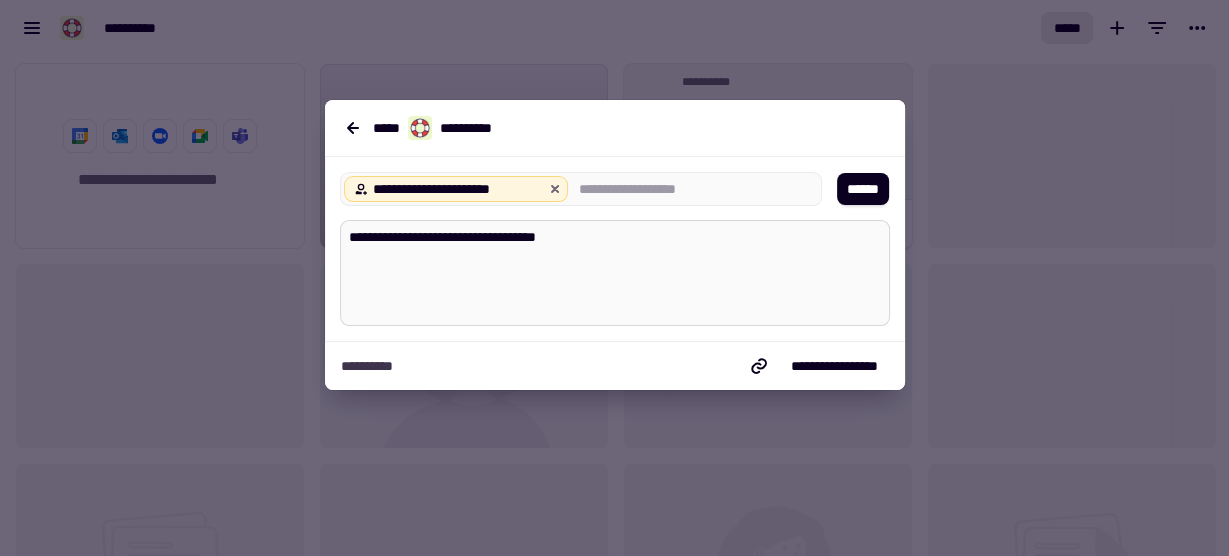 type on "*" 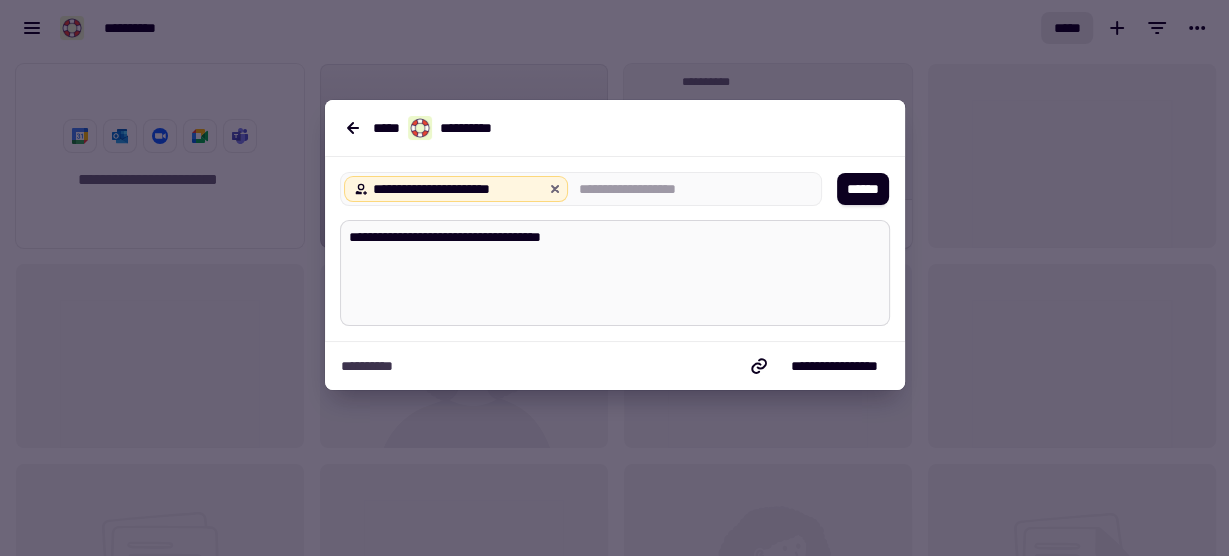 type on "*" 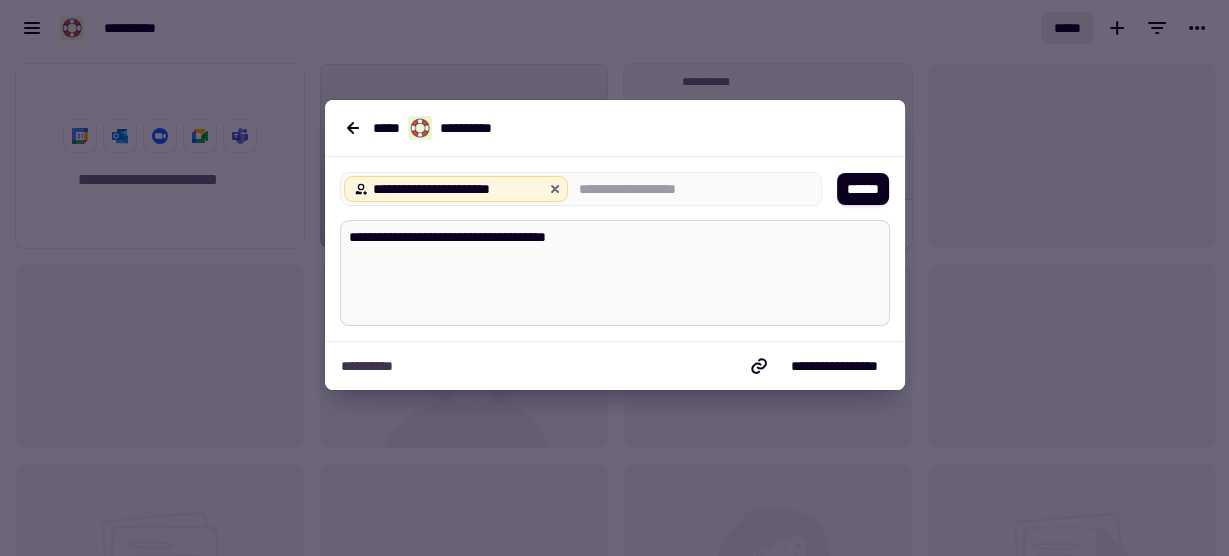 type on "*" 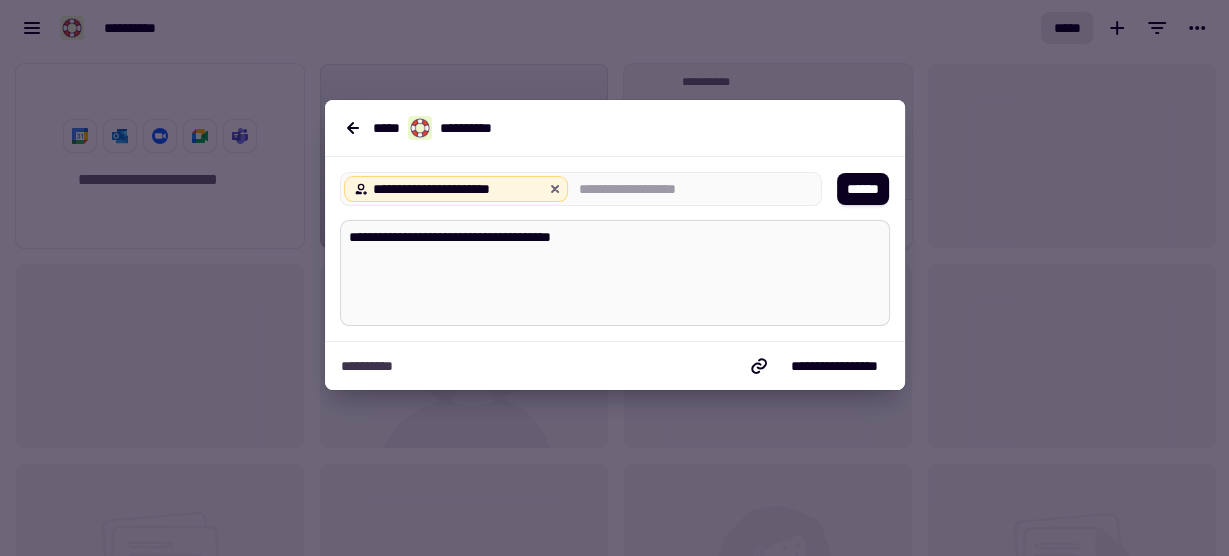type on "*" 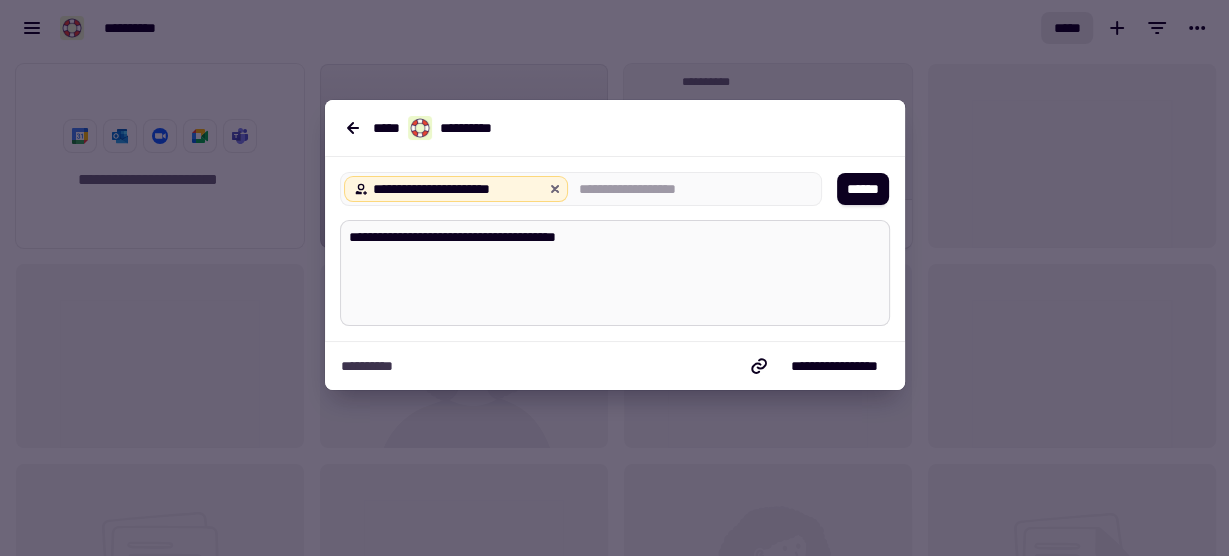 type on "*" 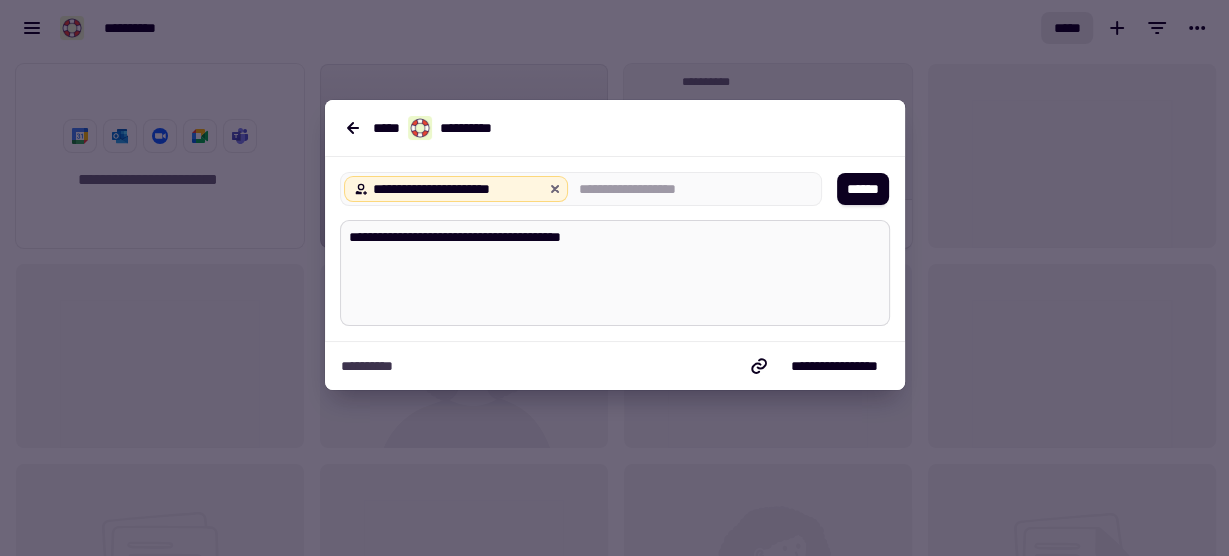 type on "*" 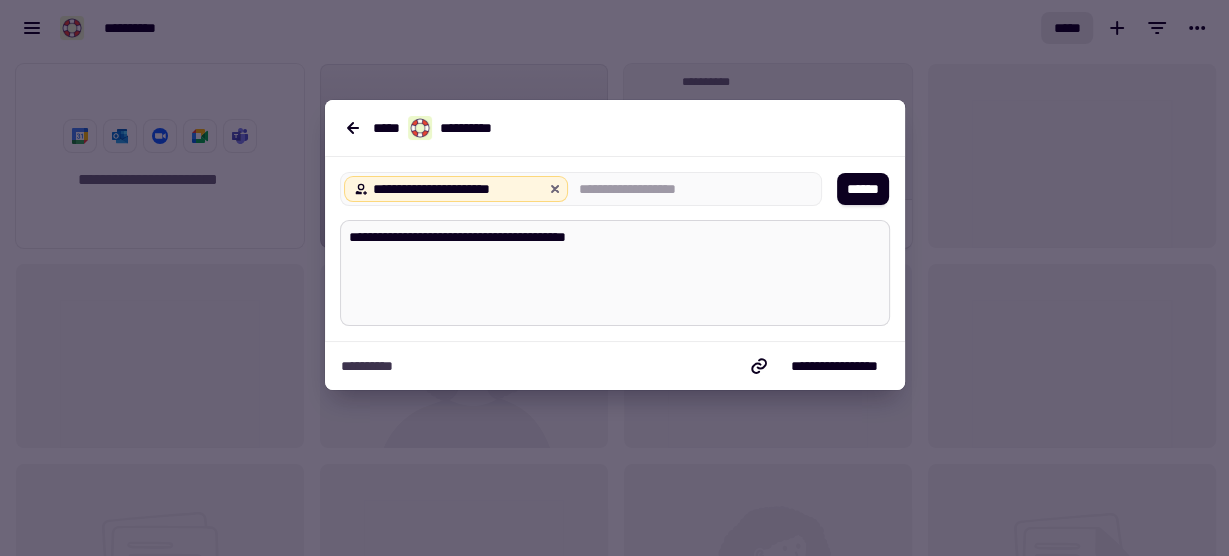 type on "*" 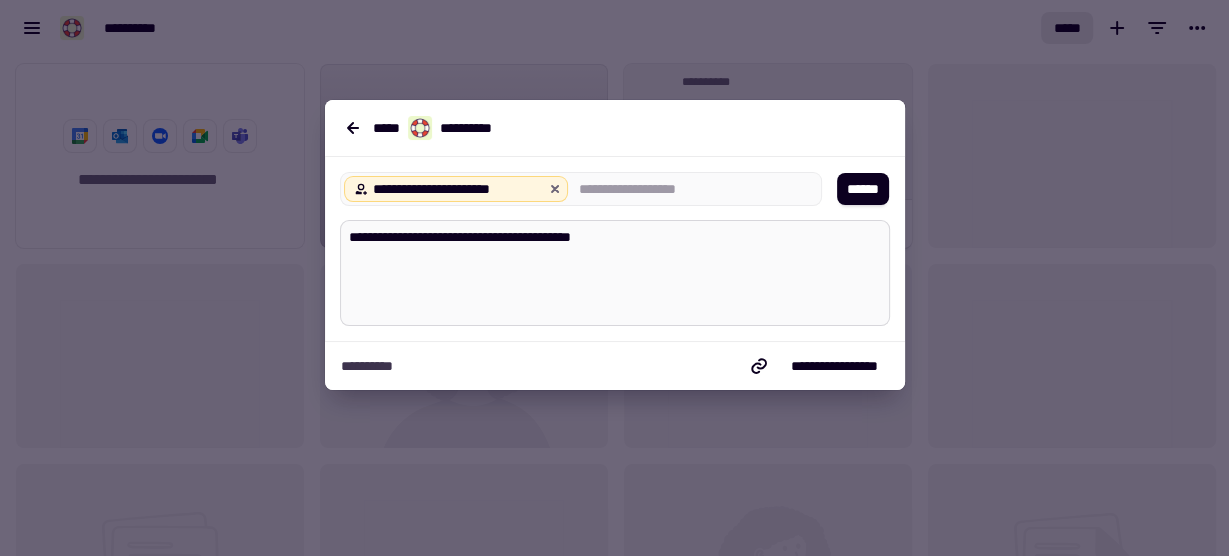 type on "*" 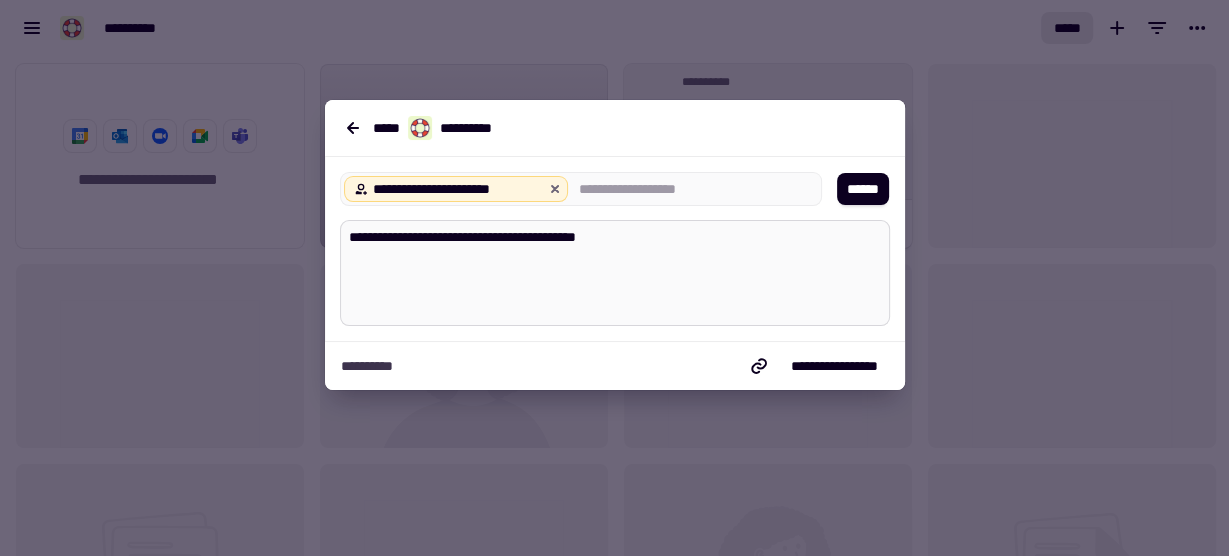 type on "**********" 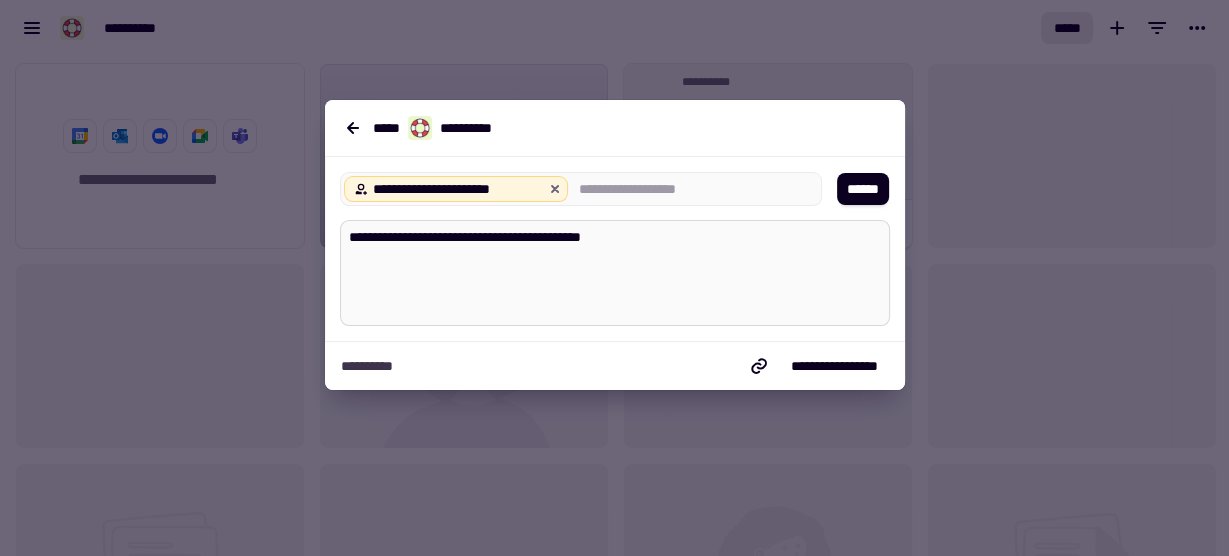type on "*" 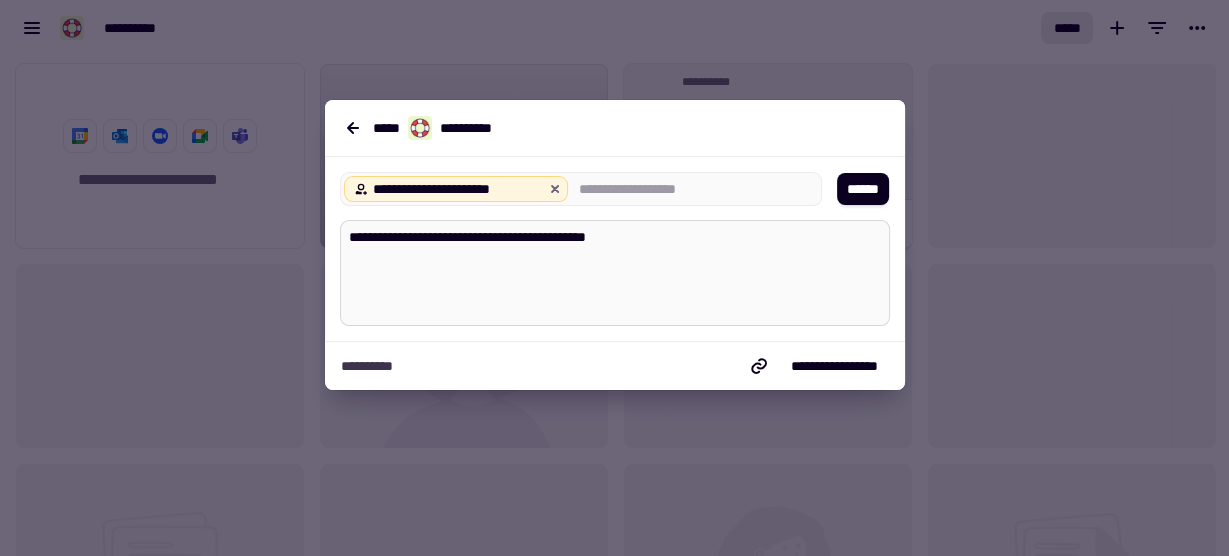 type on "*" 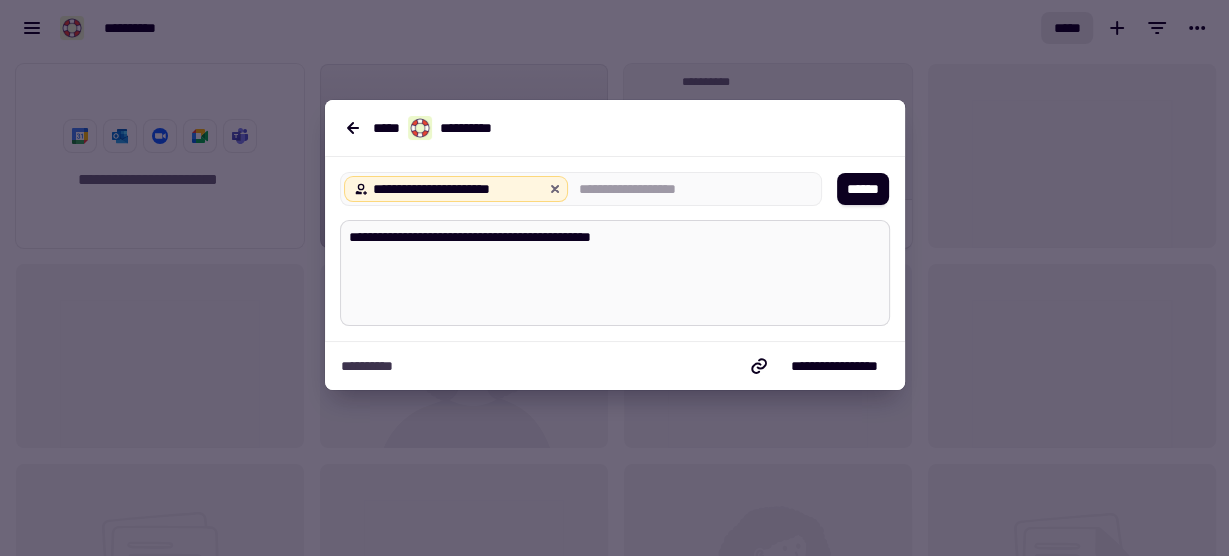 type on "*" 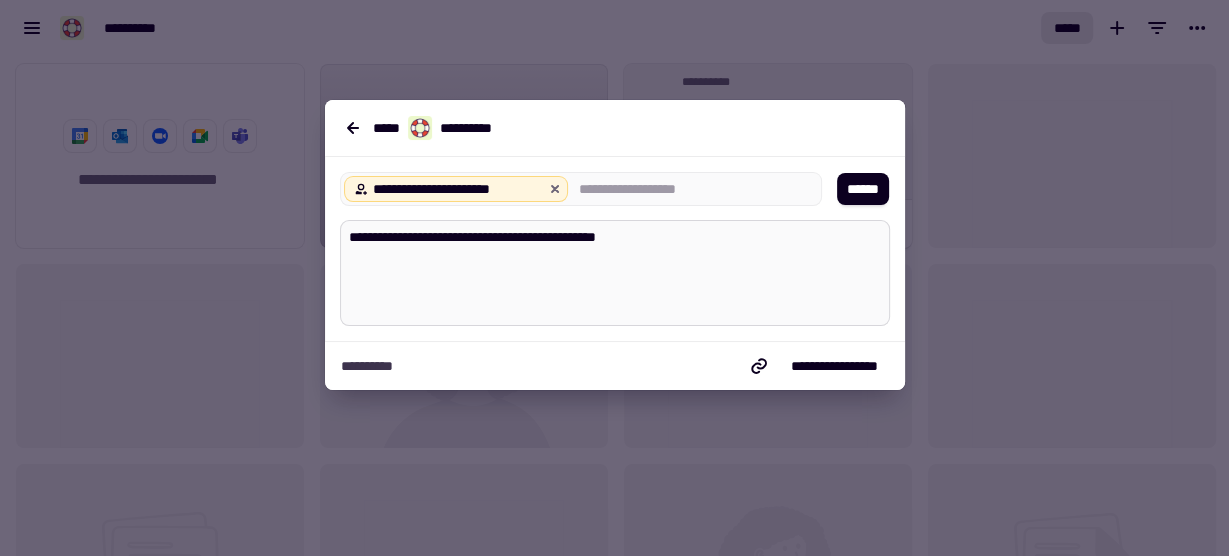 type on "*" 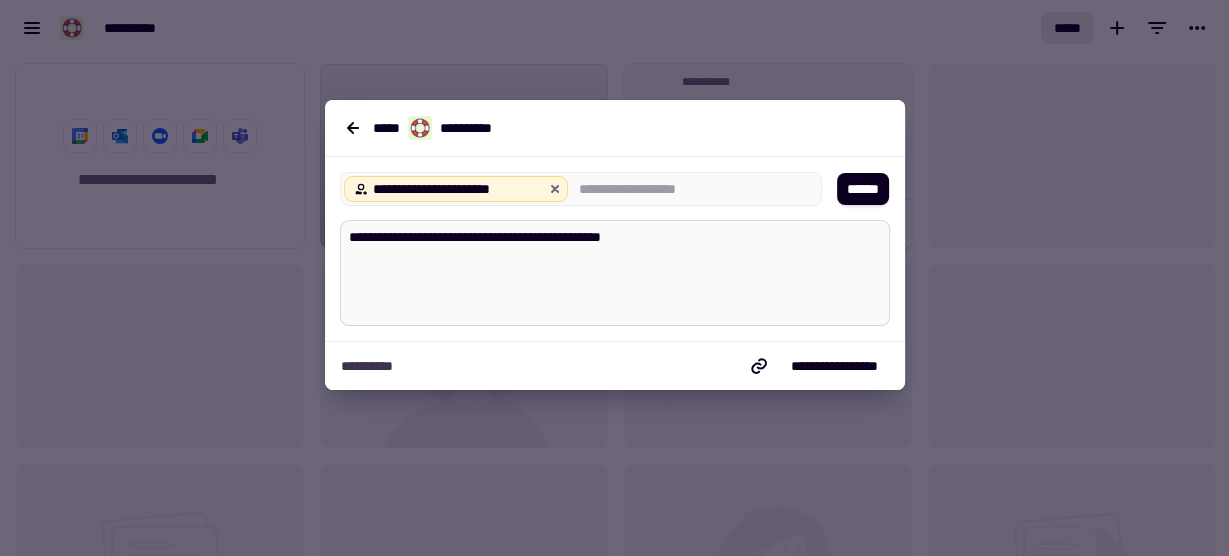 type on "*" 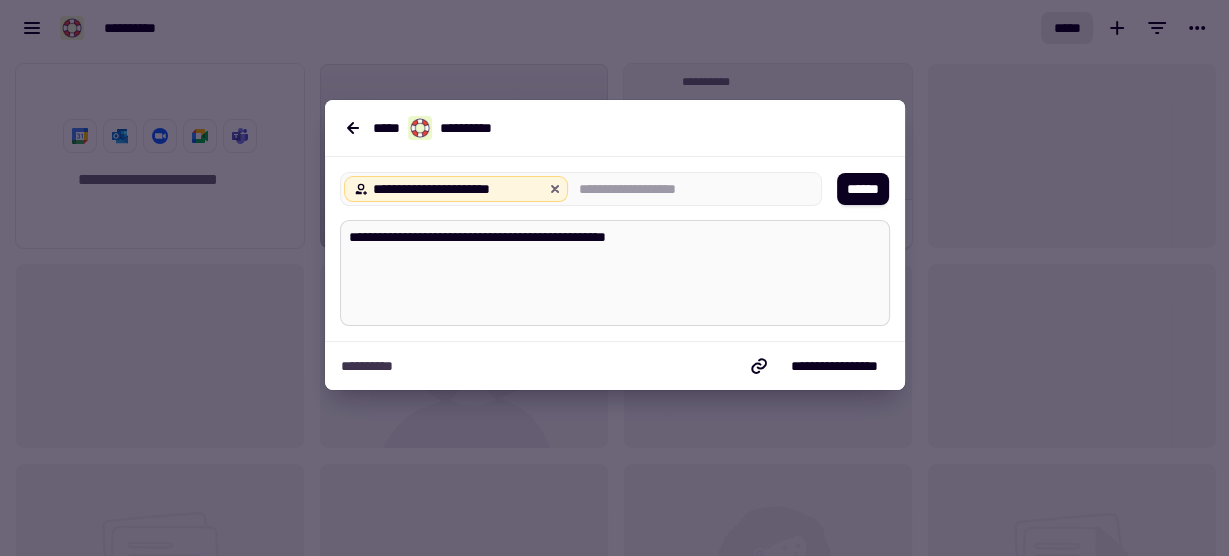 type on "*" 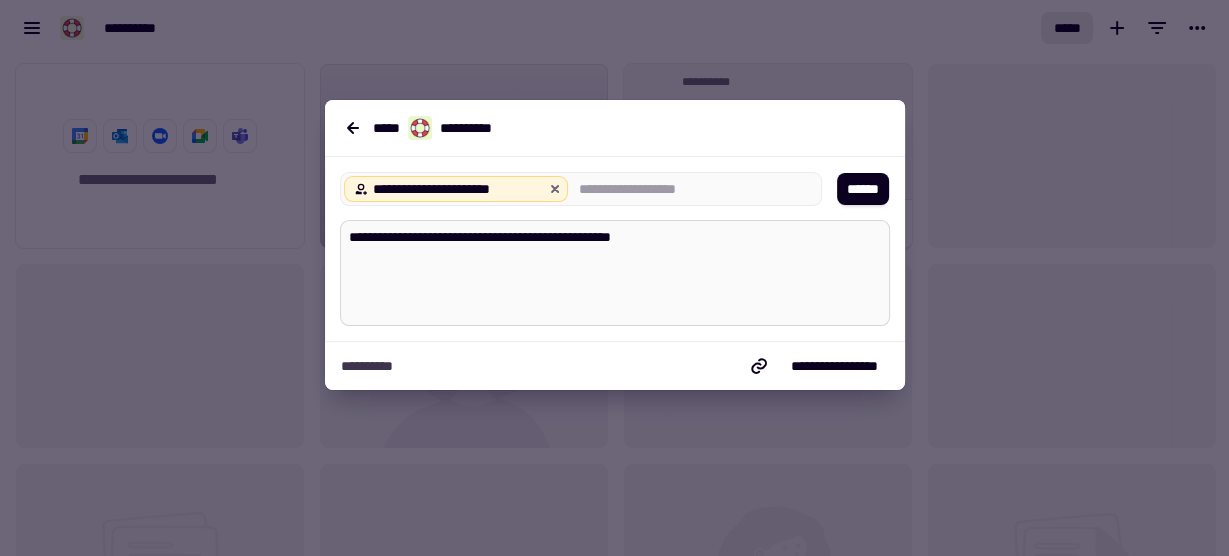 type on "*" 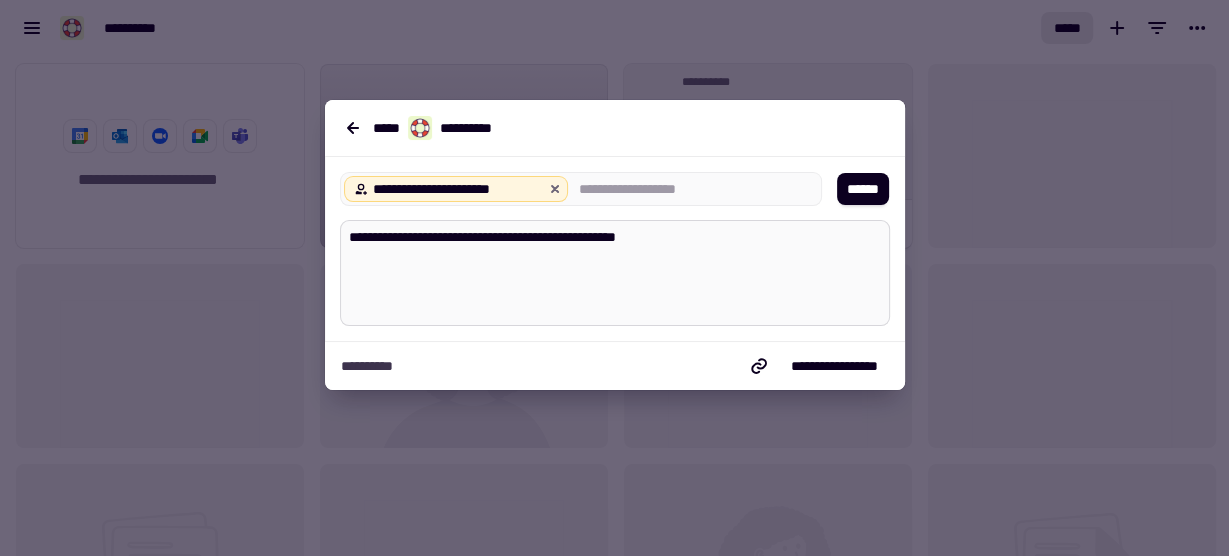 type on "*" 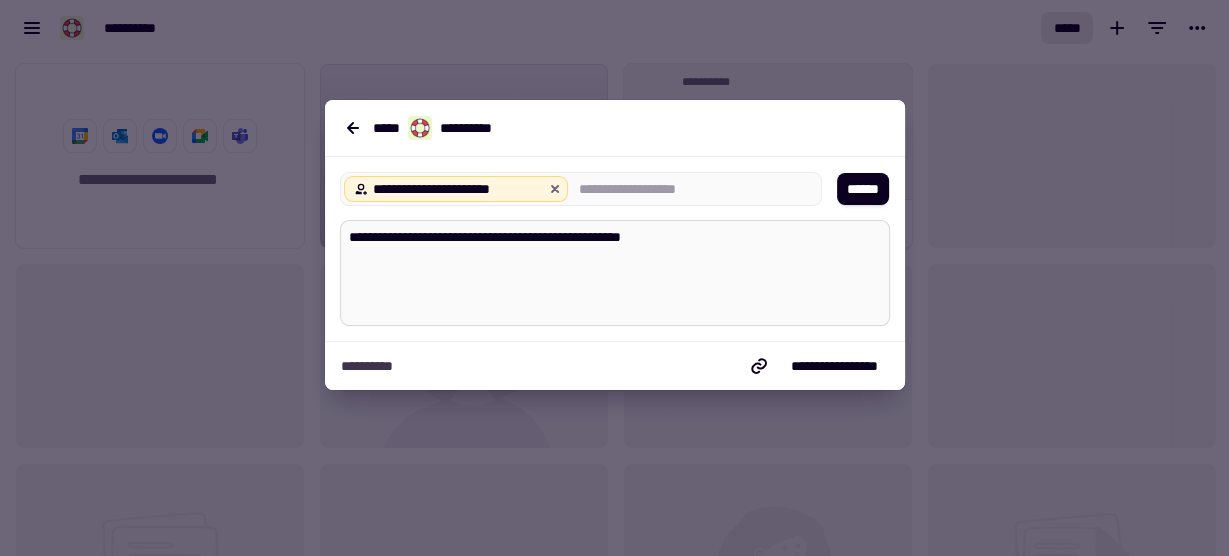 type on "*" 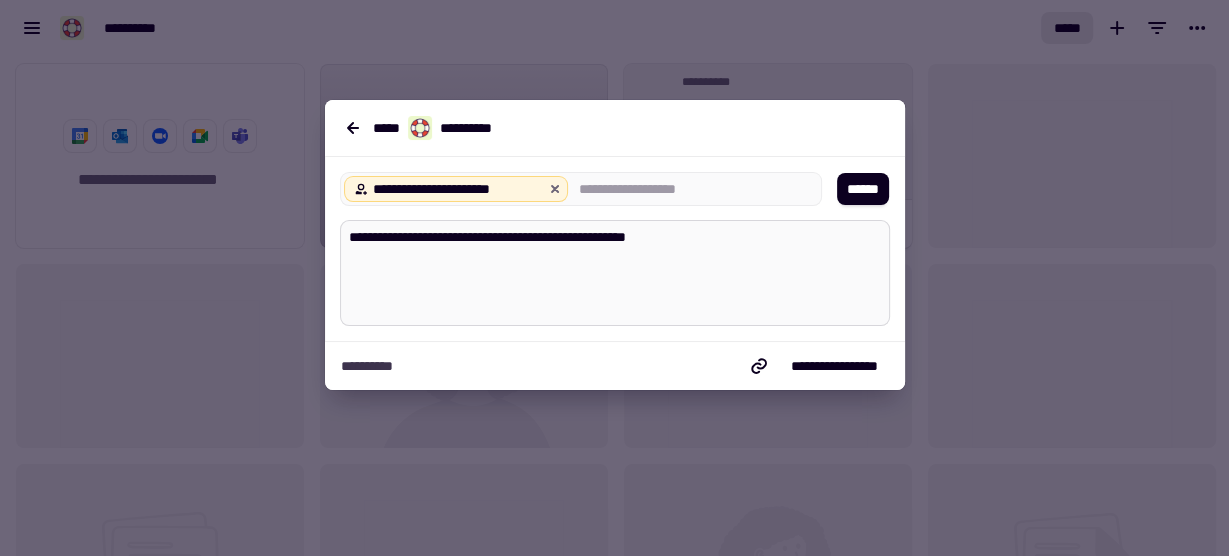 type on "*" 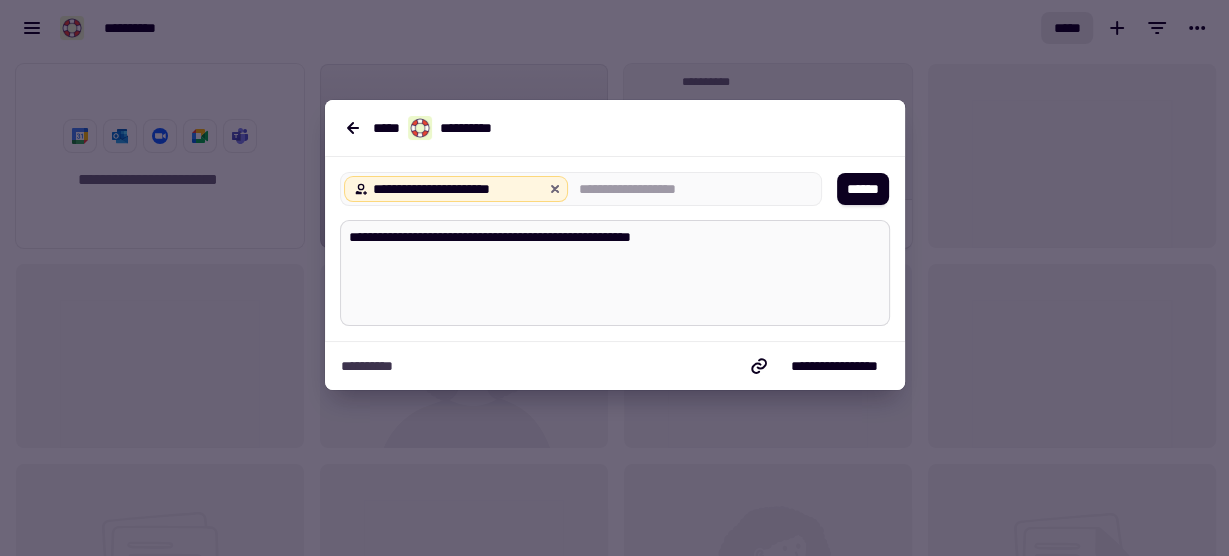 type on "*" 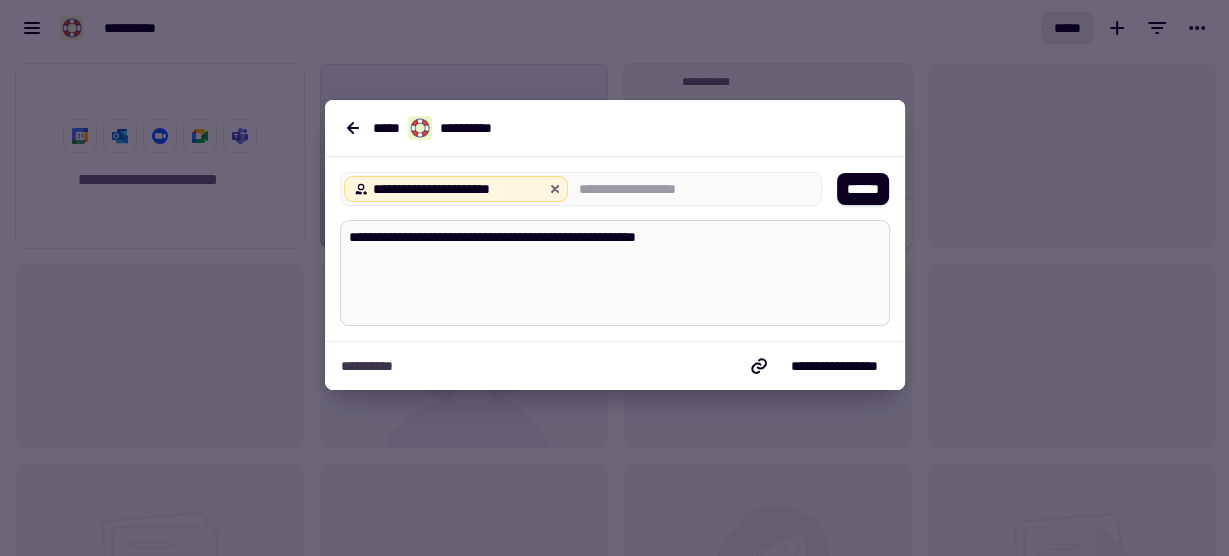 type on "*" 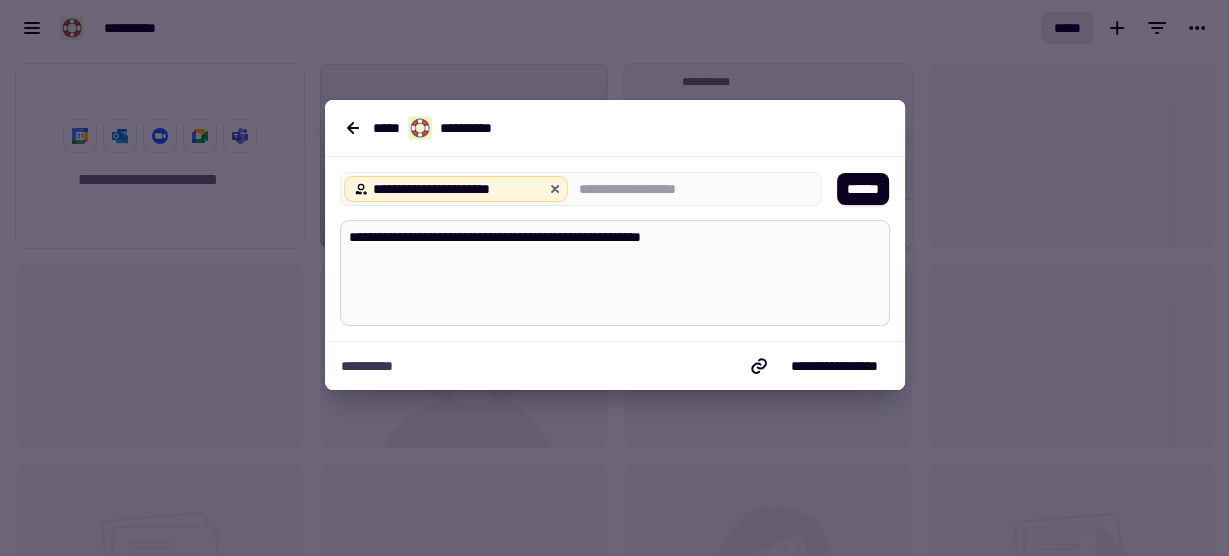 type on "*" 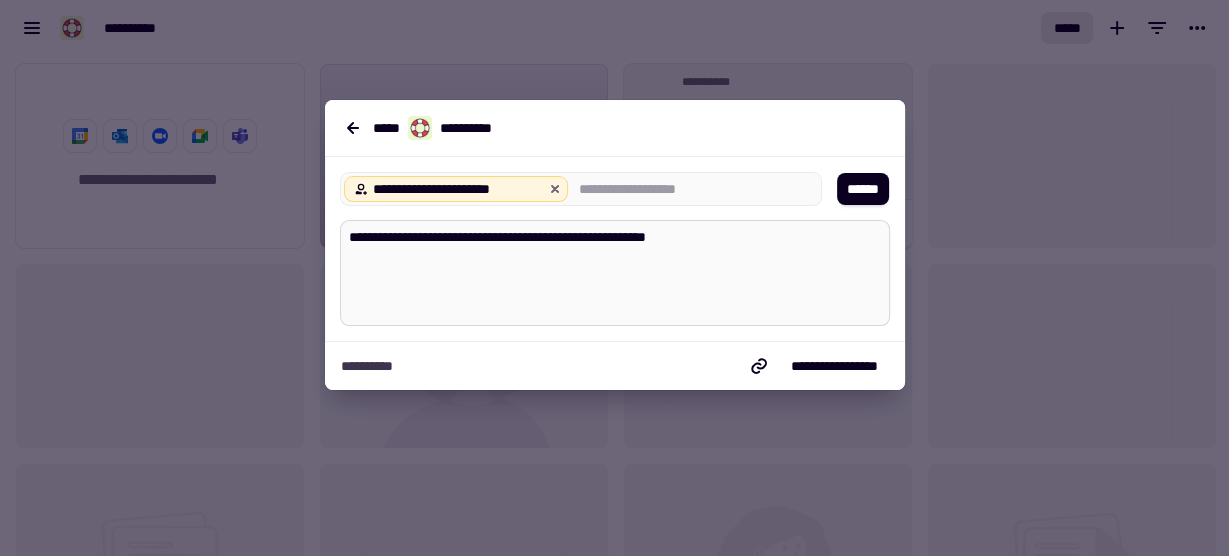 type on "*" 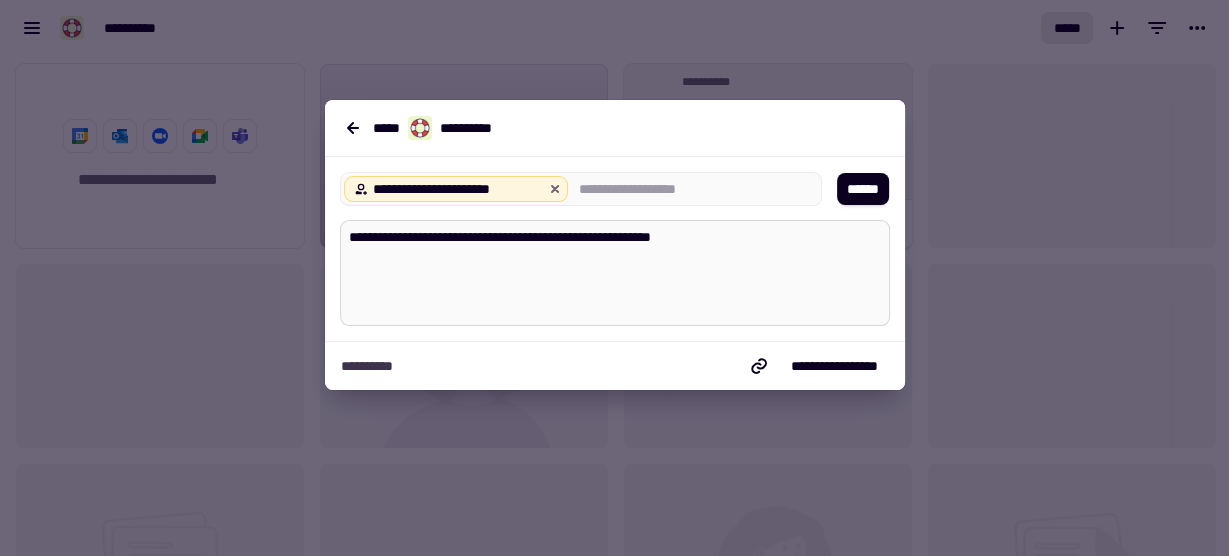 type on "*" 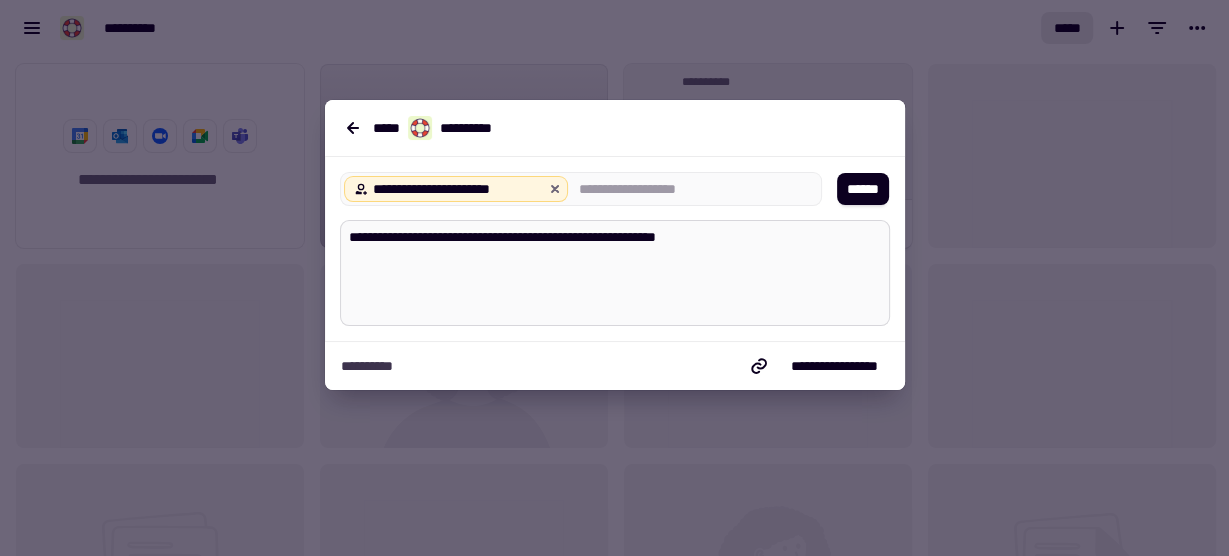 type on "*" 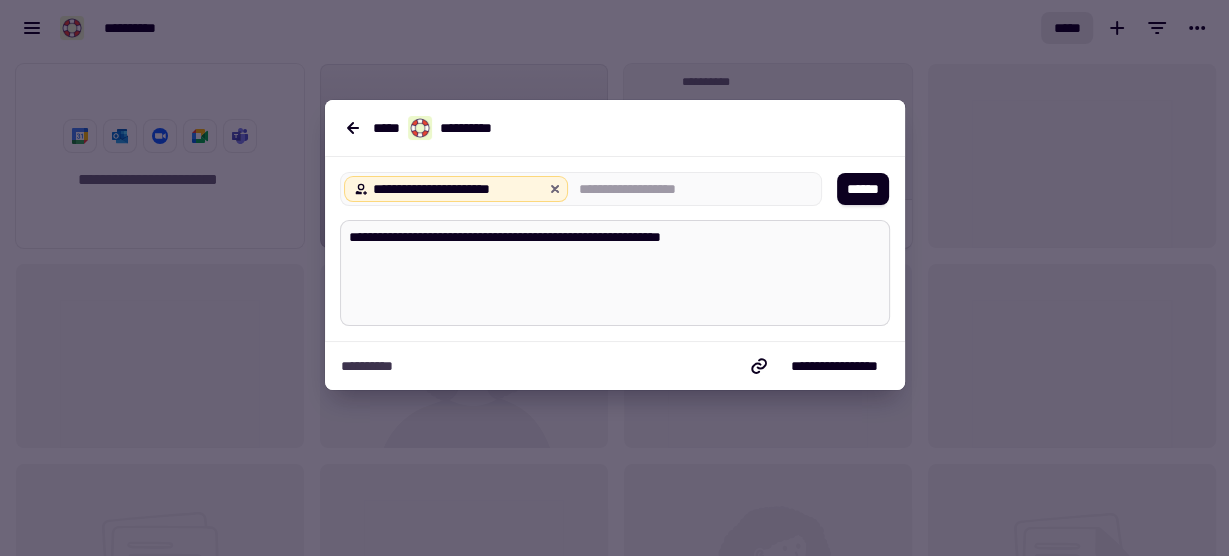 type on "*" 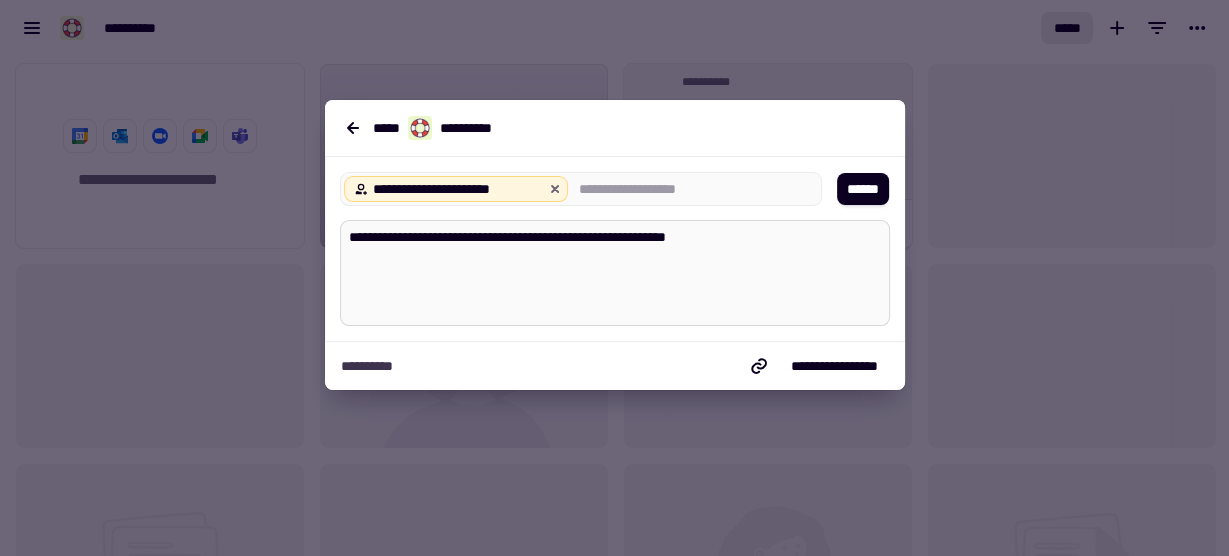 type on "*" 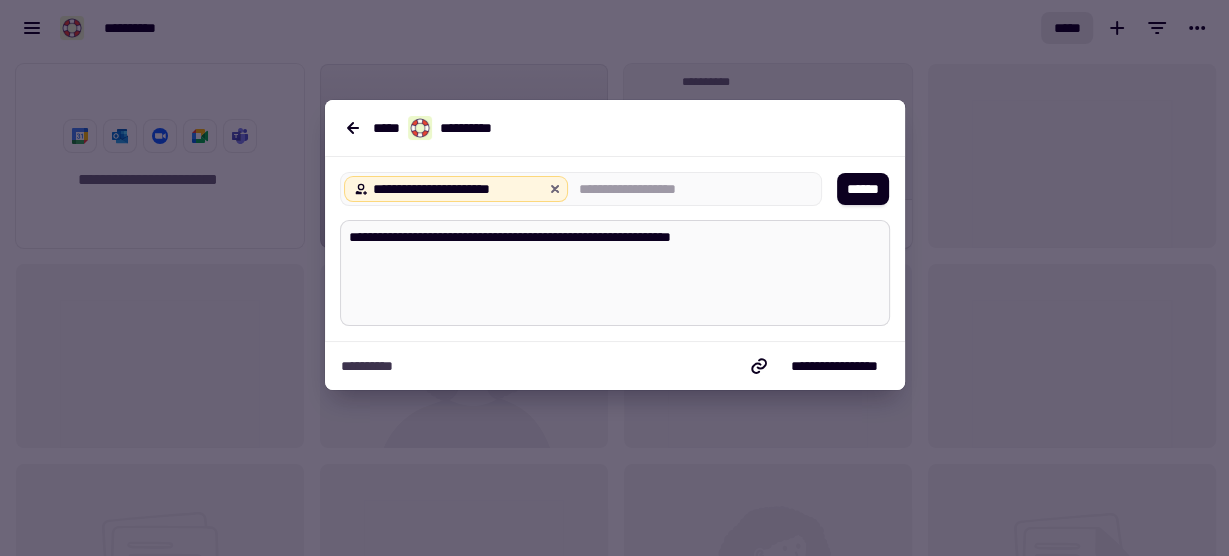 type on "*" 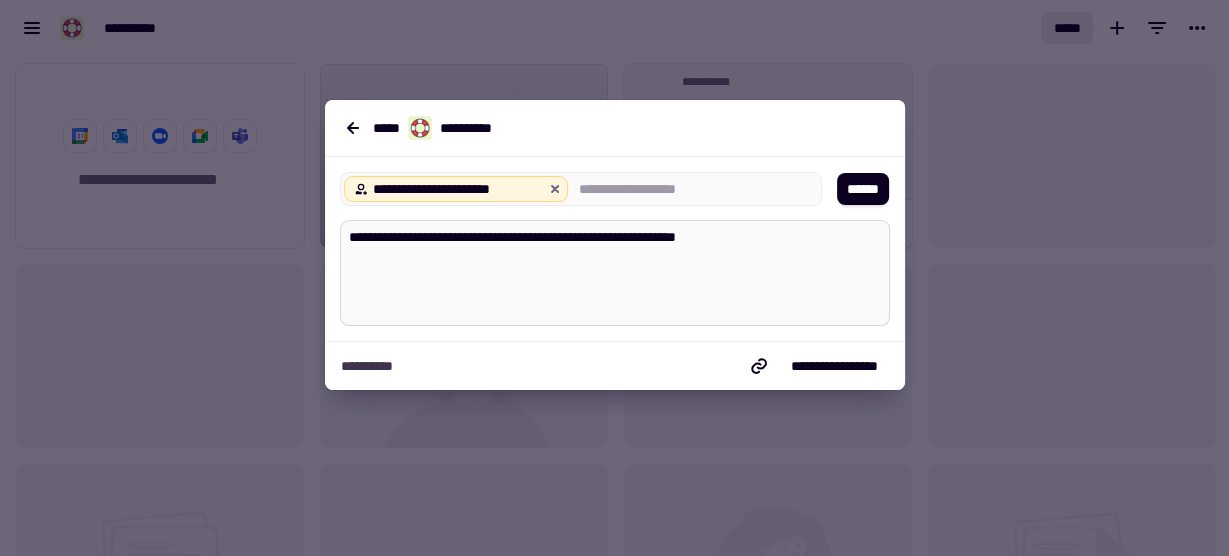 type on "*" 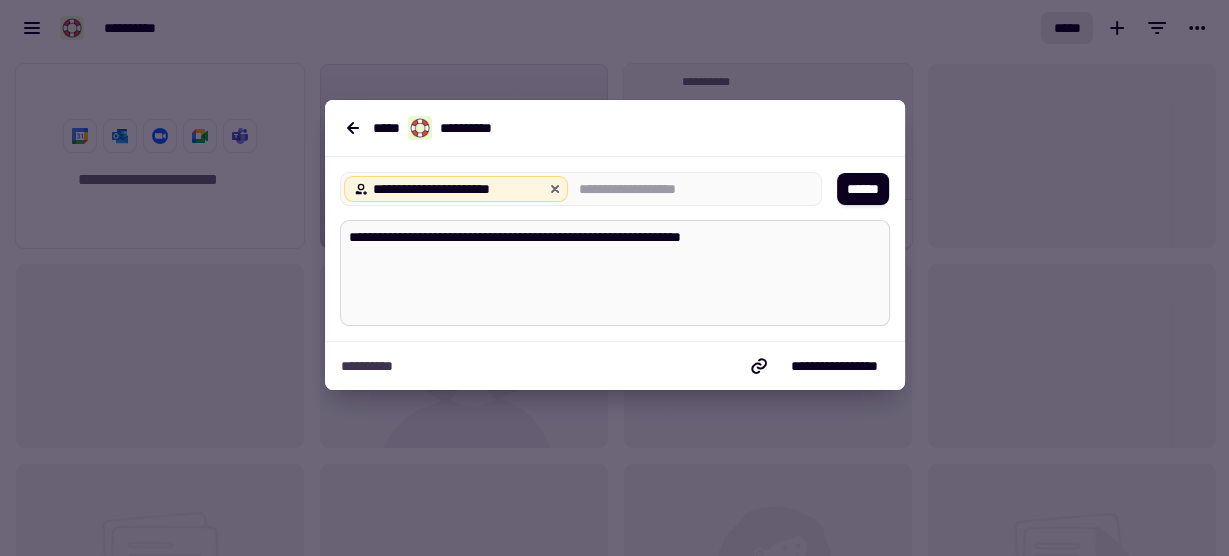 type on "*" 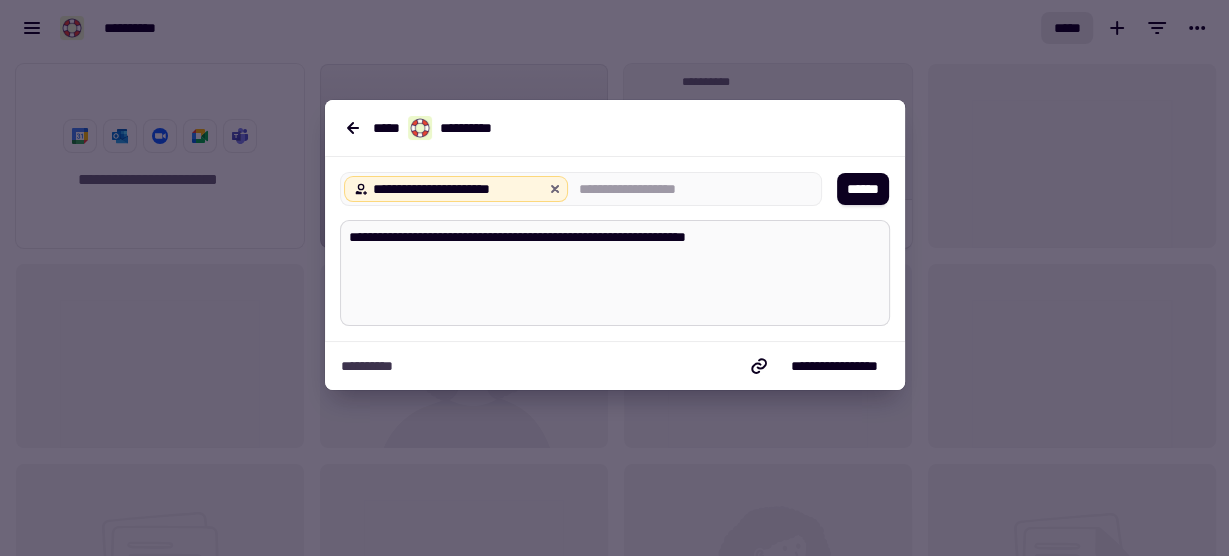 type on "*" 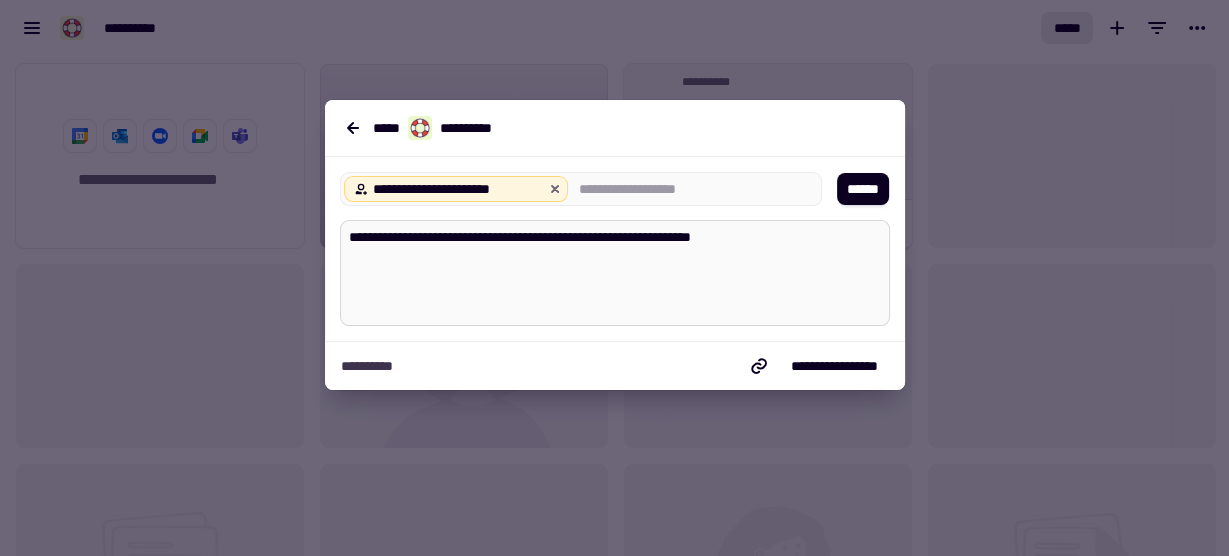 type on "*" 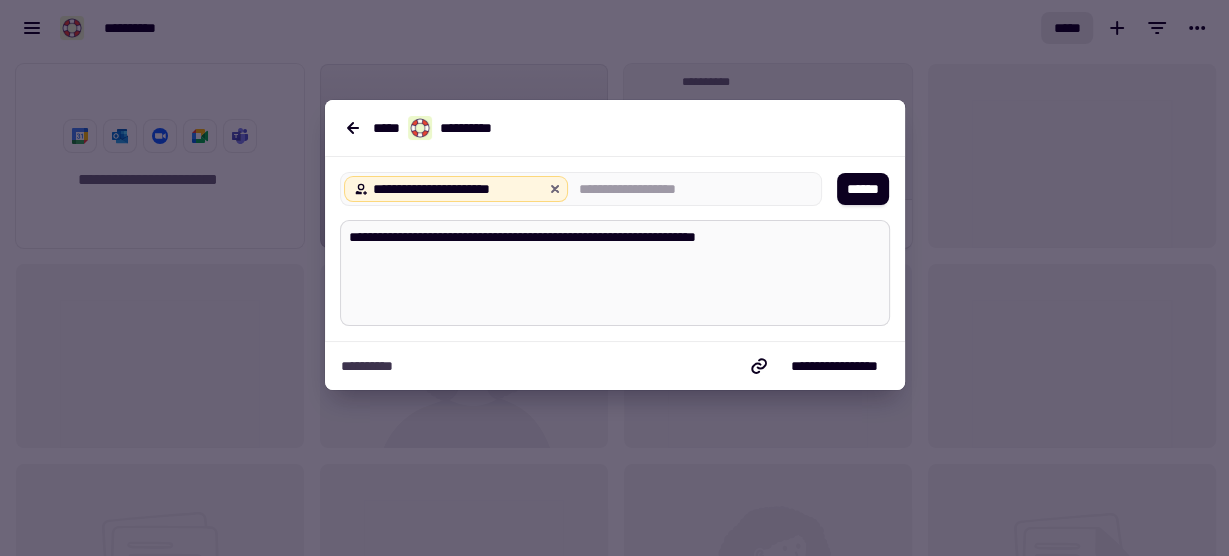type on "*" 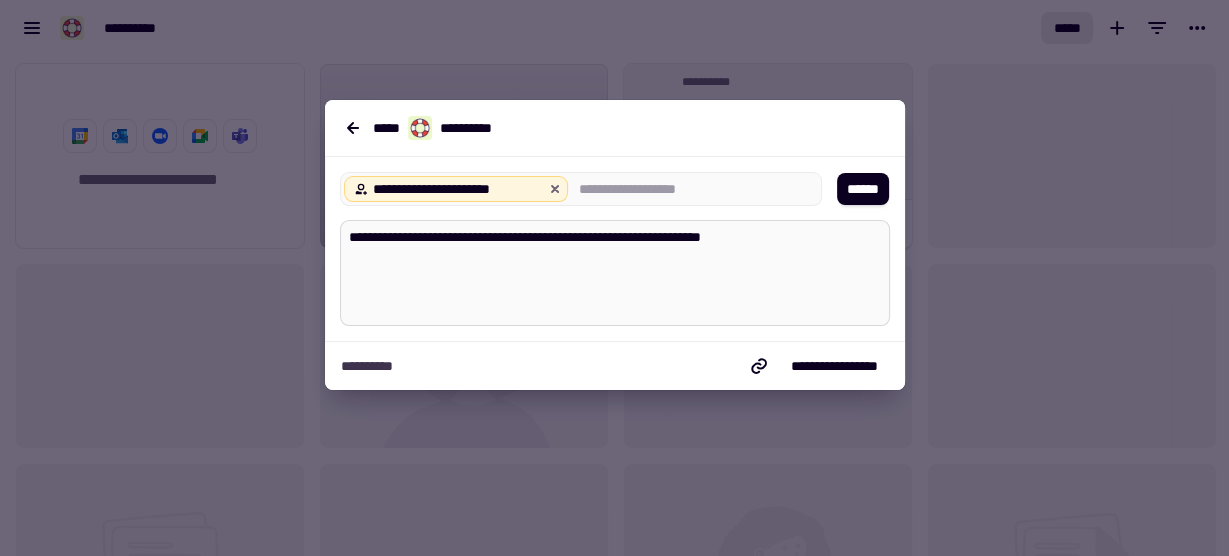 type on "*" 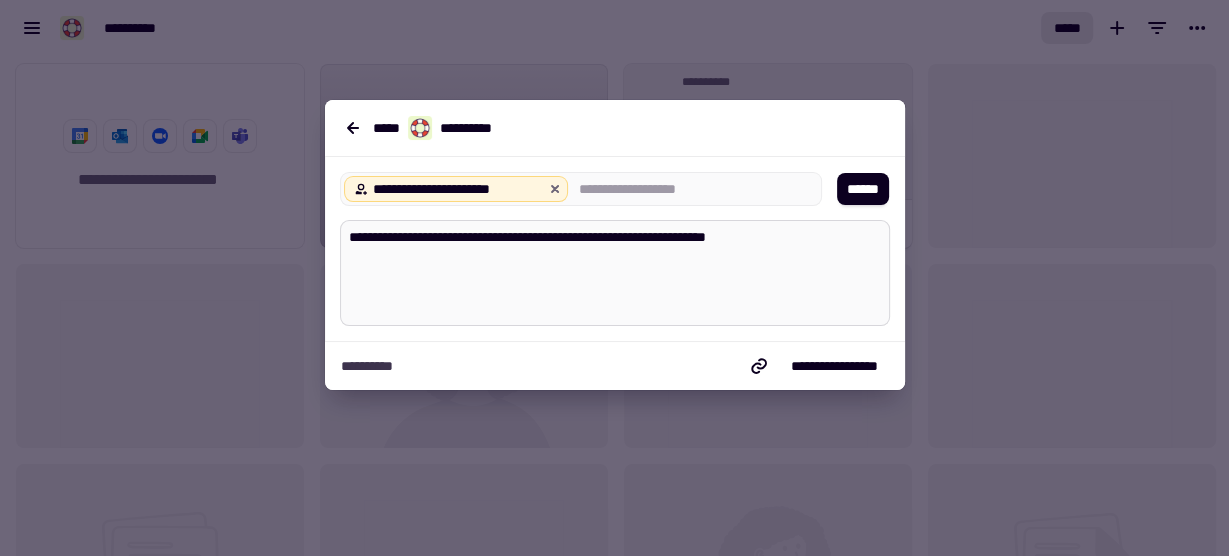 type on "*" 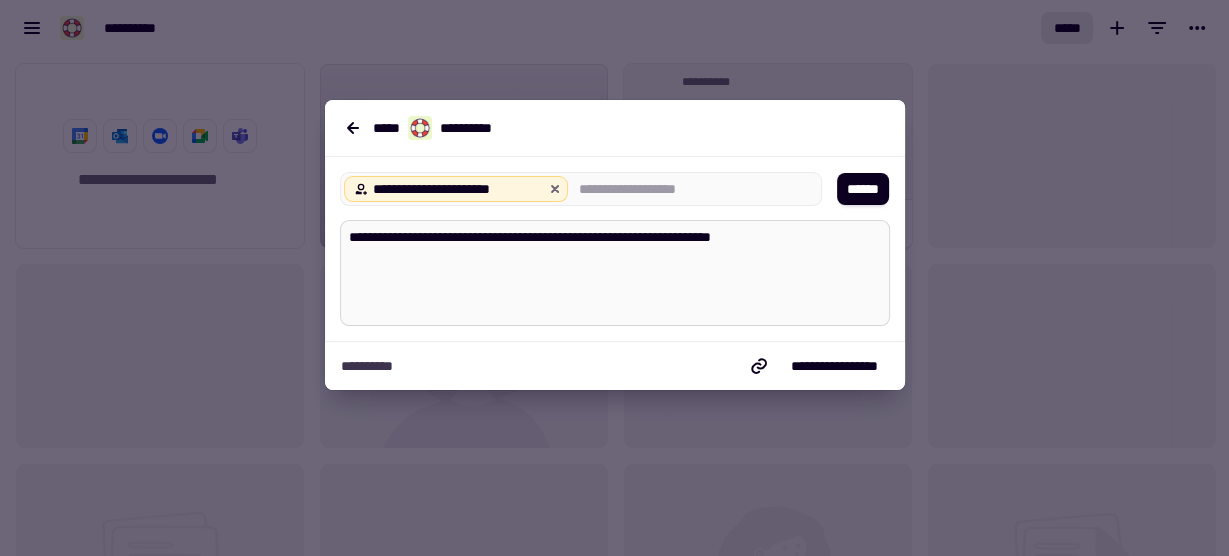 type on "*" 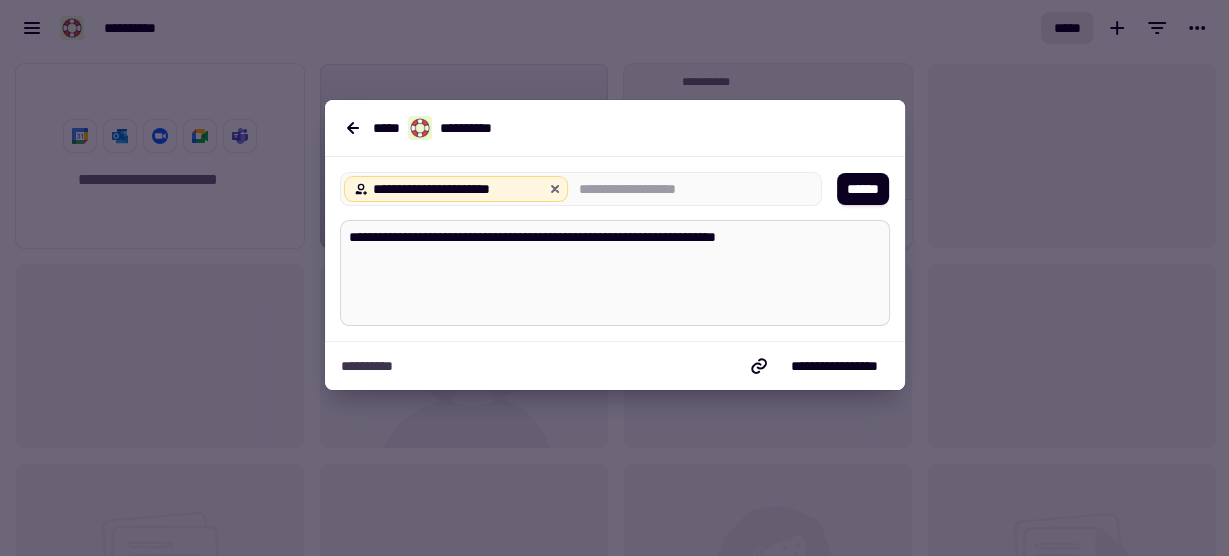 type on "*" 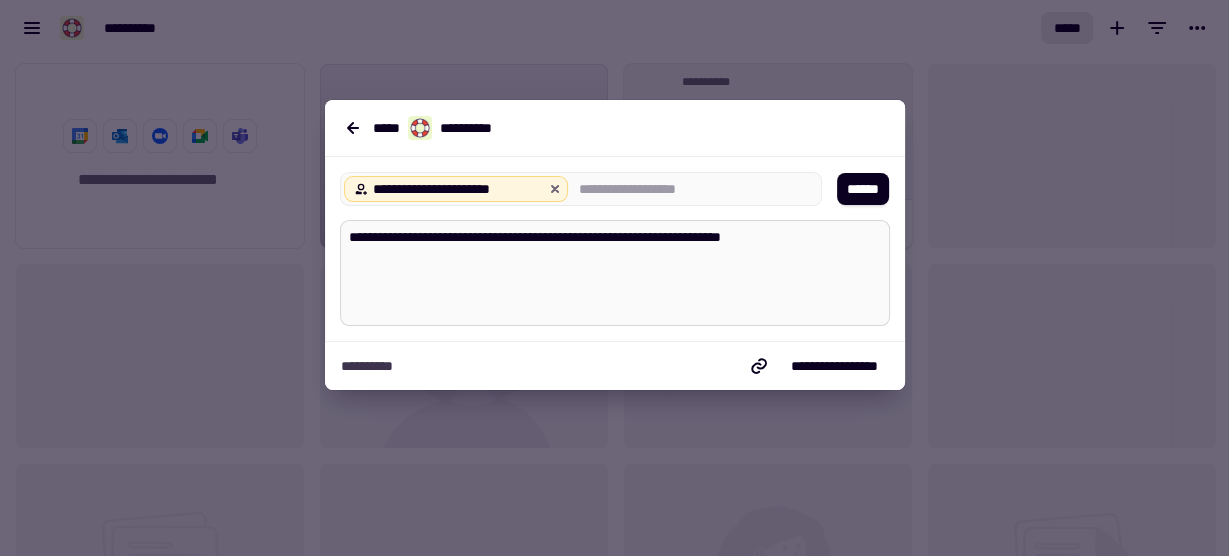 type on "*" 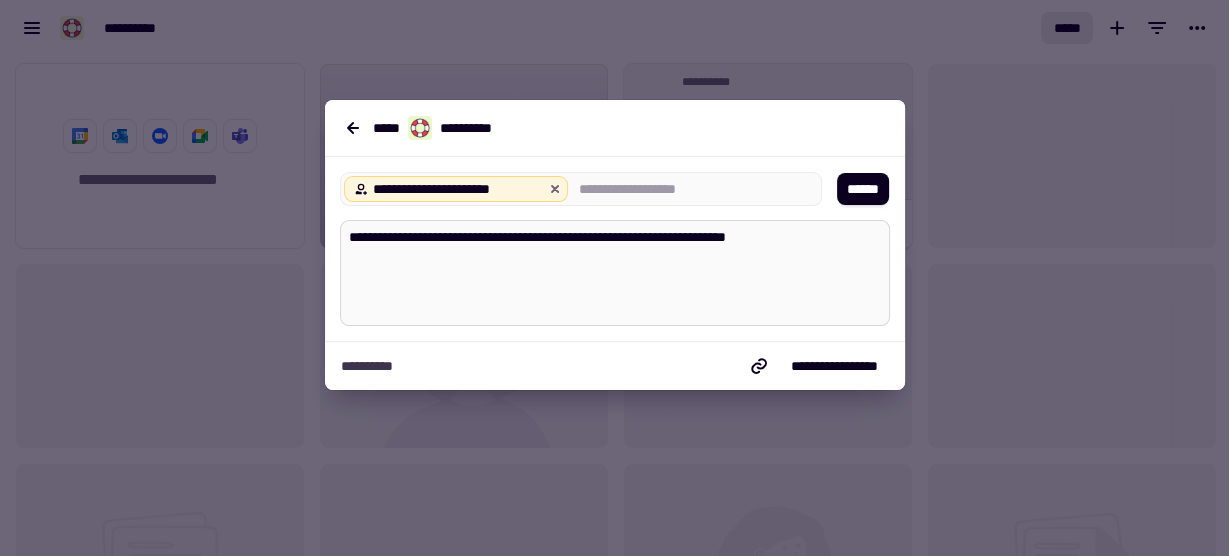 type on "*" 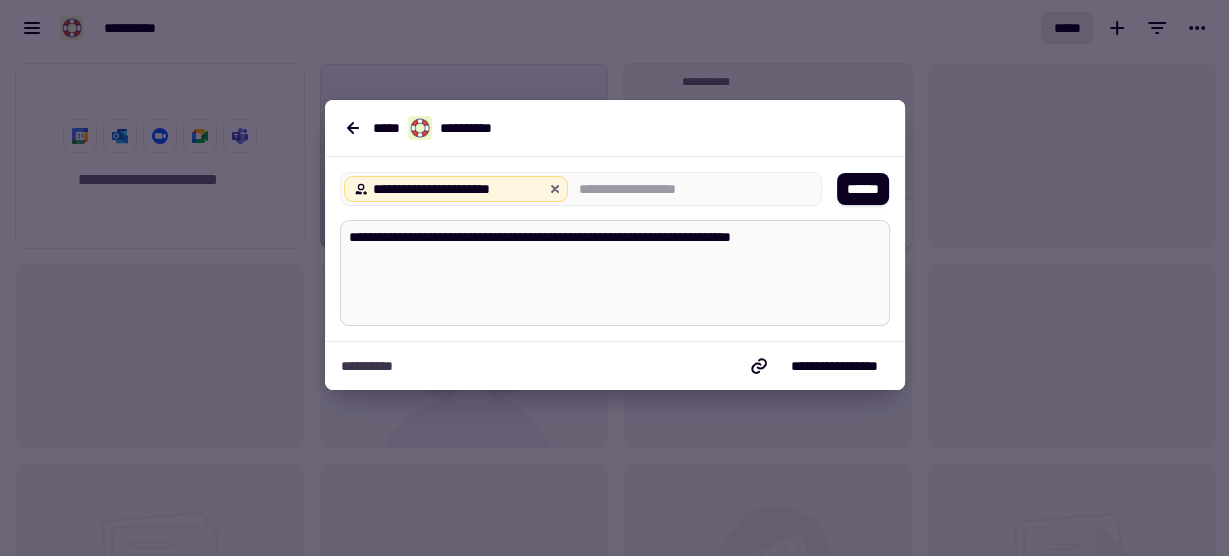 type on "*" 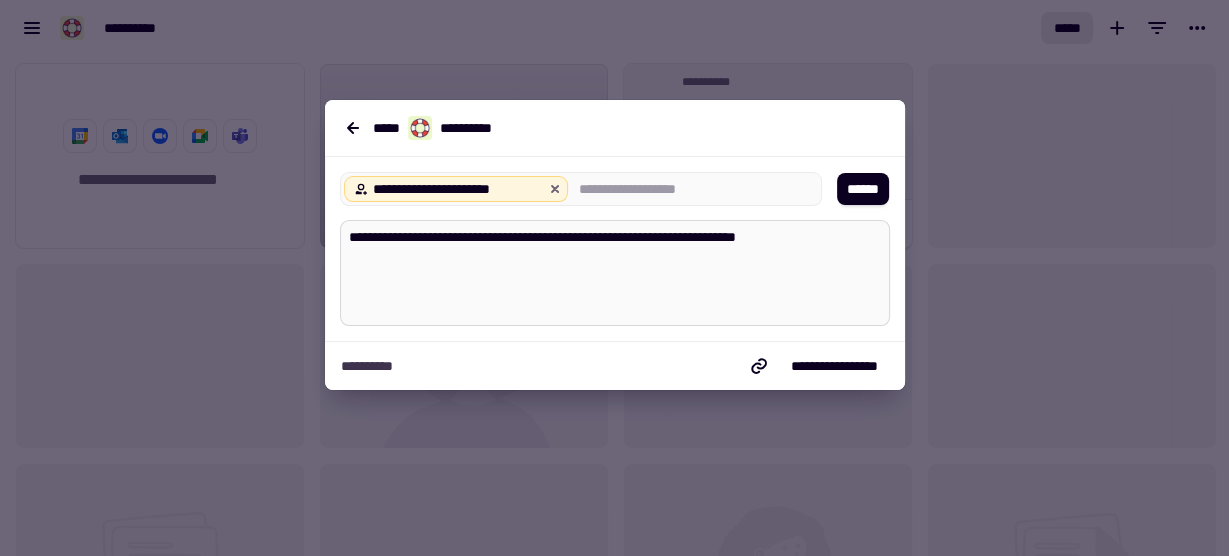 type on "*" 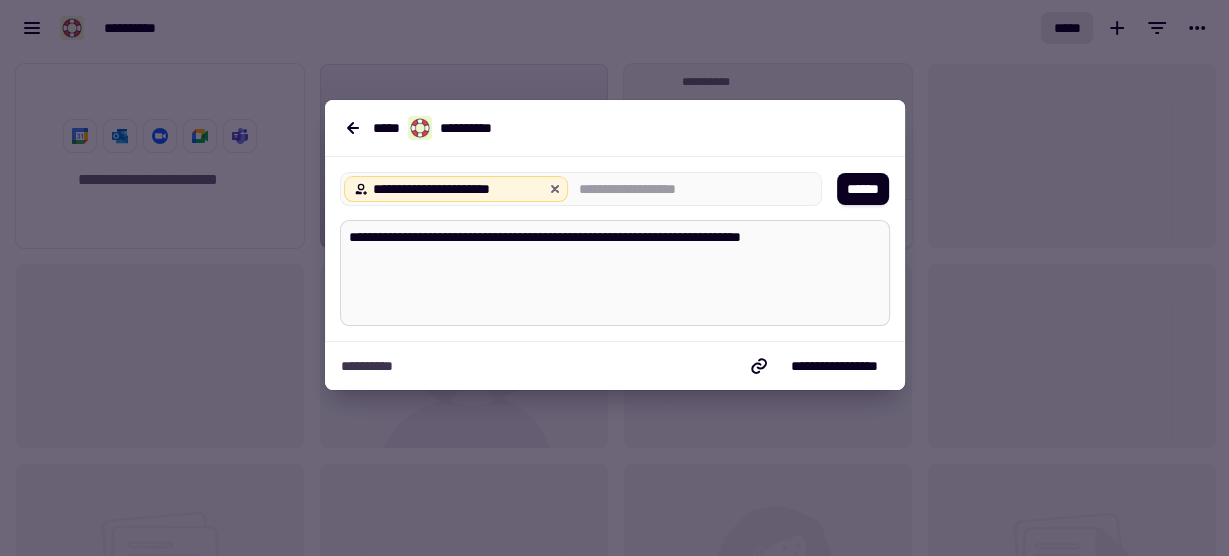 type on "*" 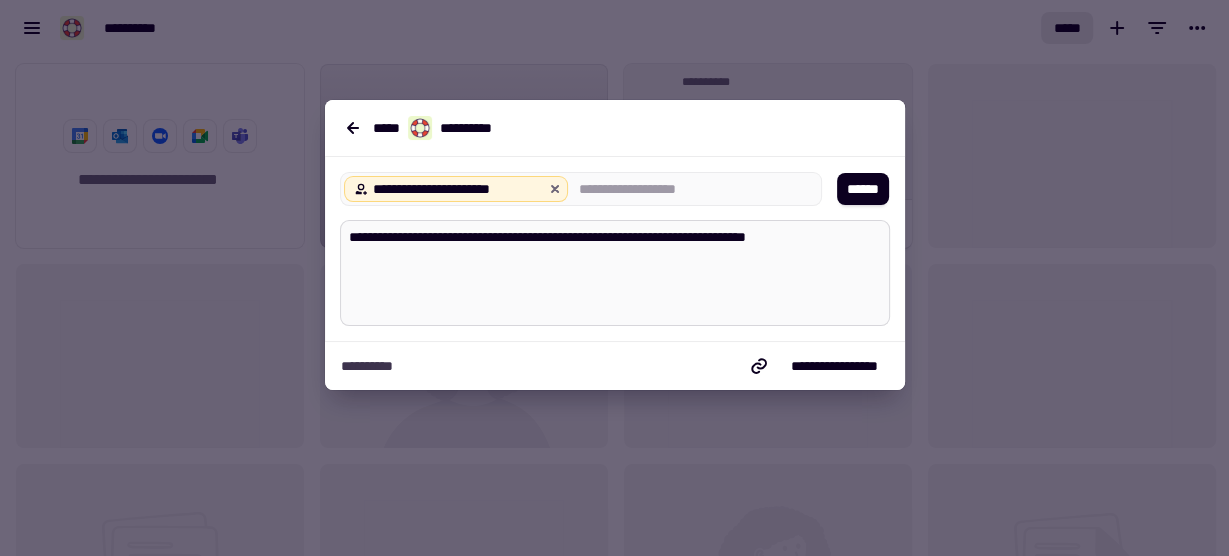 type on "*" 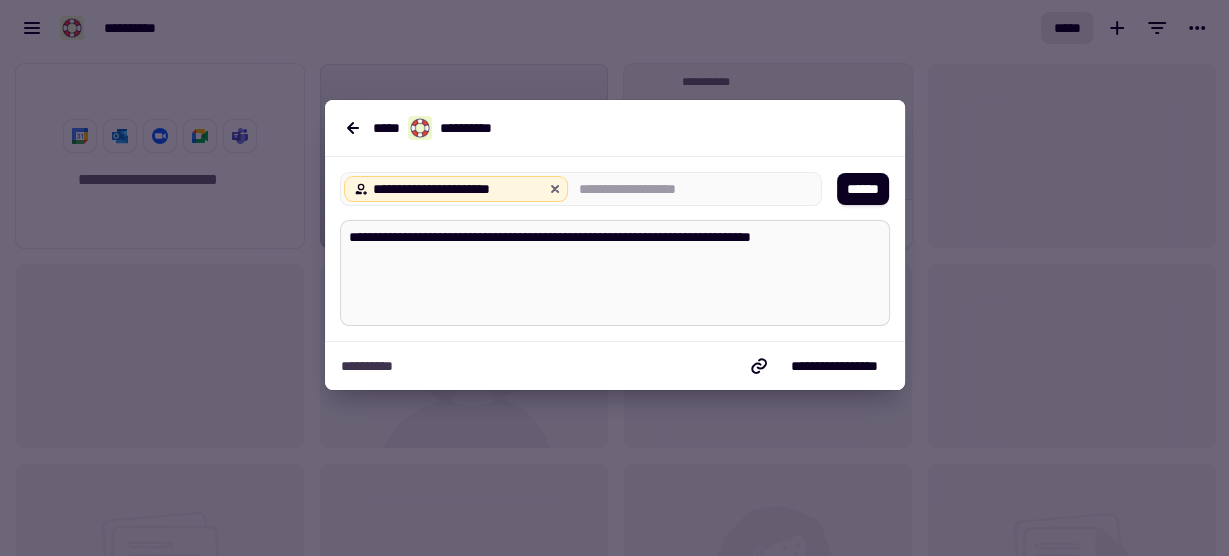 type on "*" 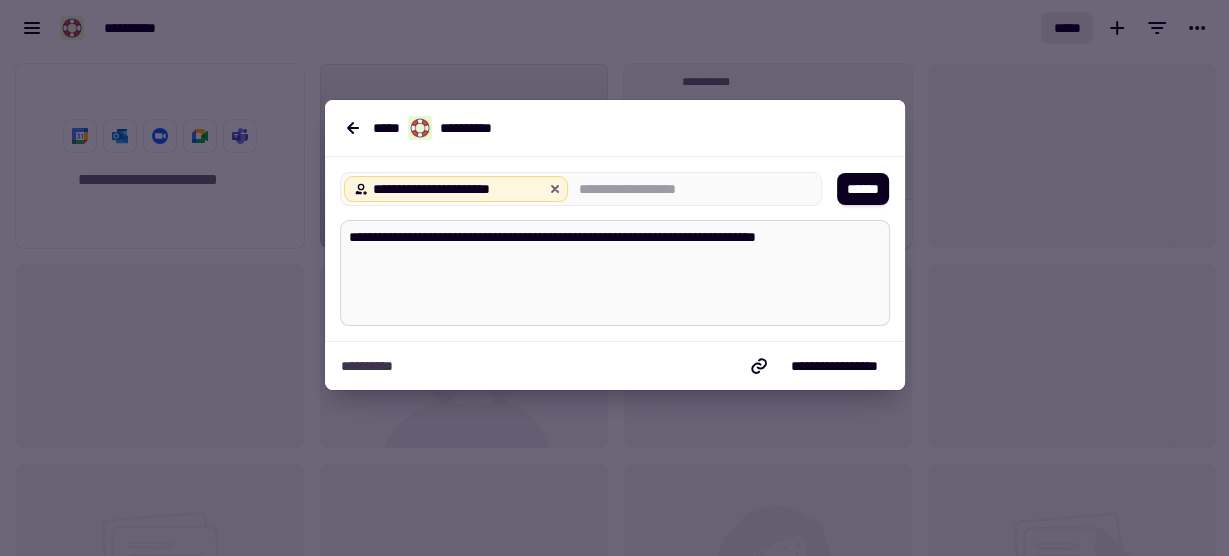 type on "*" 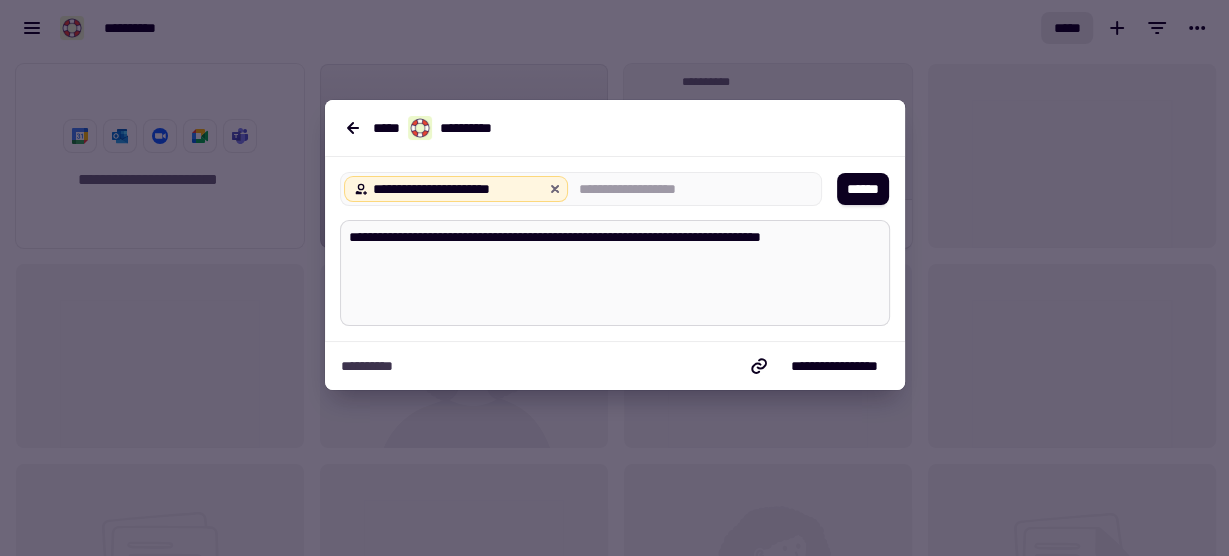 type on "*" 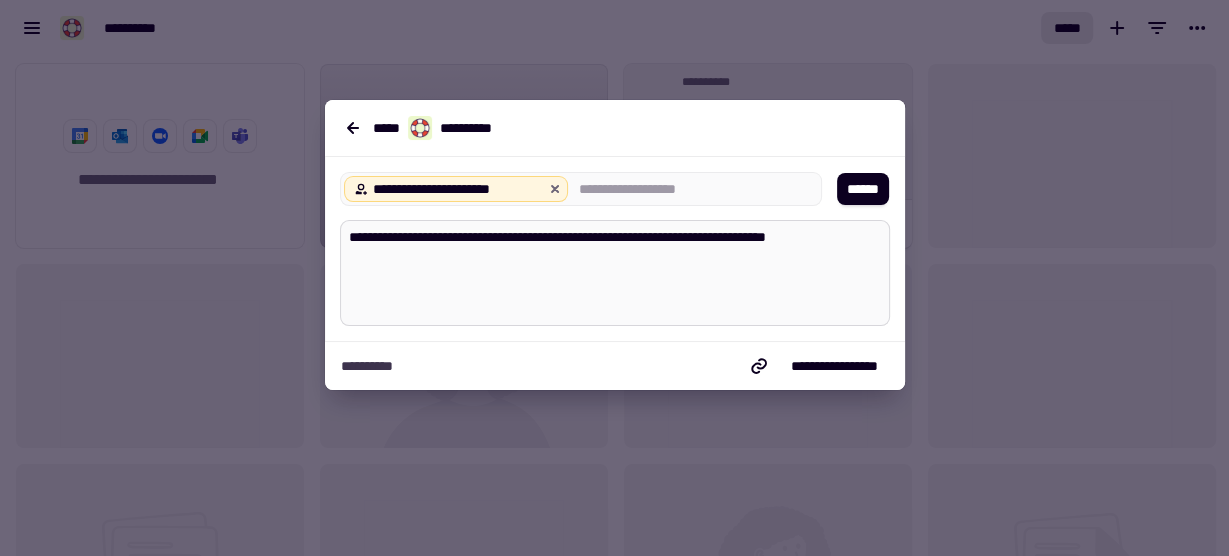 type on "*" 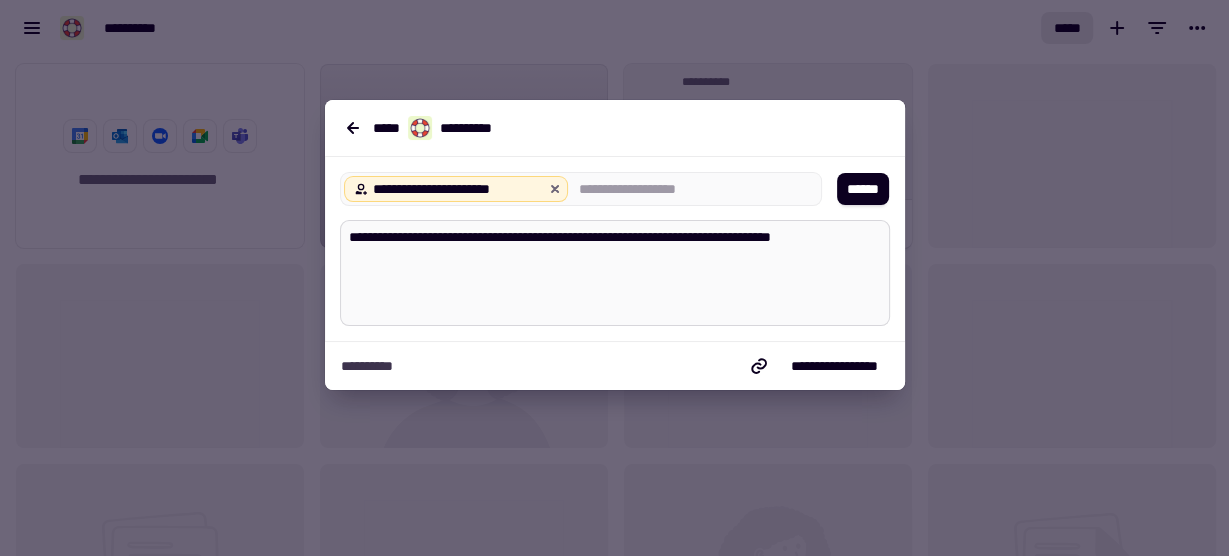 type on "**********" 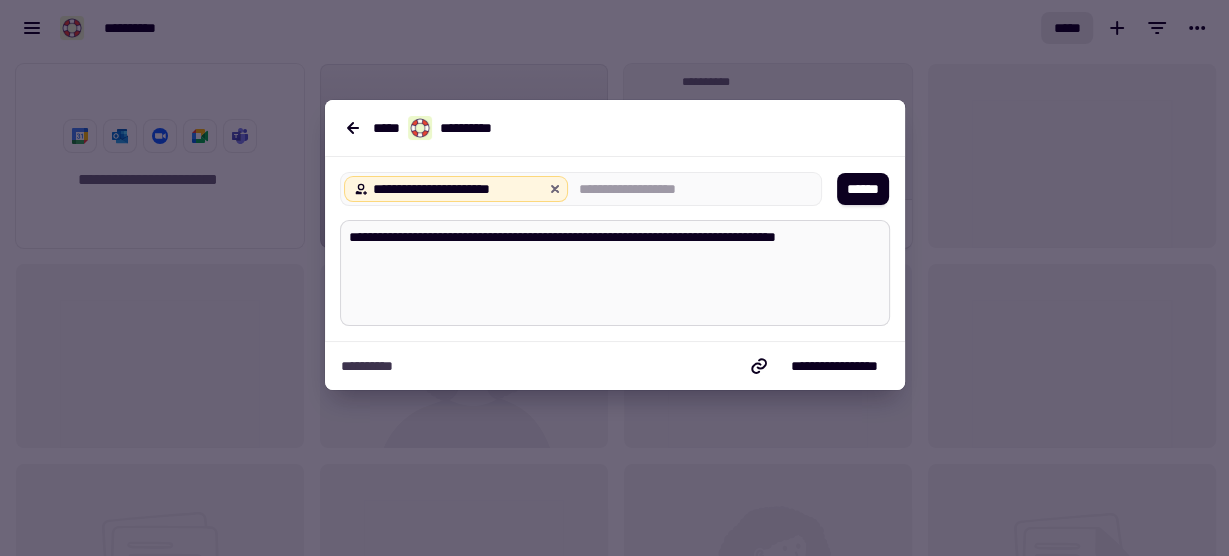 type on "*" 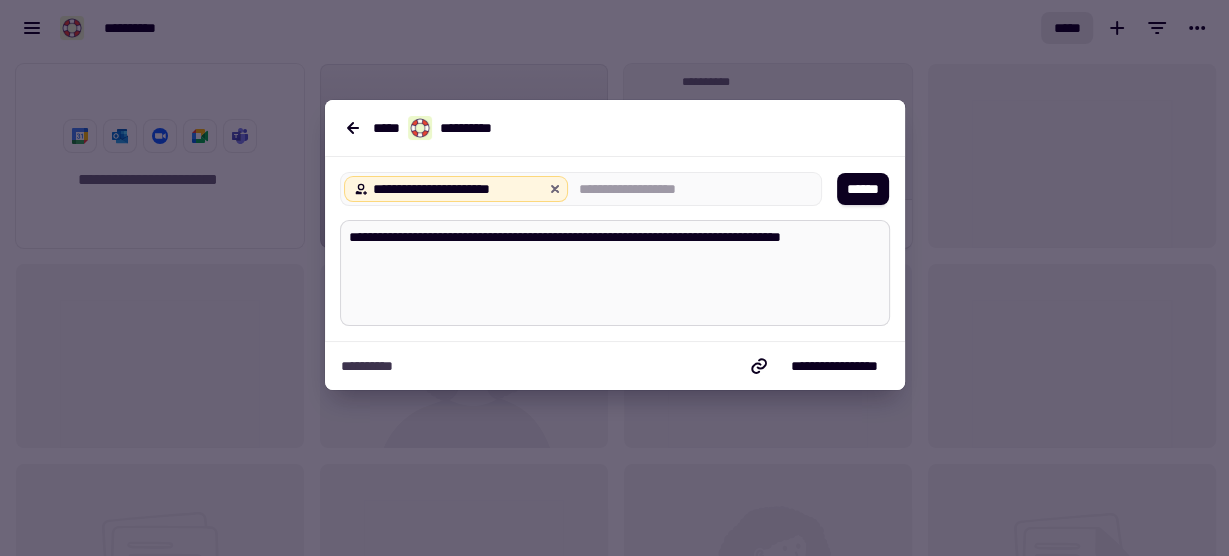type on "*" 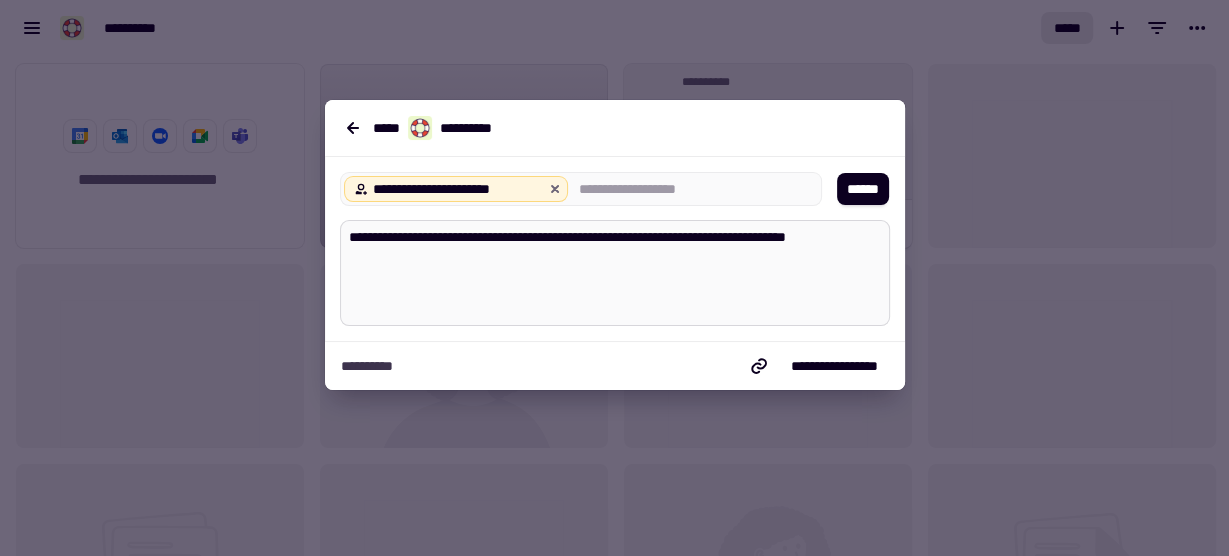 type on "*" 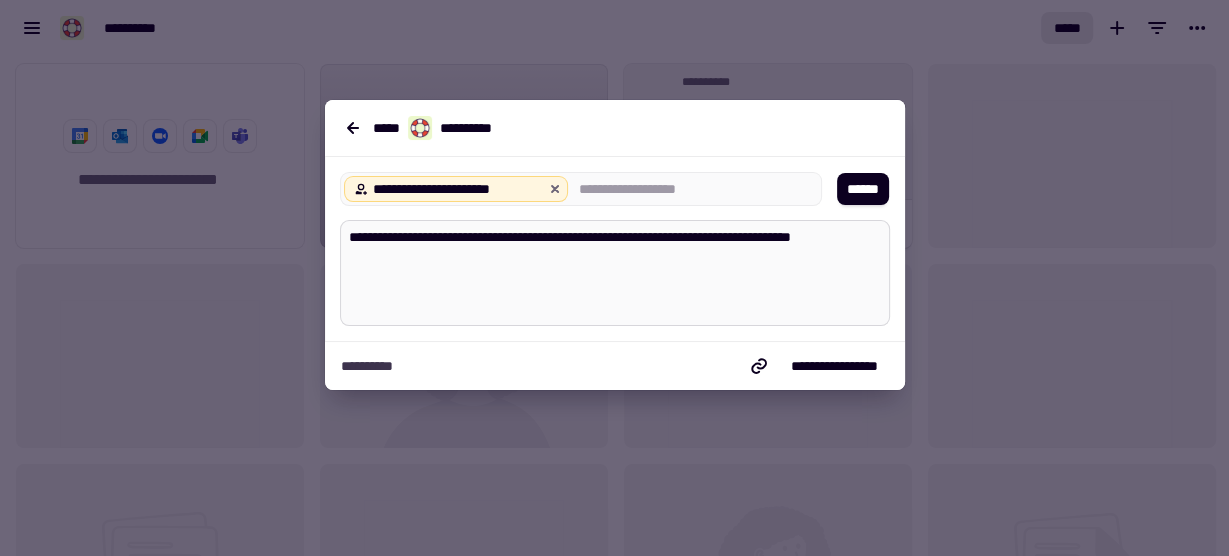 type on "*" 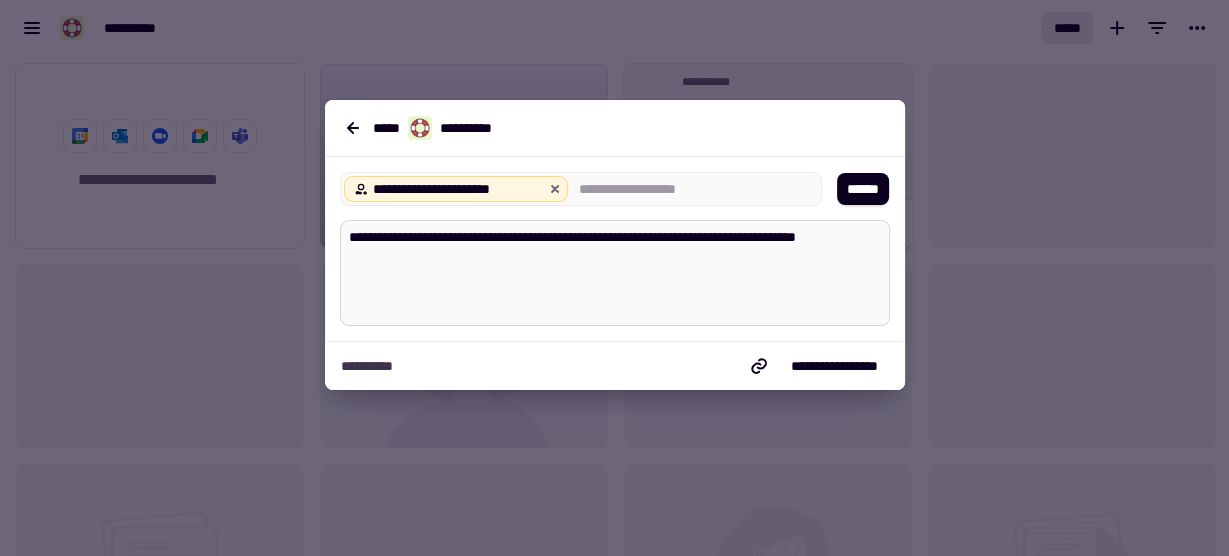 type on "*" 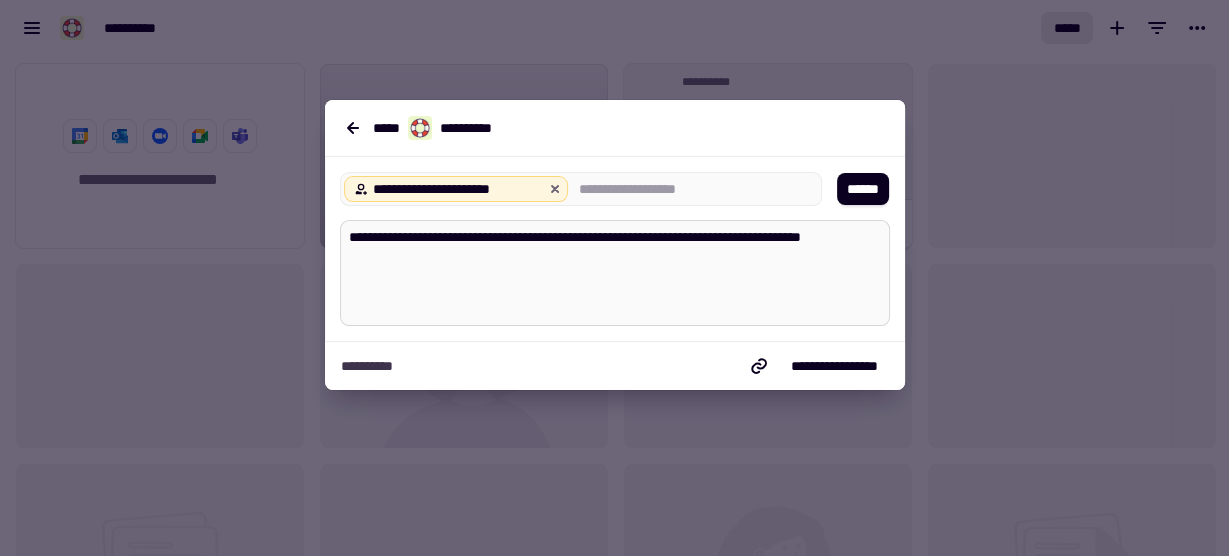 type on "*" 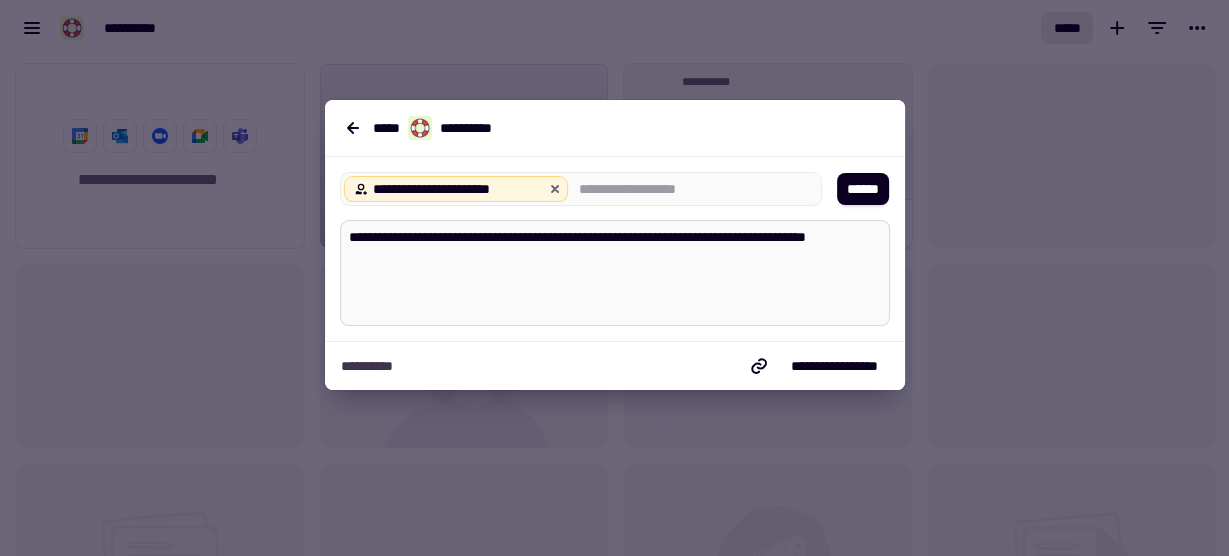 type on "*" 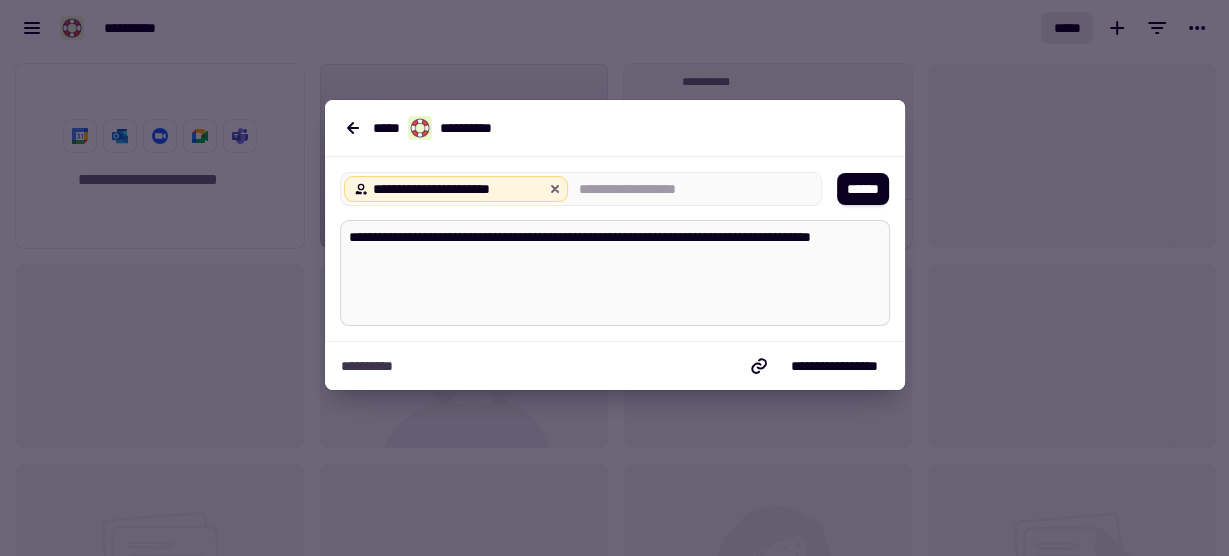 type on "*" 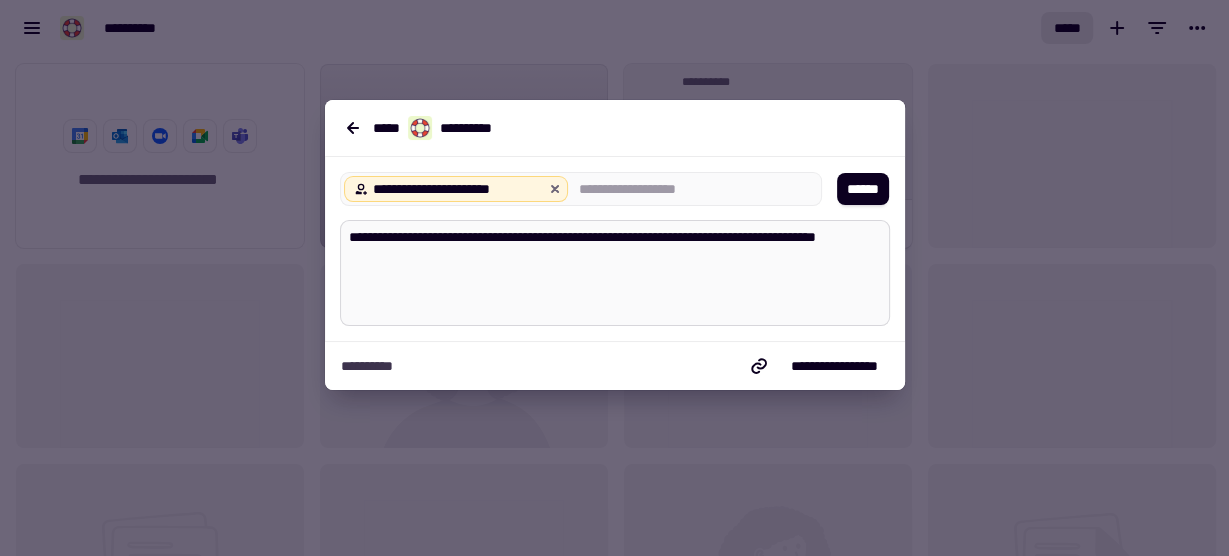 type on "*" 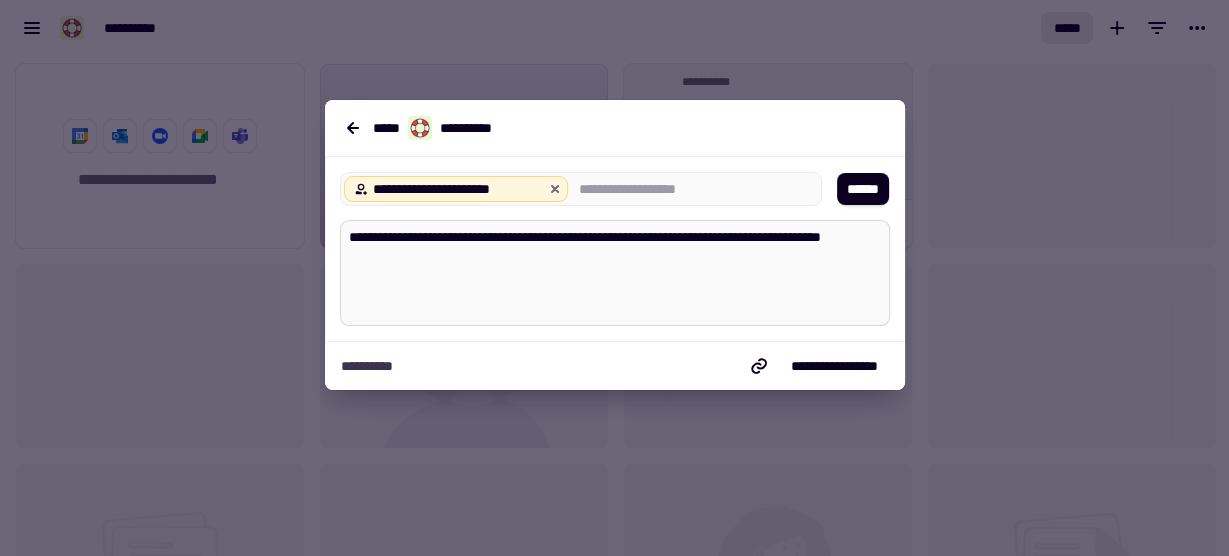 type on "*" 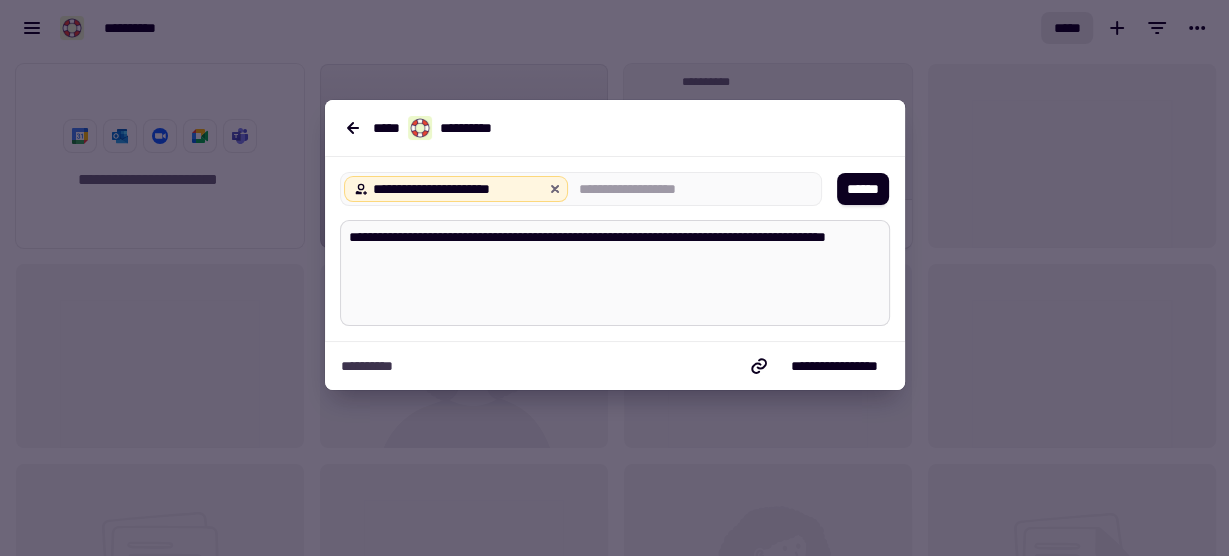 type on "*" 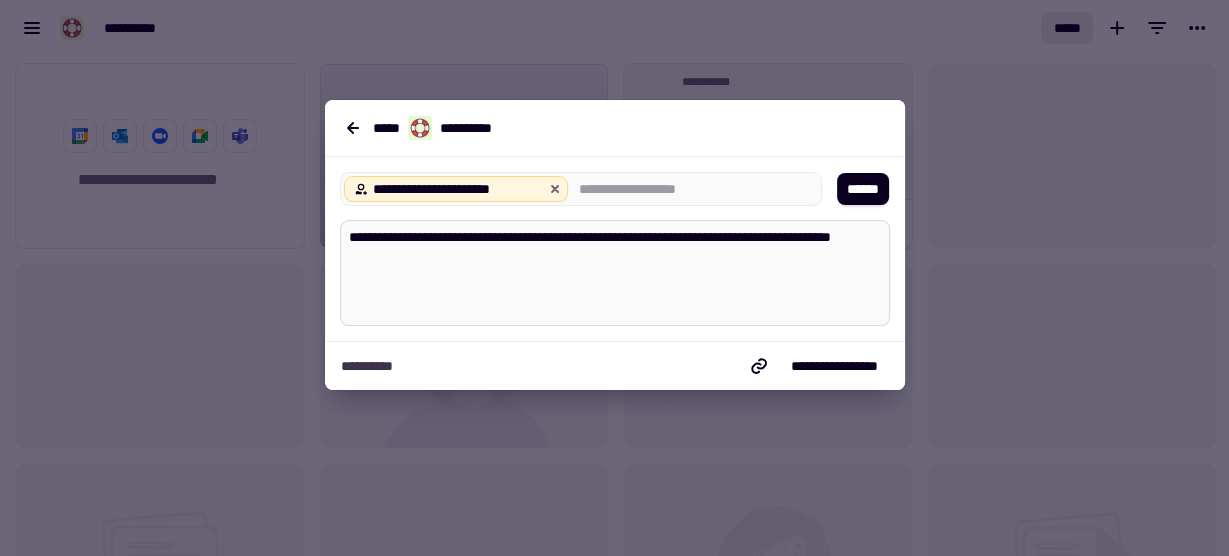 type on "*" 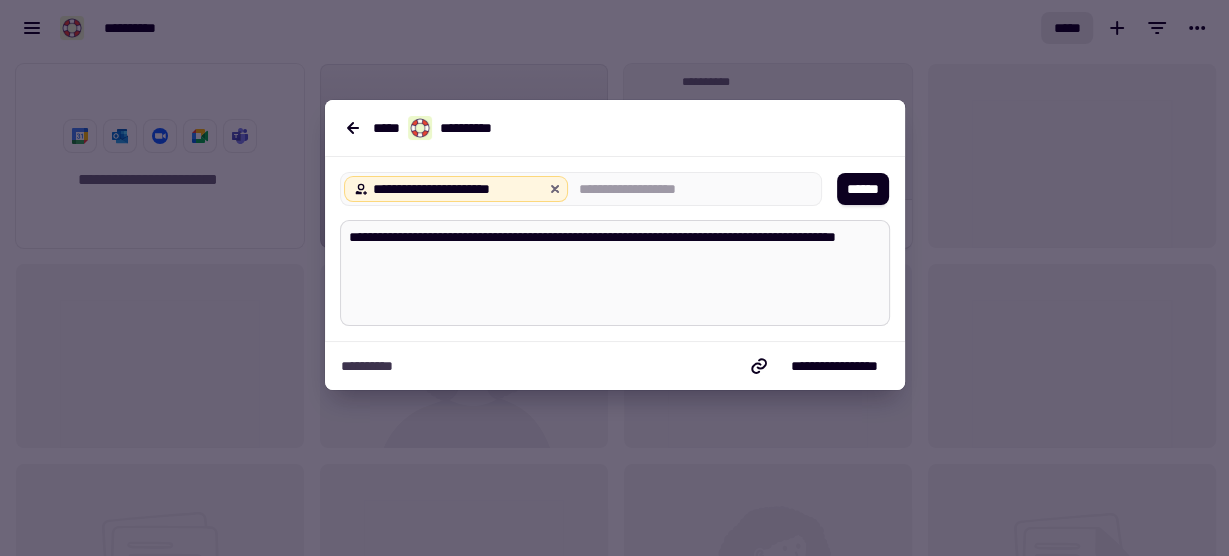 type on "*" 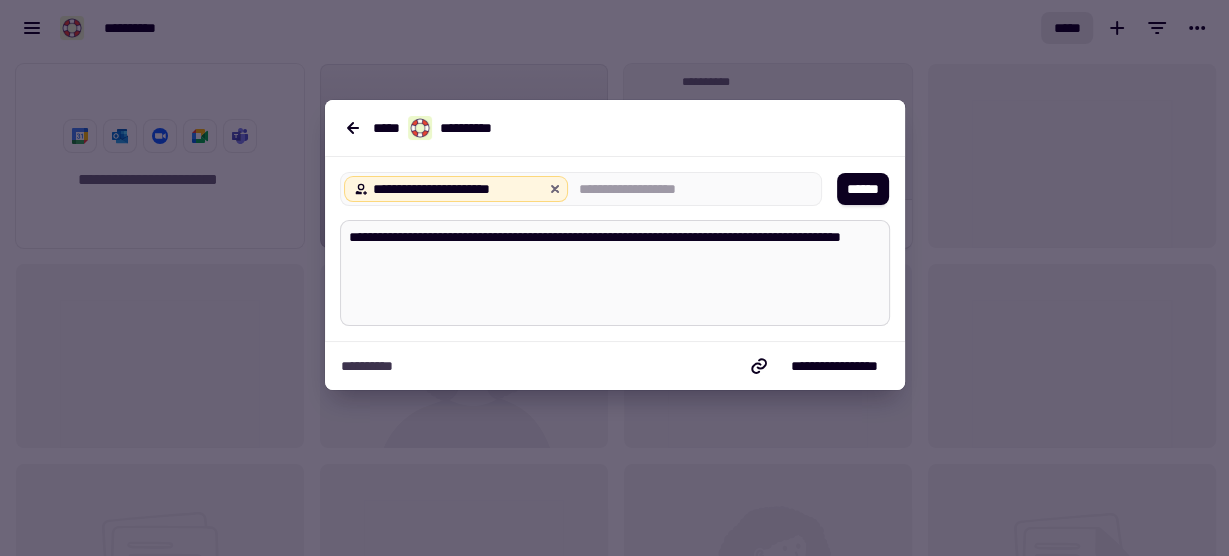 type on "*" 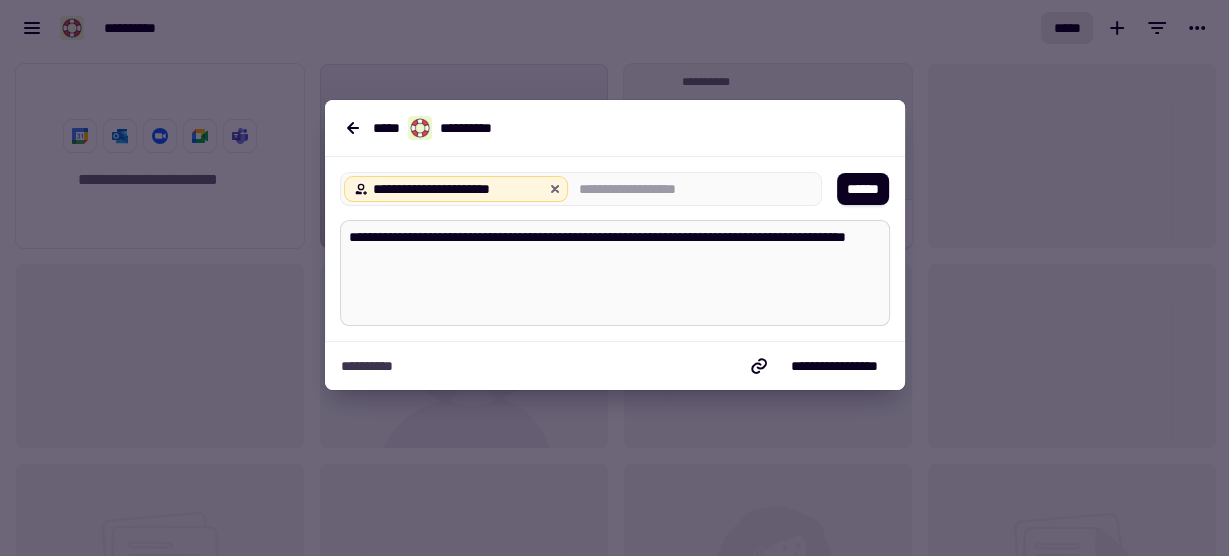 type on "*" 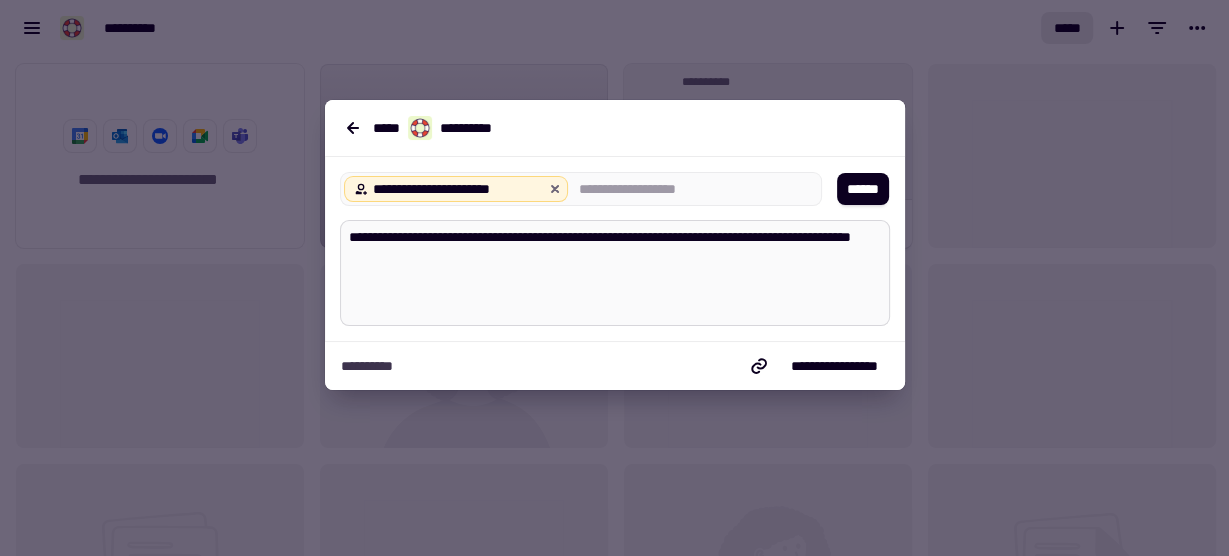 type on "*" 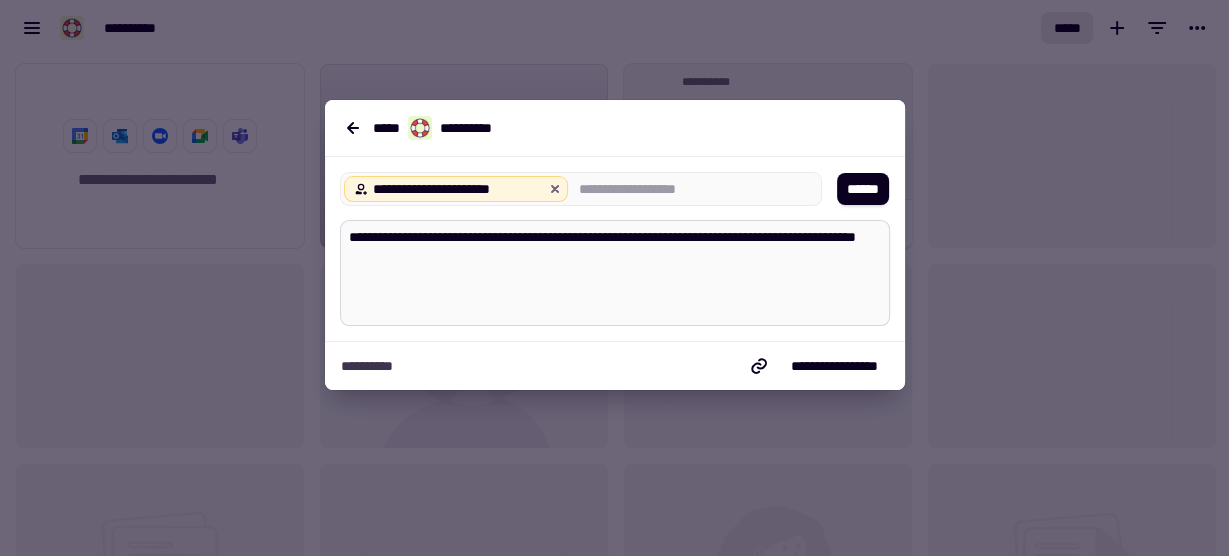 type on "**********" 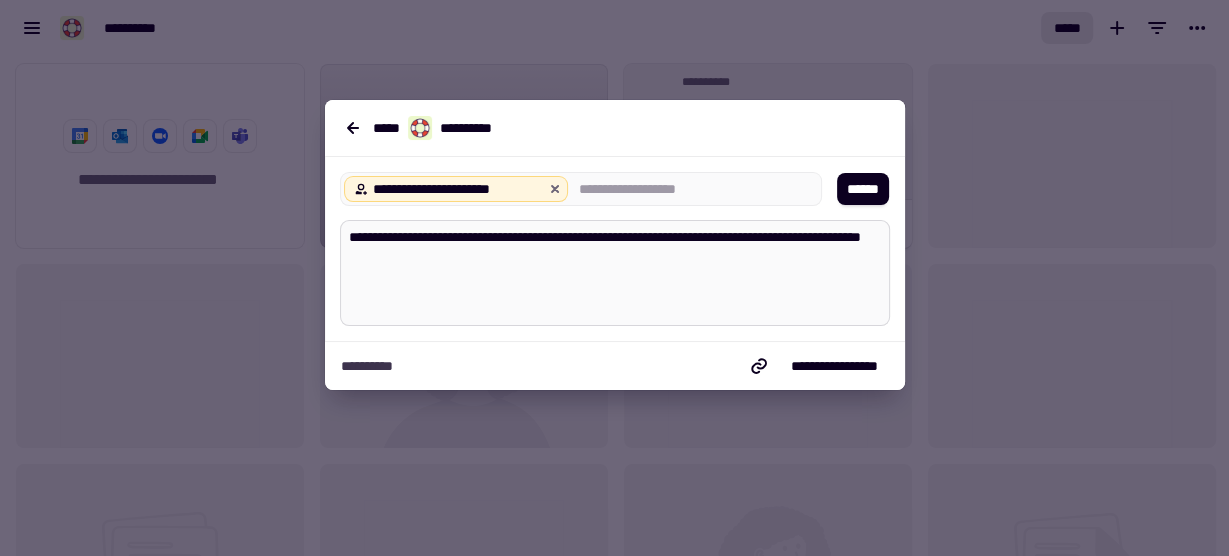 type on "*" 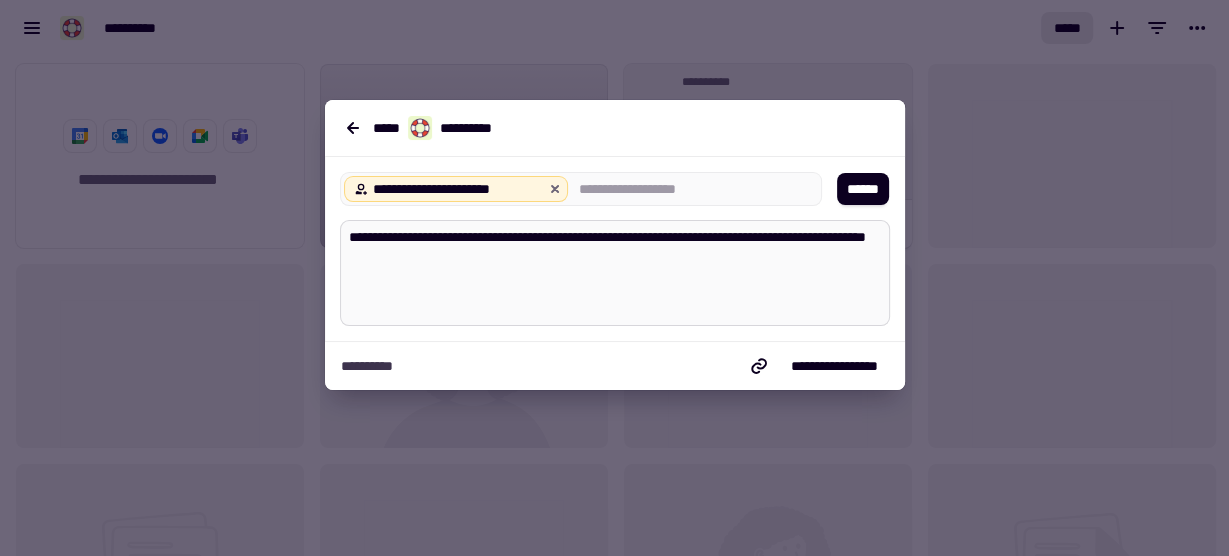 type on "*" 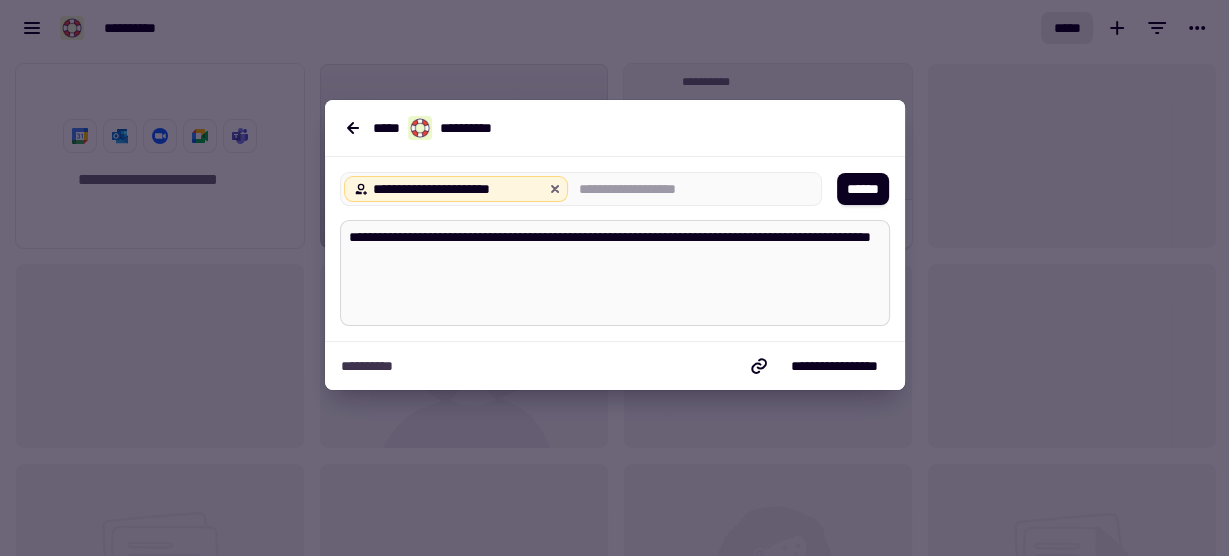 type 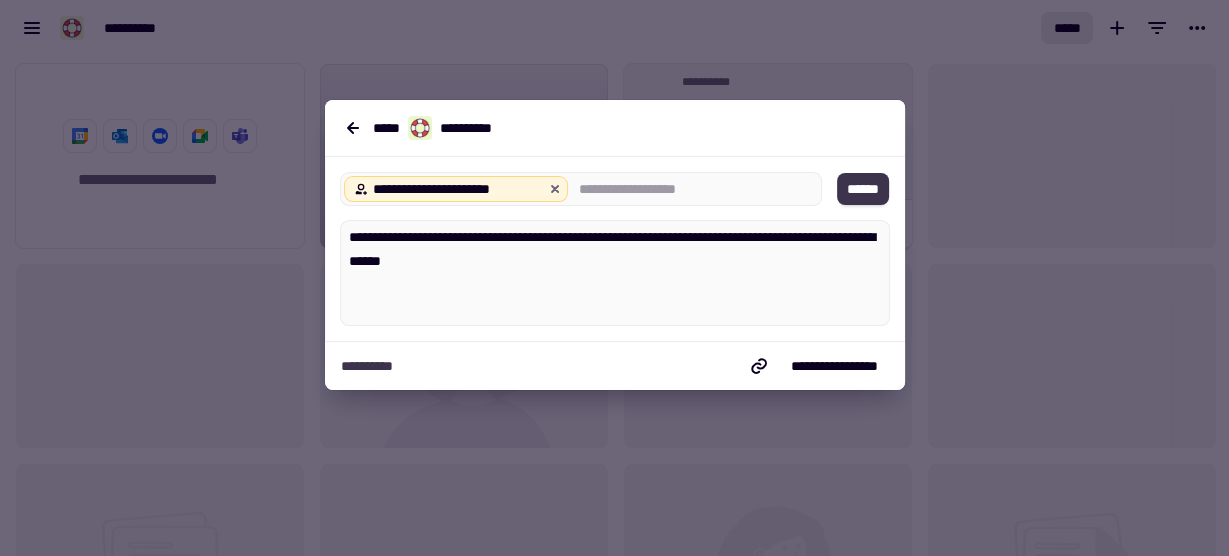 click on "******" 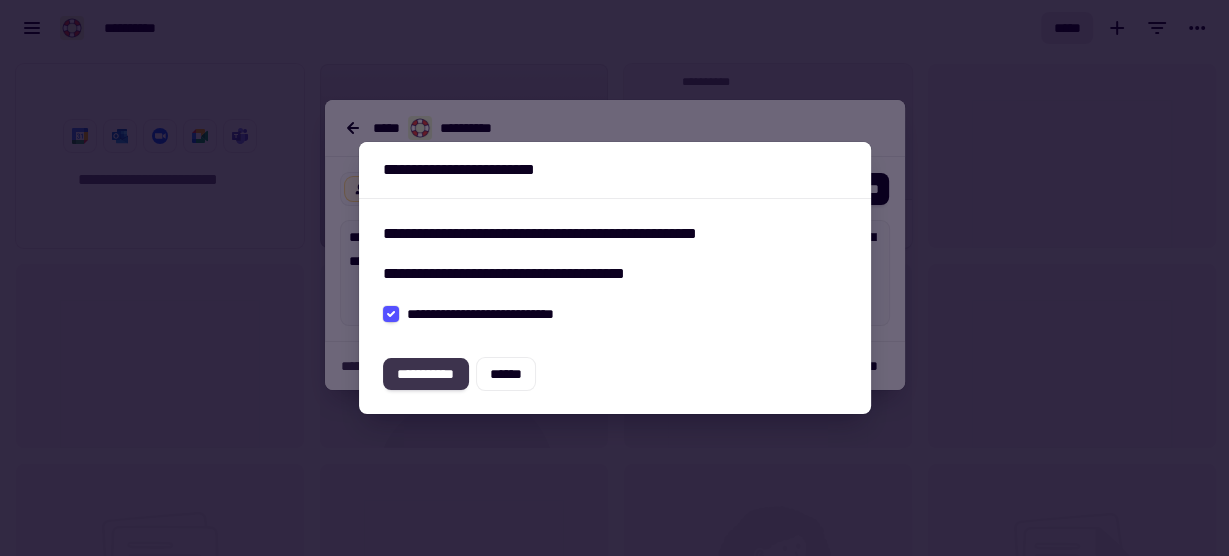 click on "**********" 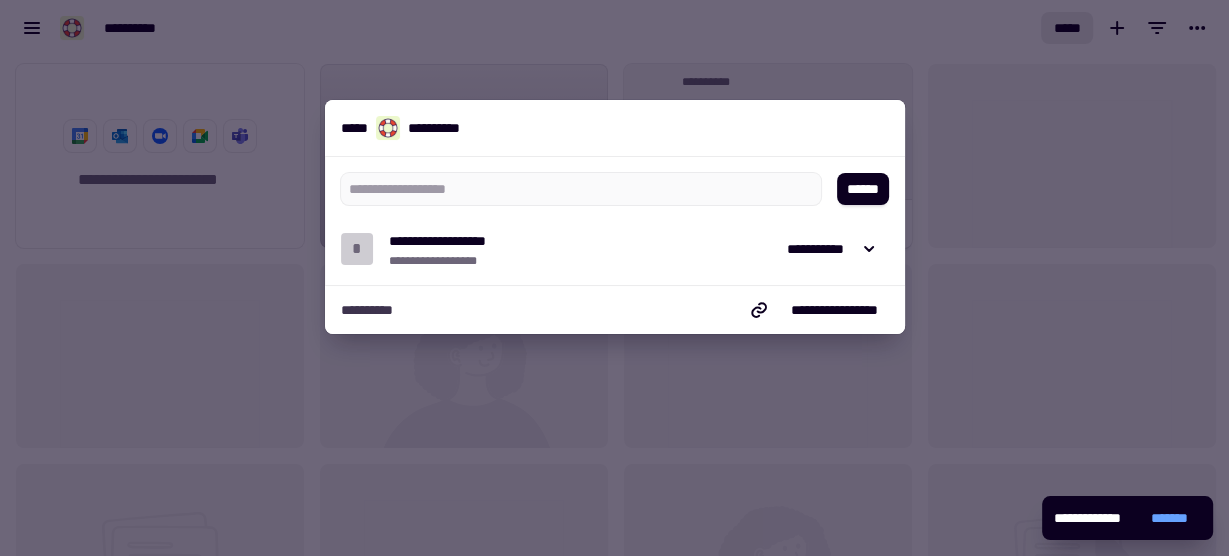 click at bounding box center (614, 278) 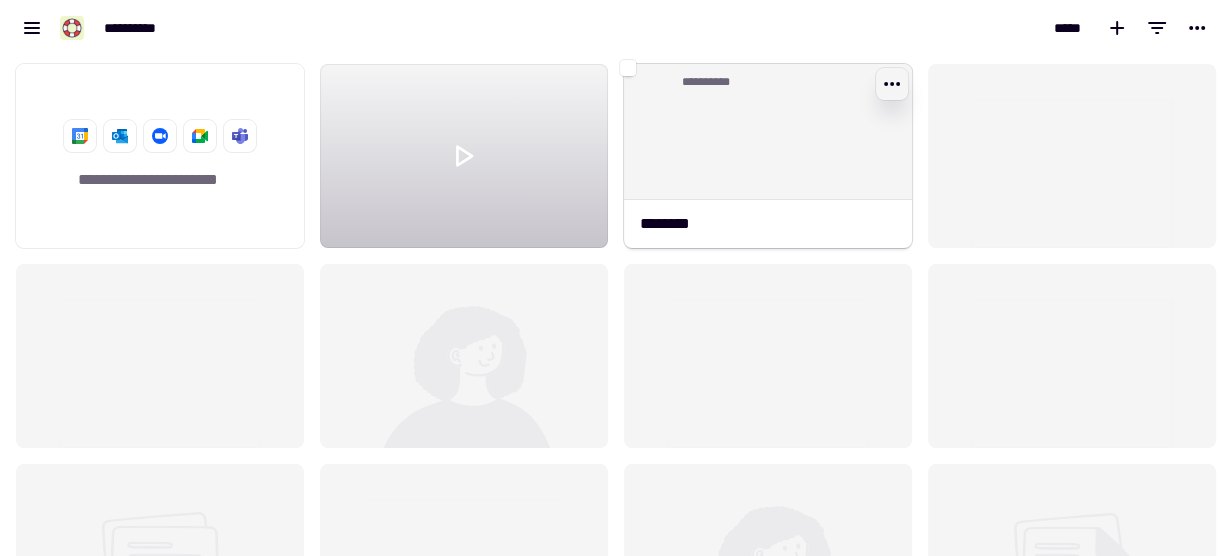click 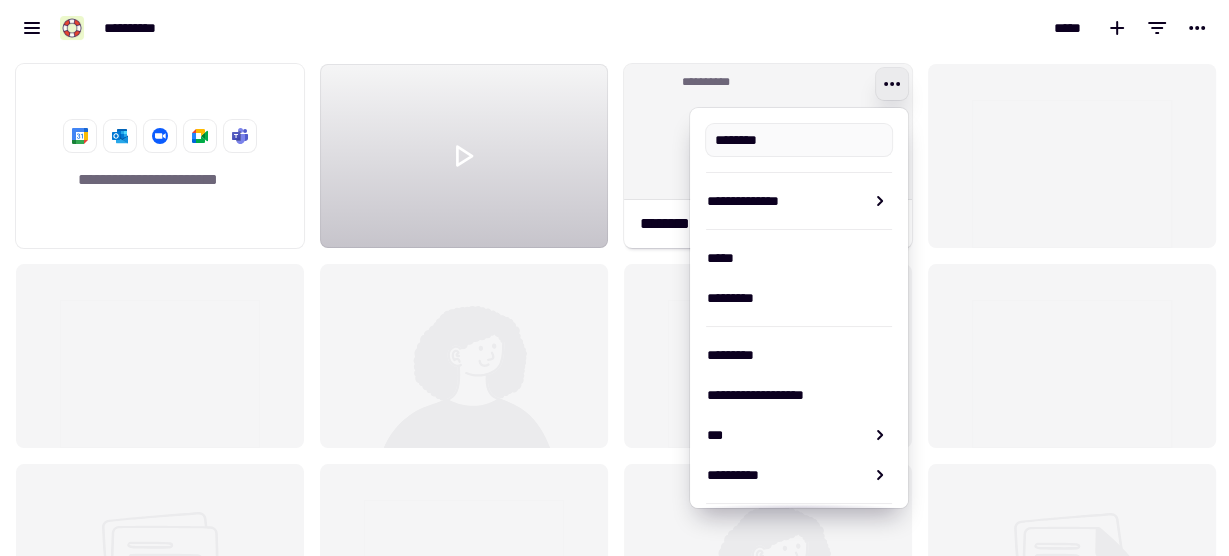 click on "*****" at bounding box center (922, 28) 